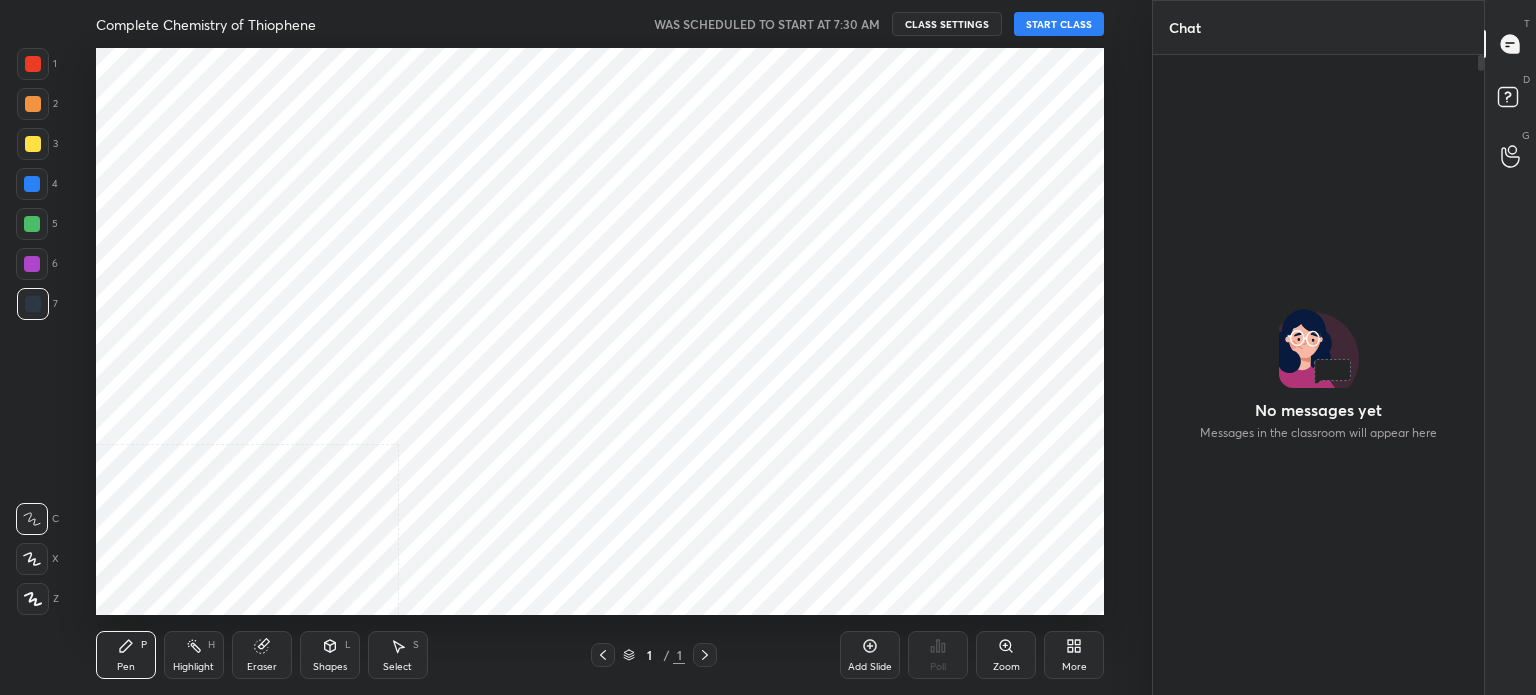 scroll, scrollTop: 0, scrollLeft: 0, axis: both 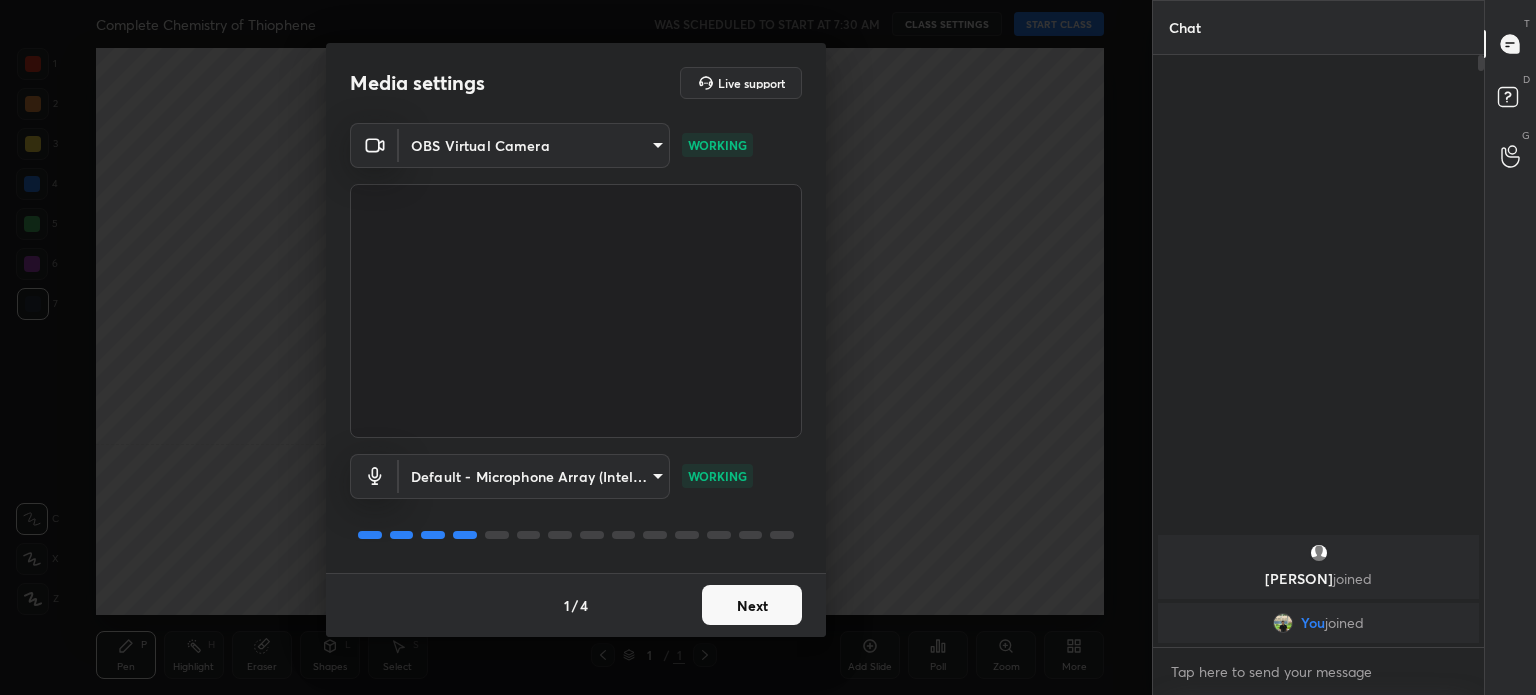 click on "1 2 3 4 5 6 7 C X Z C X Z E E Erase all   H H Complete Chemistry of Thiophene WAS SCHEDULED TO START AT  7:30 AM CLASS SETTINGS START CLASS Setting up your live class Back Complete Chemistry of Thiophene • L5 of Complete Course on Heterocyclic Chemistry for IIT JAM & CUET 2026 [PERSON] Pen P Highlight H Eraser Shapes L Select S 1 / 1 Add Slide Poll Zoom More Chat [PERSON]  joined You  joined 1 NEW MESSAGE Enable hand raising Enable raise hand to speak to learners. Once enabled, chat will be turned off temporarily. Enable x   introducing Raise a hand with a doubt Now learners can raise their hand along with a doubt  How it works? Doubts asked by learners will show up here Raise hand disabled You have disabled Raise hand currently. Enable it to invite learners to speak Enable Can't raise hand Looks like educator just invited you to speak. Please wait before you can raise your hand again. Got it T Messages (T) D Doubts (D) G Raise Hand (G) Report an issue Reason for reporting Buffering Chat not working ​ 1" at bounding box center [768, 347] 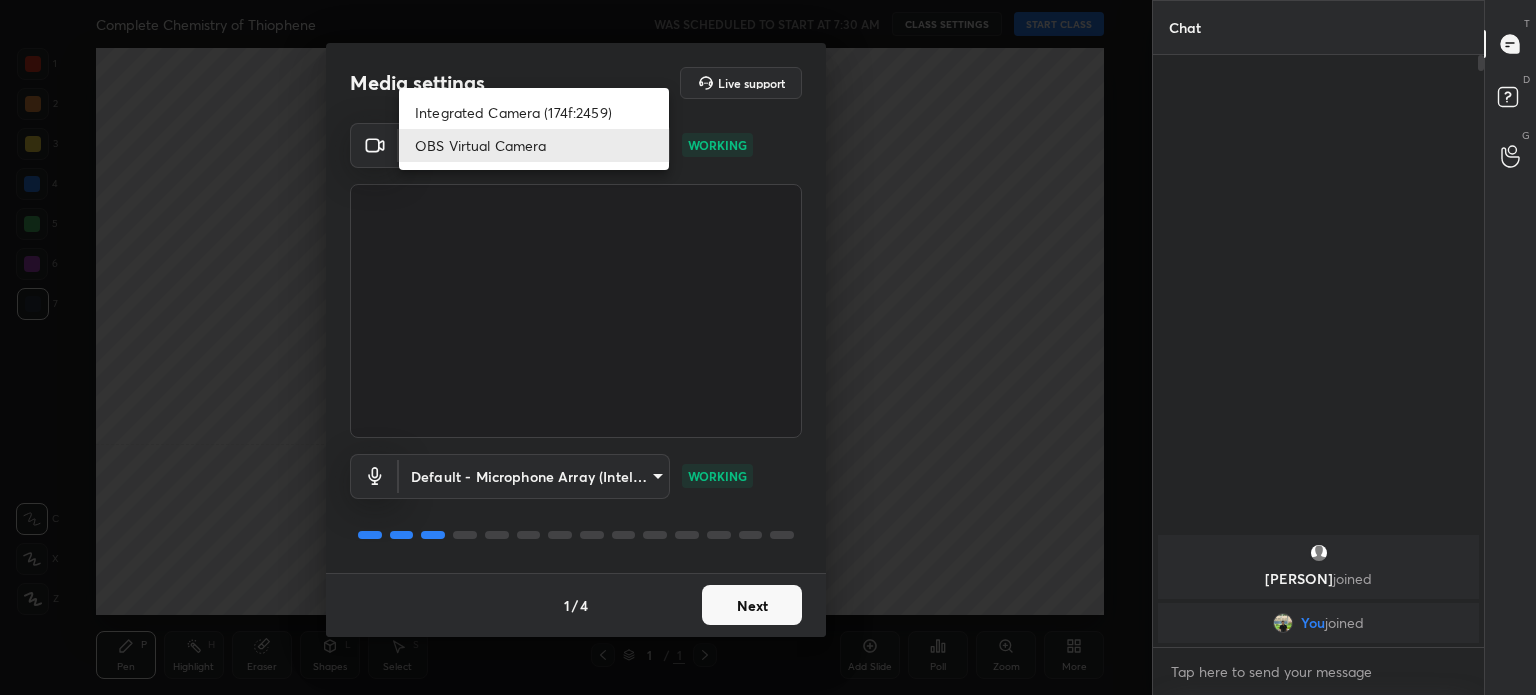 click on "OBS Virtual Camera" at bounding box center (534, 145) 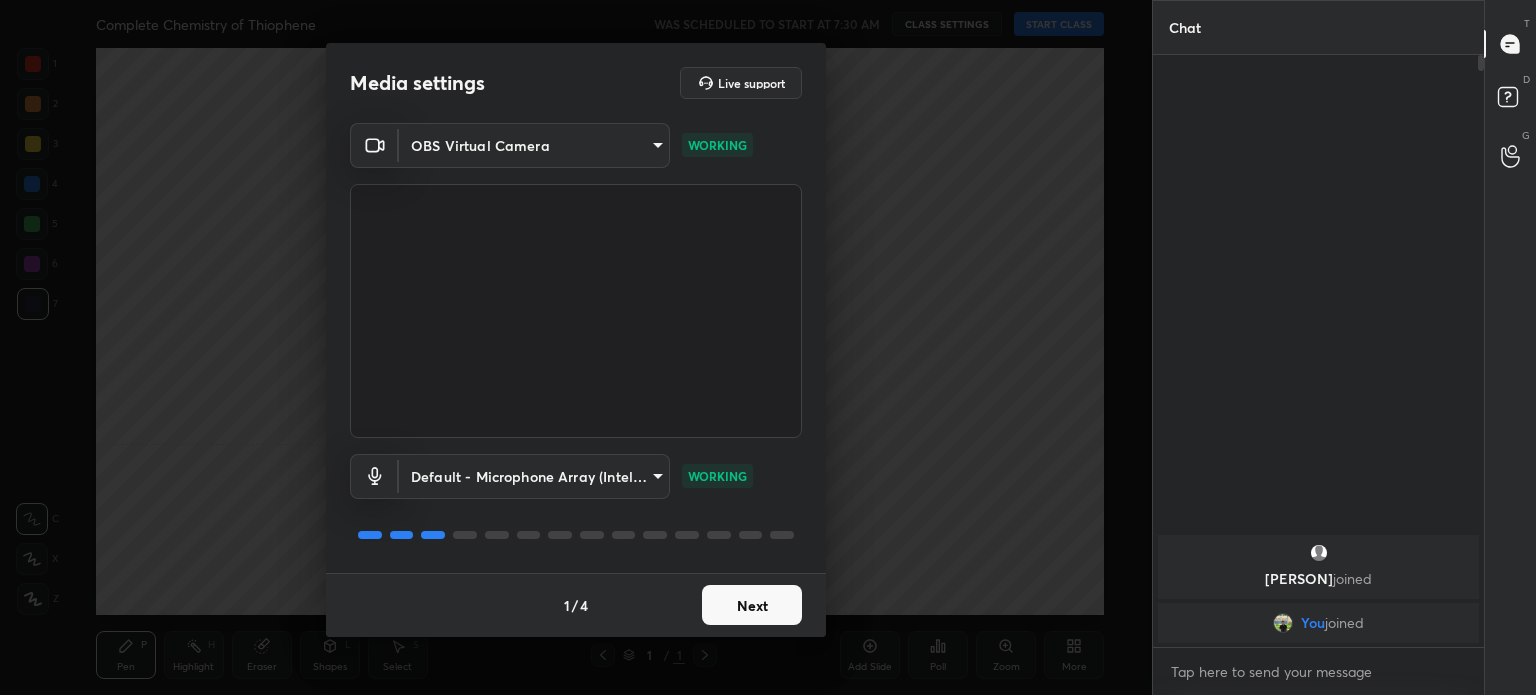 click on "1 2 3 4 5 6 7 C X Z C X Z E E Erase all   H H Complete Chemistry of Thiophene WAS SCHEDULED TO START AT  7:30 AM CLASS SETTINGS START CLASS Setting up your live class Back Complete Chemistry of Thiophene • L5 of Complete Course on Heterocyclic Chemistry for IIT JAM & CUET 2026 [PERSON] Pen P Highlight H Eraser Shapes L Select S 1 / 1 Add Slide Poll Zoom More Chat [PERSON]  joined You  joined 1 NEW MESSAGE Enable hand raising Enable raise hand to speak to learners. Once enabled, chat will be turned off temporarily. Enable x   introducing Raise a hand with a doubt Now learners can raise their hand along with a doubt  How it works? Doubts asked by learners will show up here Raise hand disabled You have disabled Raise hand currently. Enable it to invite learners to speak Enable Can't raise hand Looks like educator just invited you to speak. Please wait before you can raise your hand again. Got it T Messages (T) D Doubts (D) G Raise Hand (G) Report an issue Reason for reporting Buffering Chat not working ​ 1" at bounding box center (768, 347) 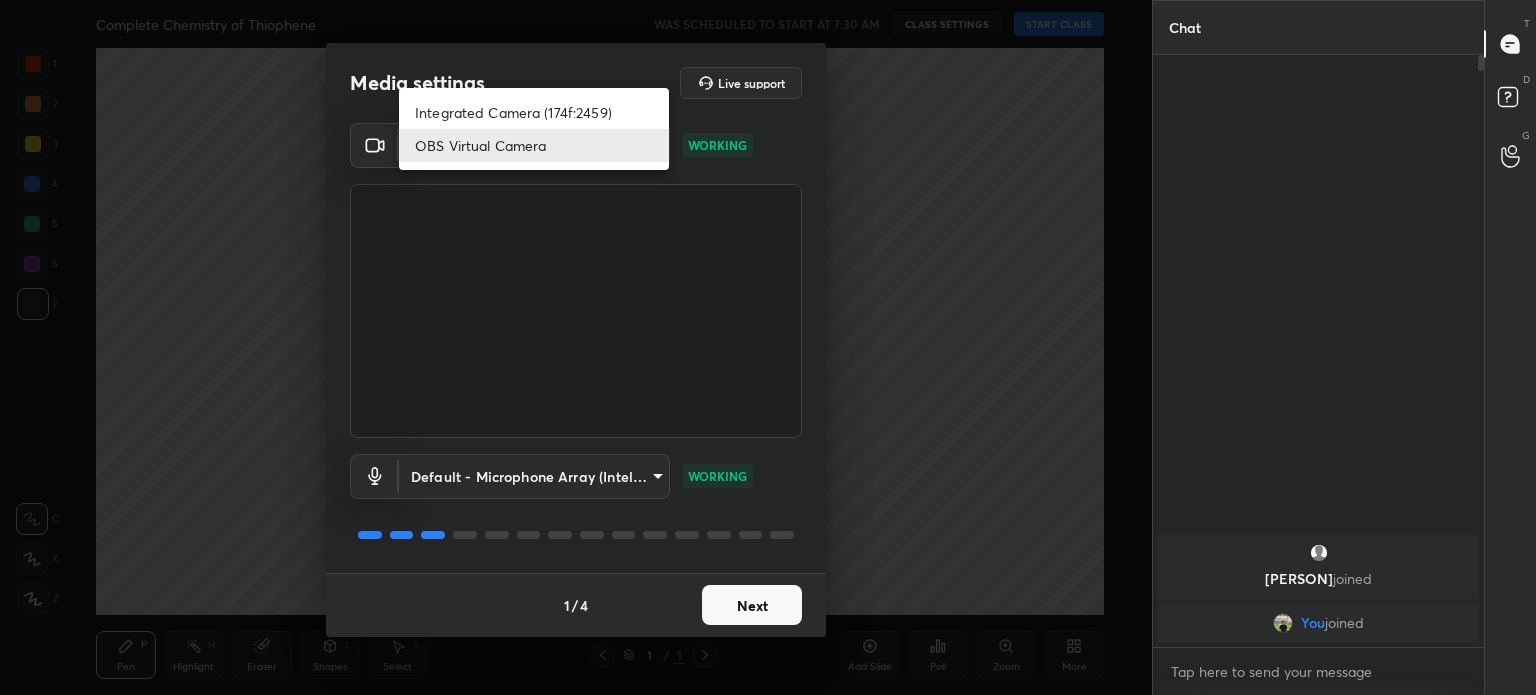 click on "Integrated Camera (174f:2459)" at bounding box center (534, 112) 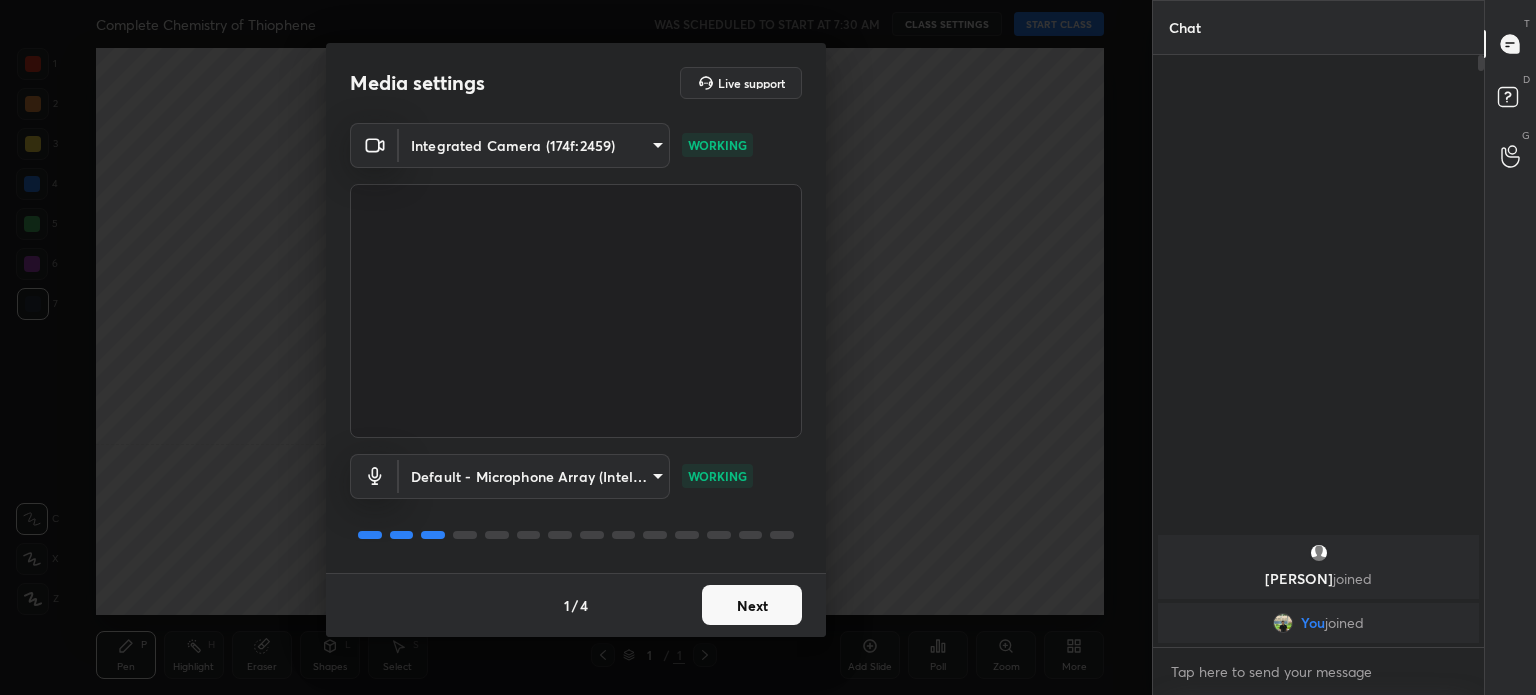 click on "Next" at bounding box center (752, 605) 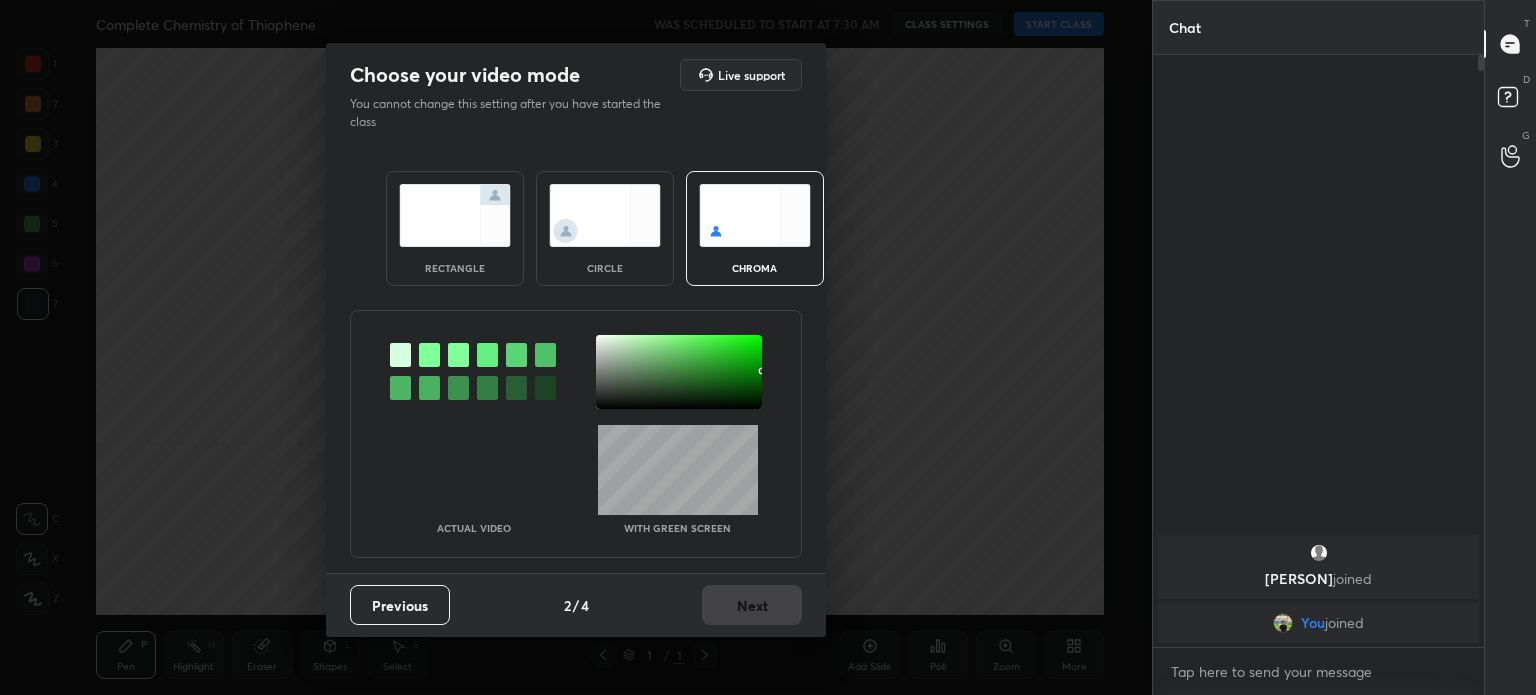 click on "Previous 2 / 4 Next" at bounding box center (576, 605) 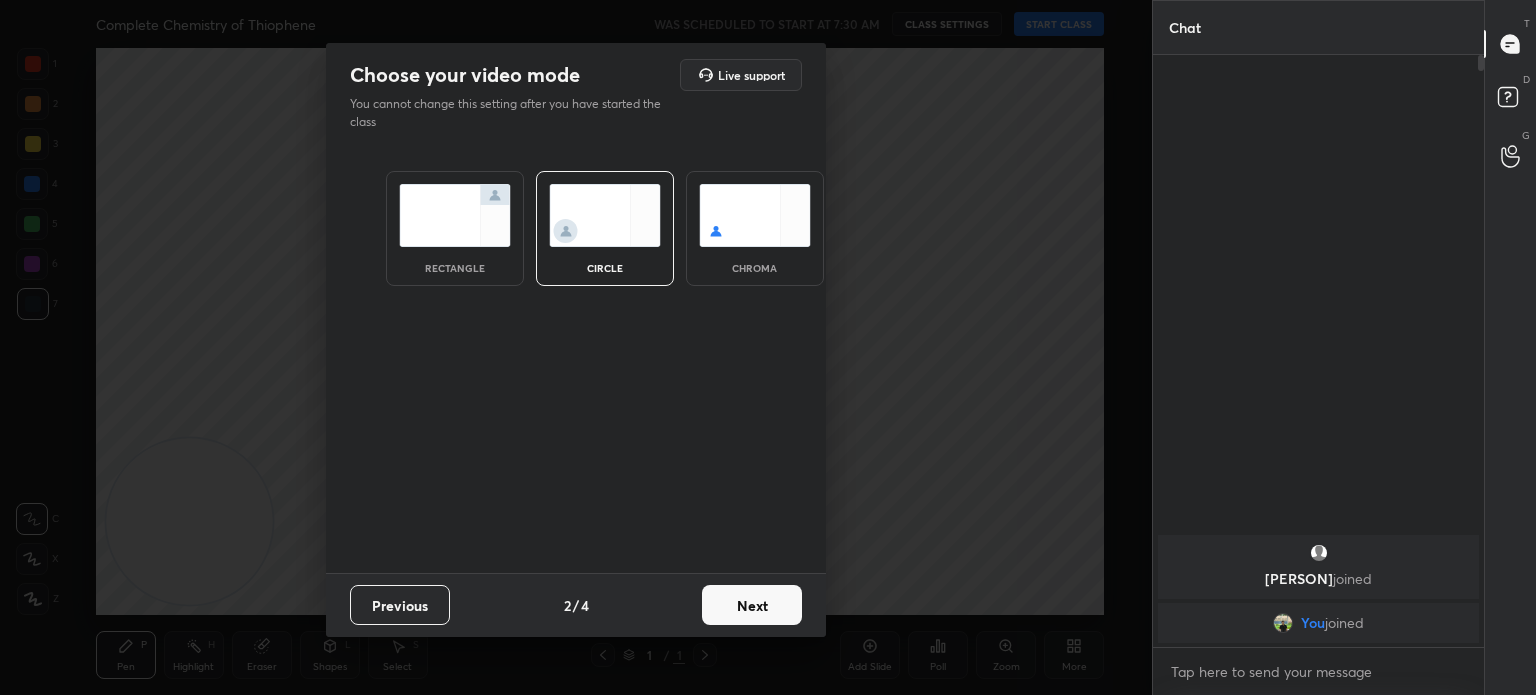 click on "circle" at bounding box center [605, 268] 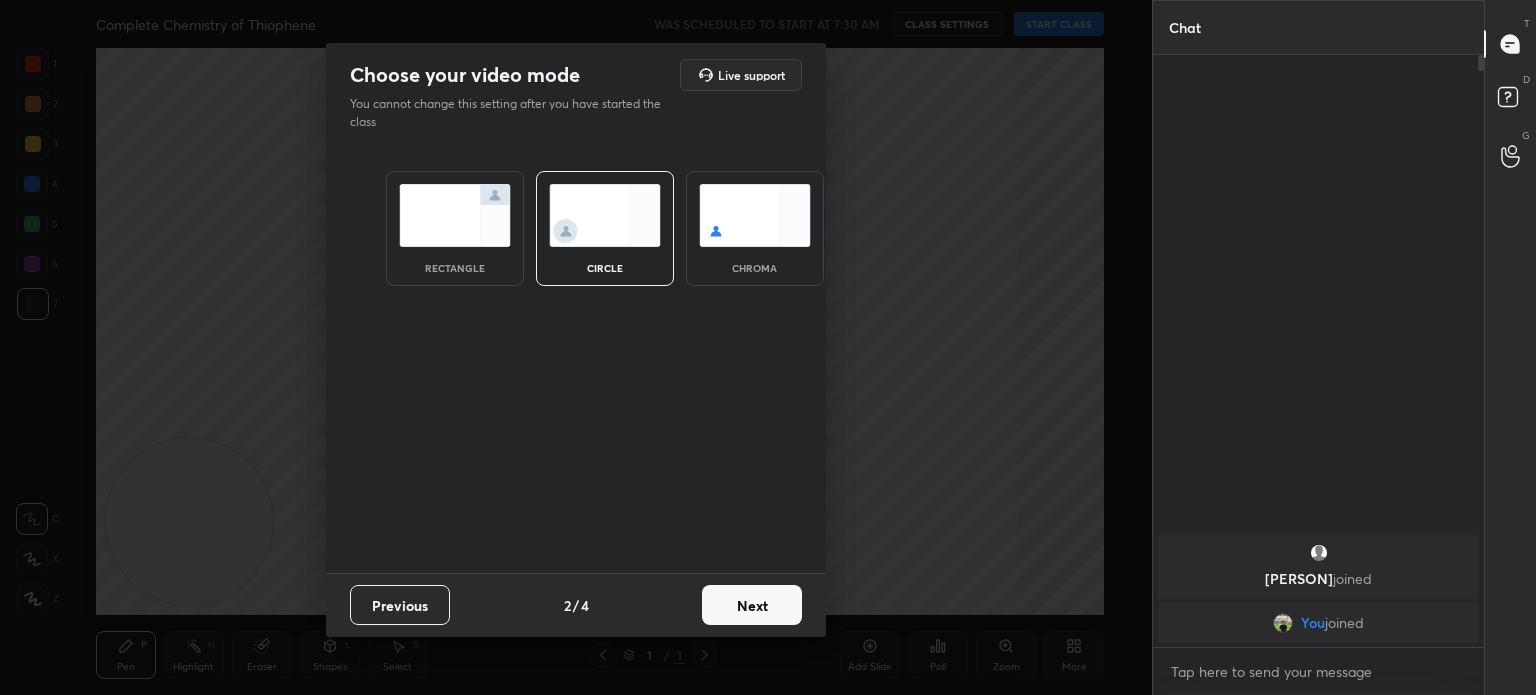 click on "Next" at bounding box center [752, 605] 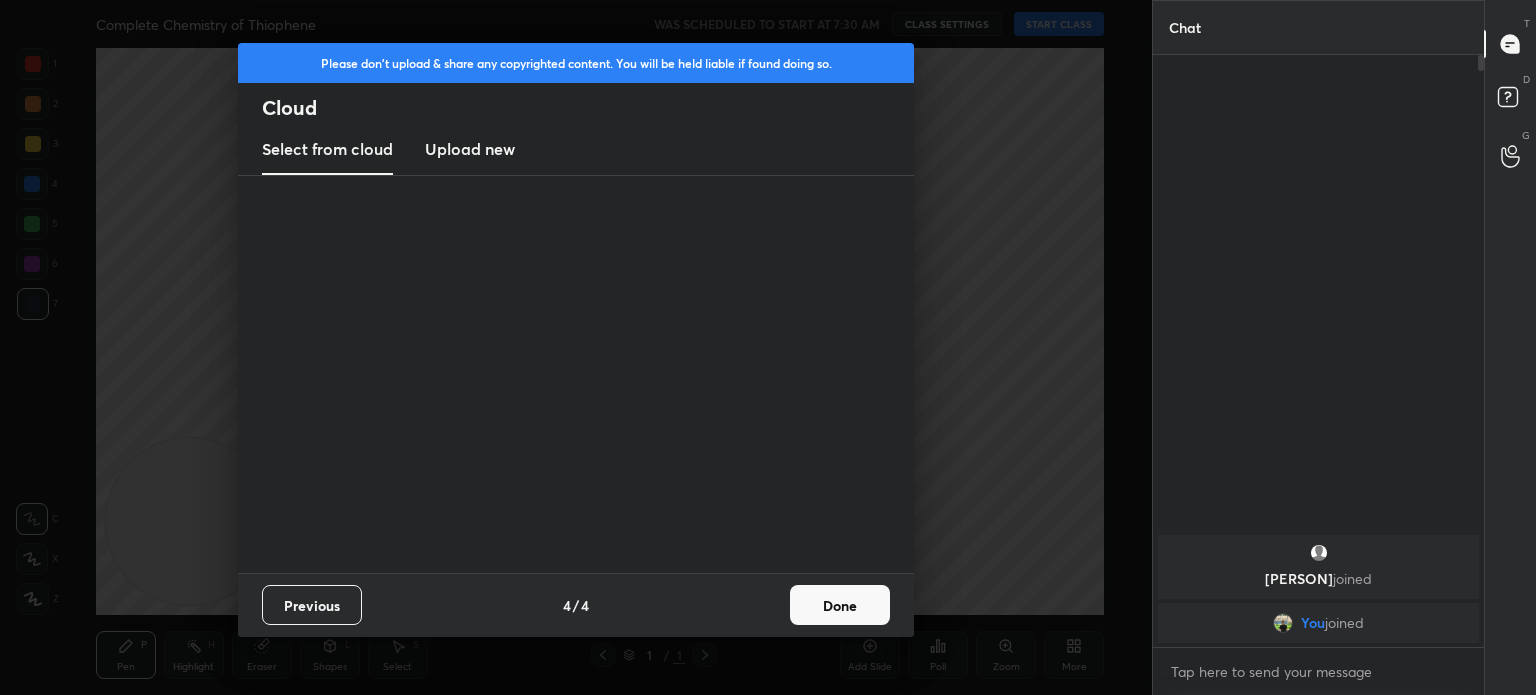 click on "Previous 4 / 4 Done" at bounding box center [576, 605] 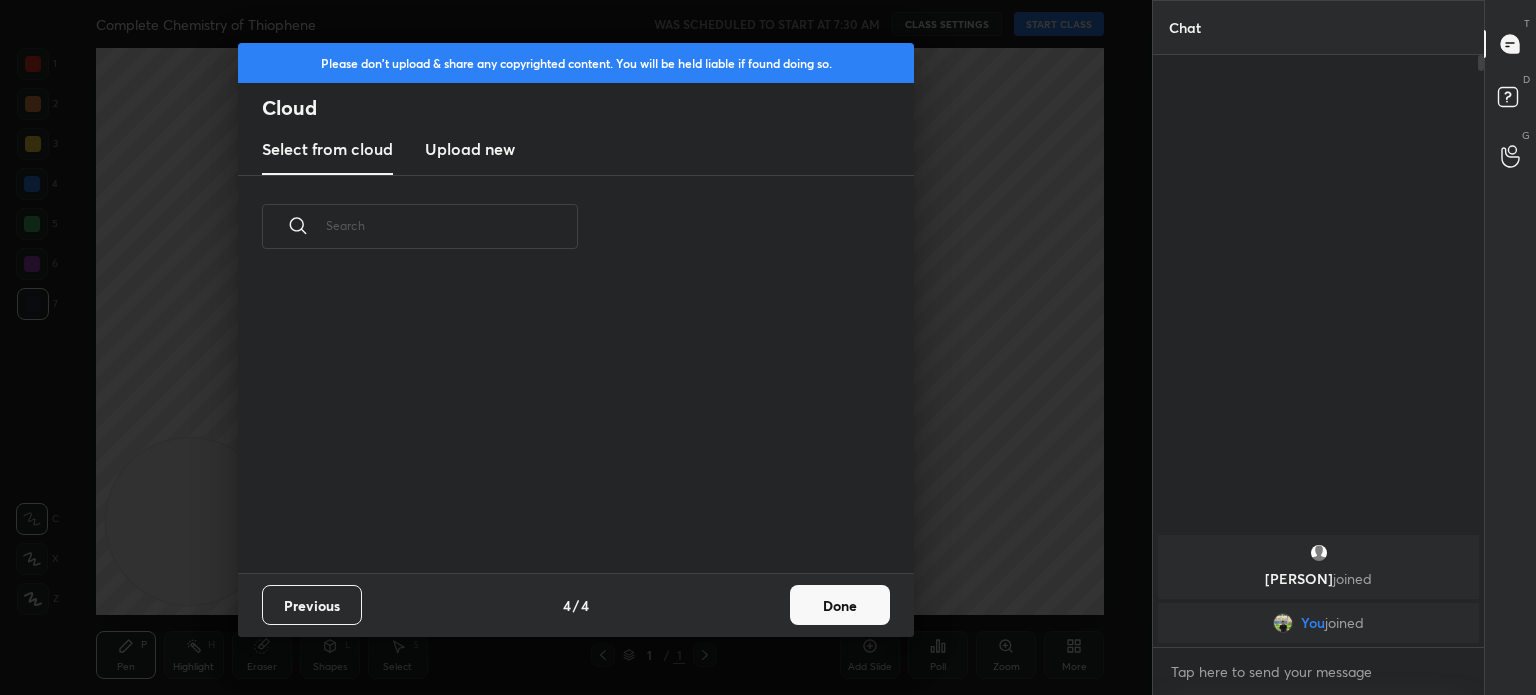 scroll, scrollTop: 6, scrollLeft: 10, axis: both 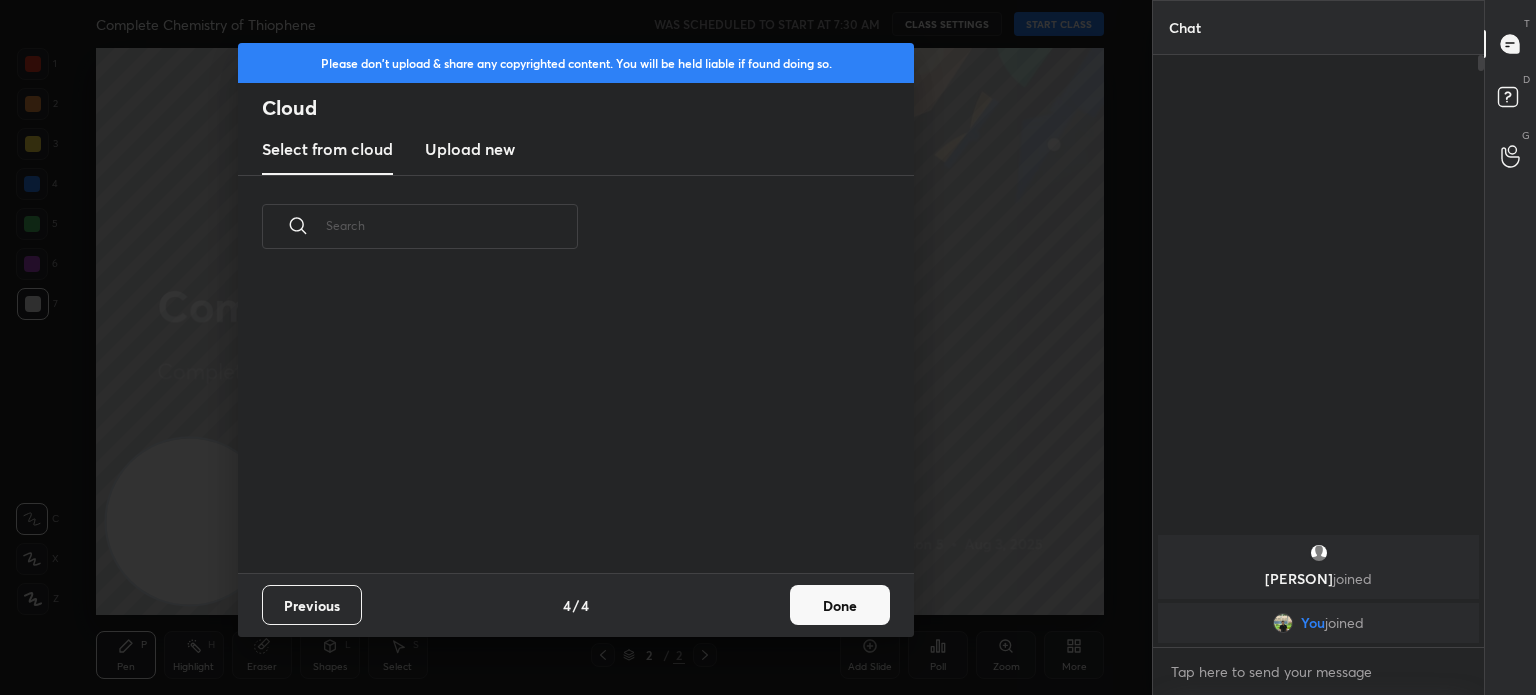 click on "Done" at bounding box center [840, 605] 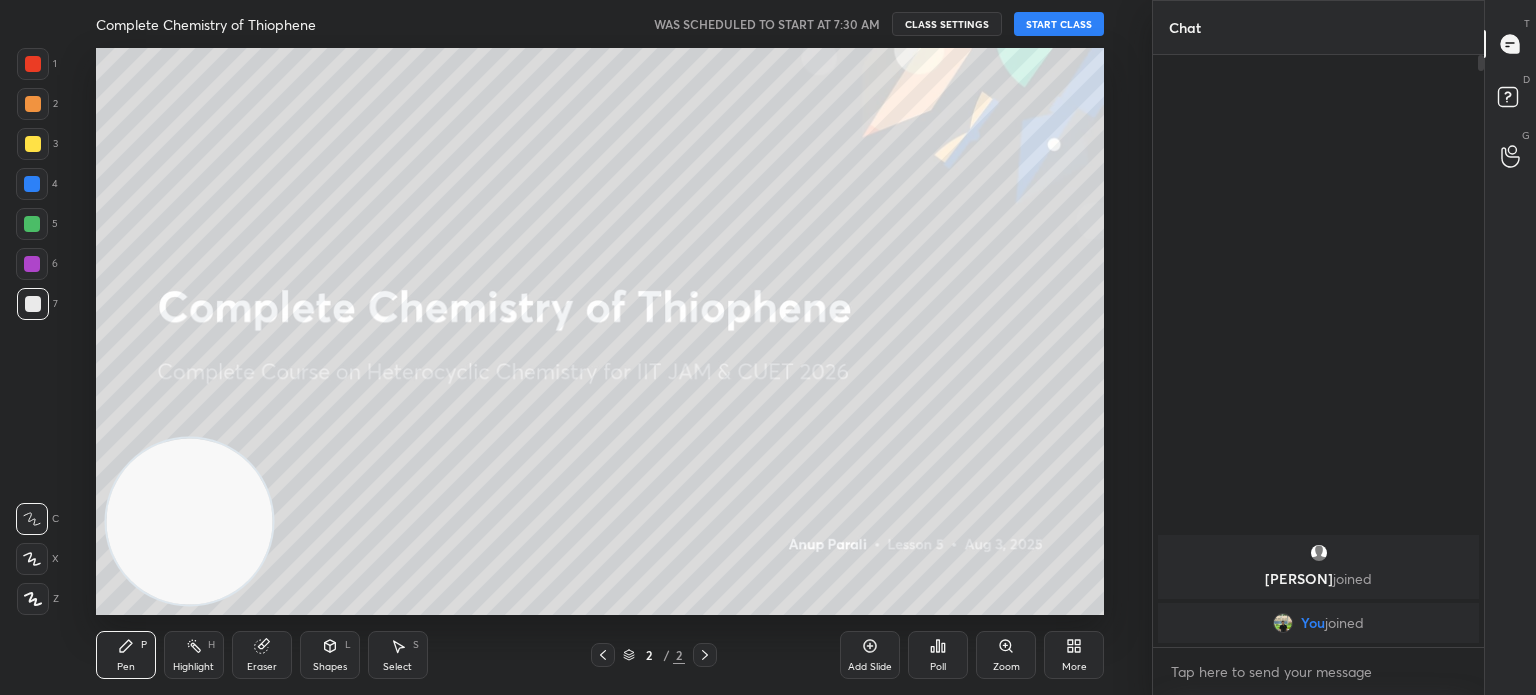 click on "START CLASS" at bounding box center [1059, 24] 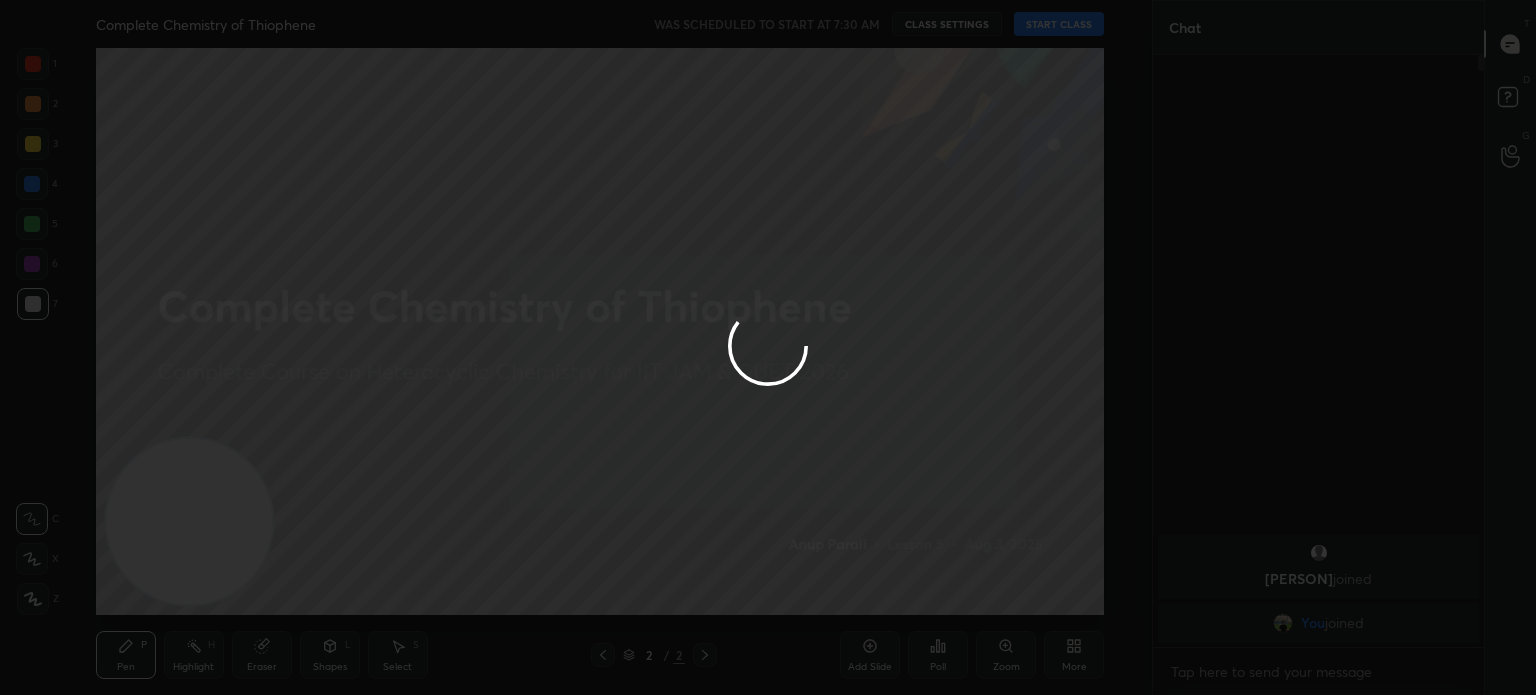 type on "x" 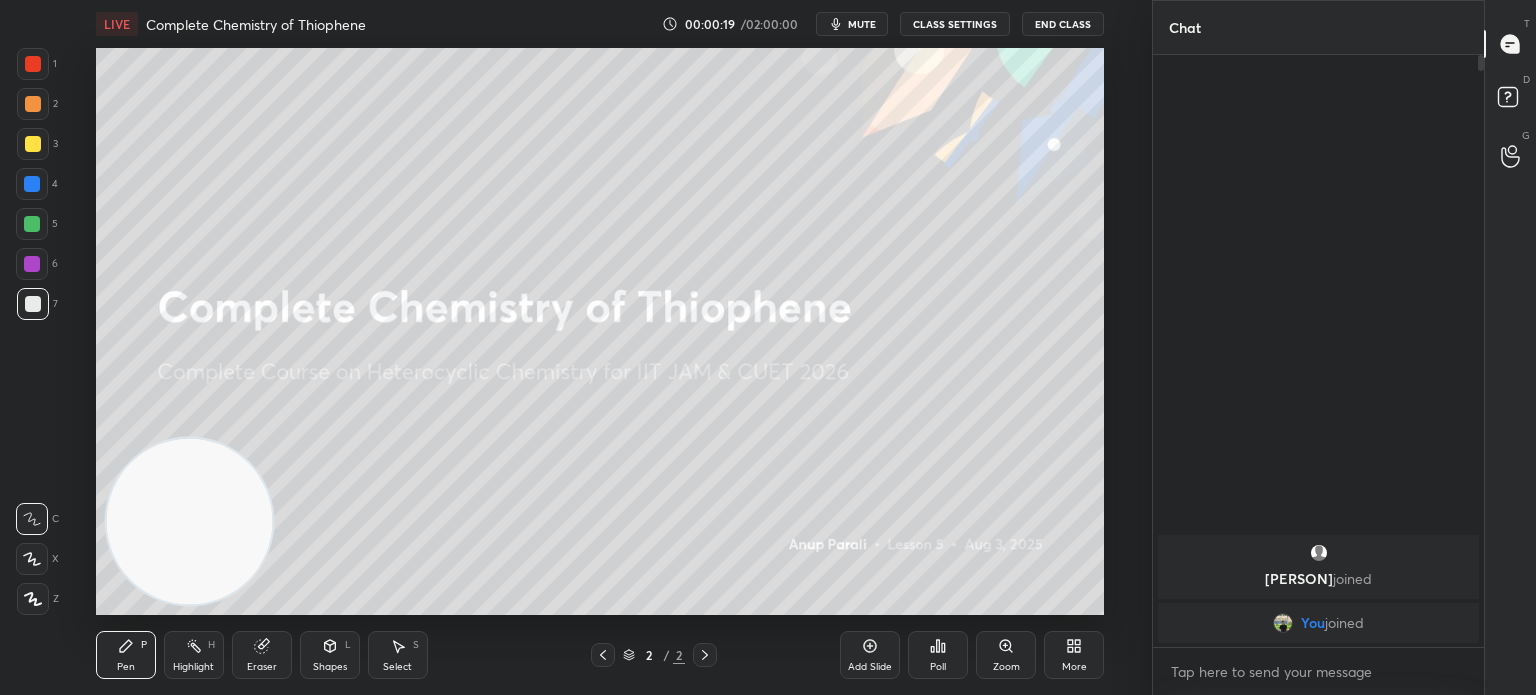 type 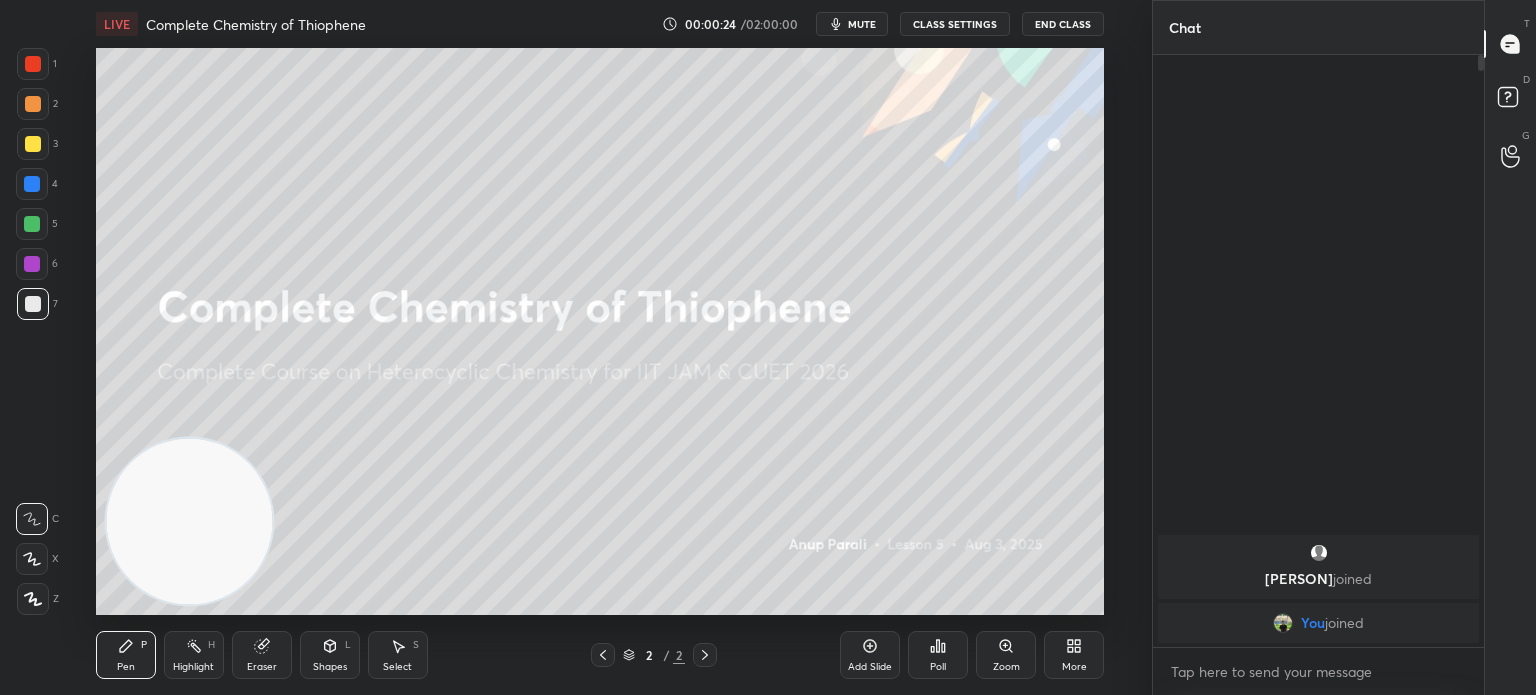 click at bounding box center (33, 144) 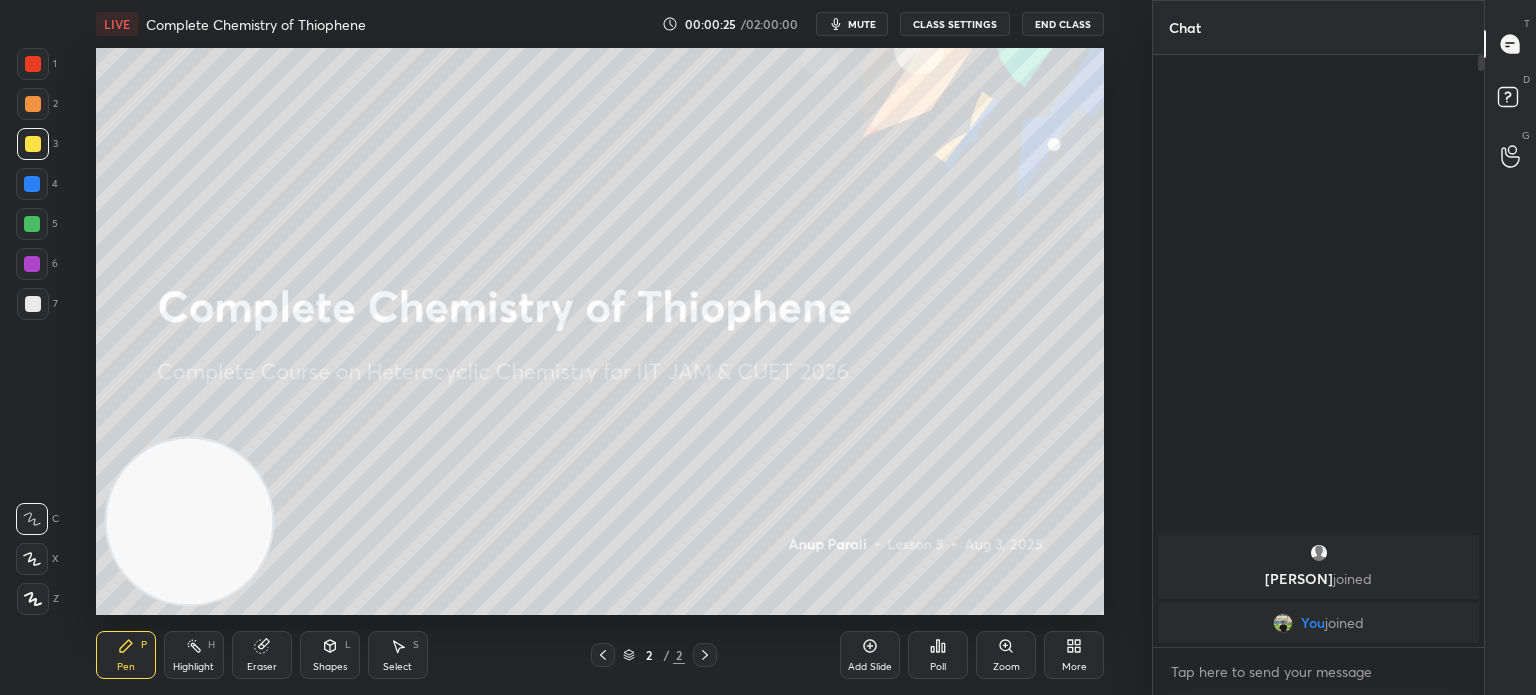 click at bounding box center [33, 599] 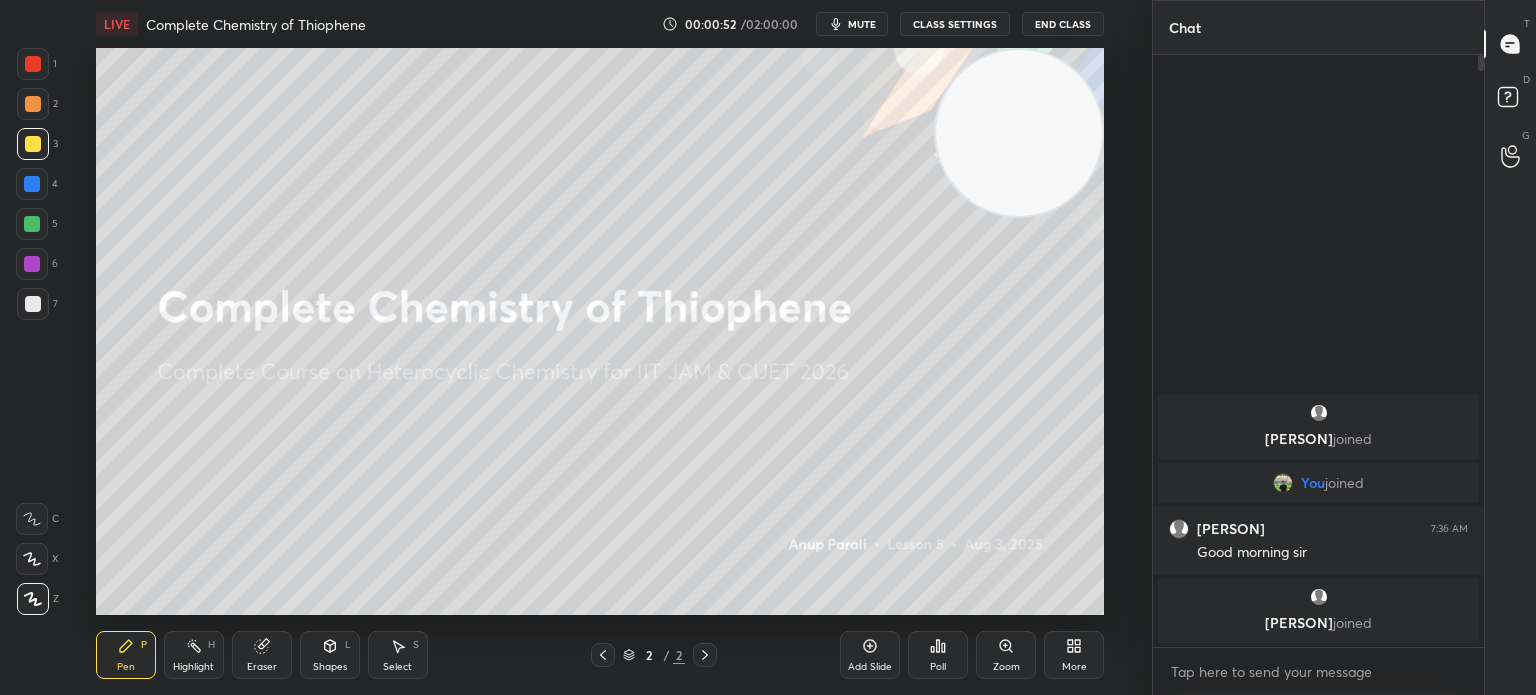 click at bounding box center (33, 144) 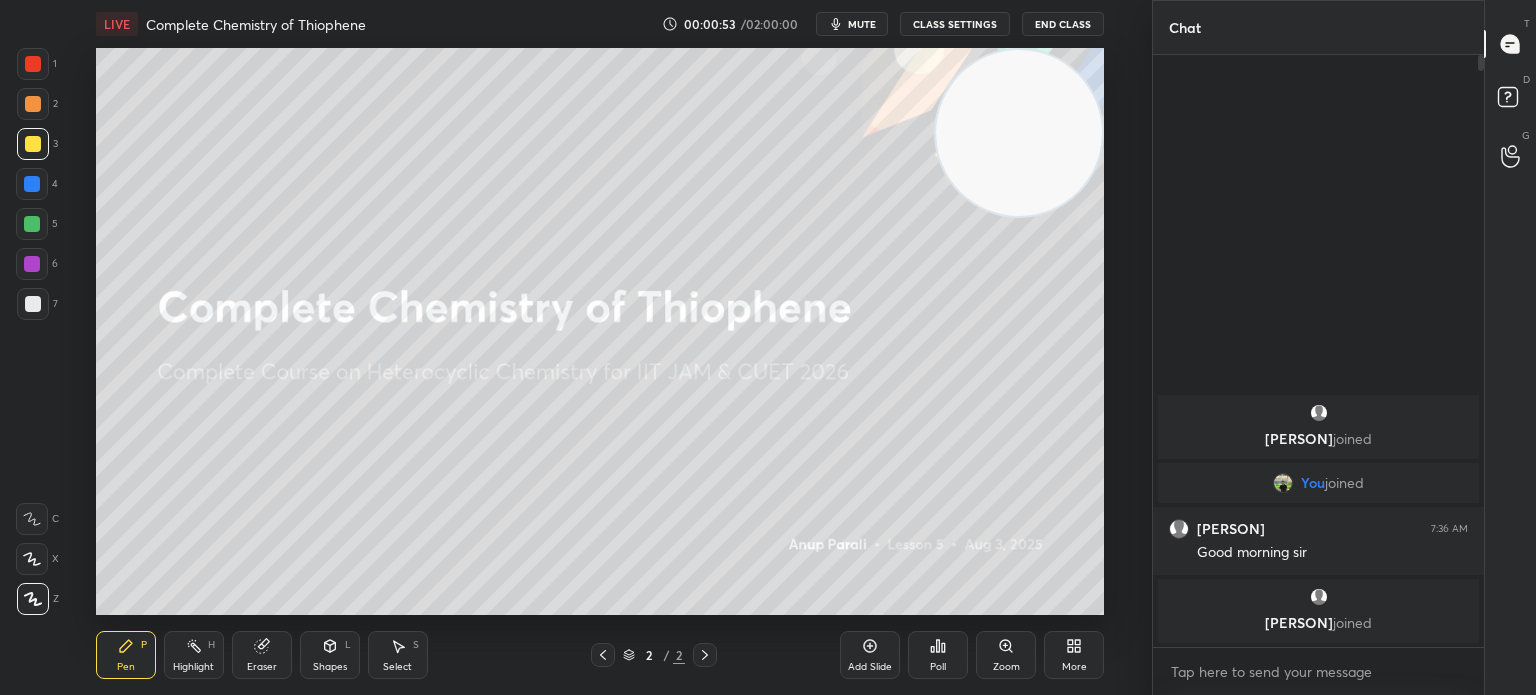 click on "1 2 3 4 5 6 7 C X Z C X Z E E Erase all   H H LIVE Complete Chemistry of Thiophene 00:00:53 /  02:00:00 mute CLASS SETTINGS End Class Setting up your live class Poll for   secs No correct answer Start poll Back Complete Chemistry of Thiophene • L5 of Complete Course on Heterocyclic Chemistry for IIT JAM & CUET 2026 [PERSON] Pen P Highlight H Eraser Shapes L Select S 2 / 2 Add Slide Poll Zoom More" at bounding box center (568, 347) 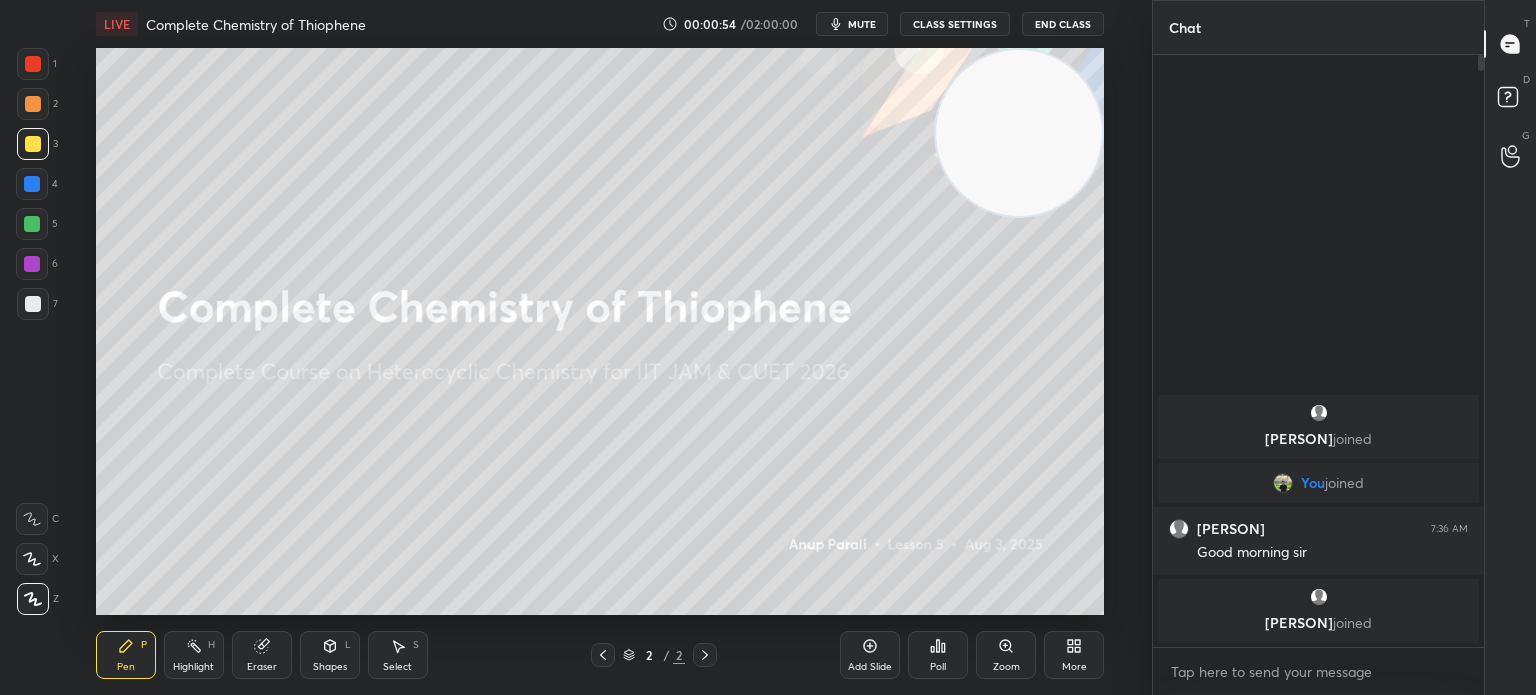 click 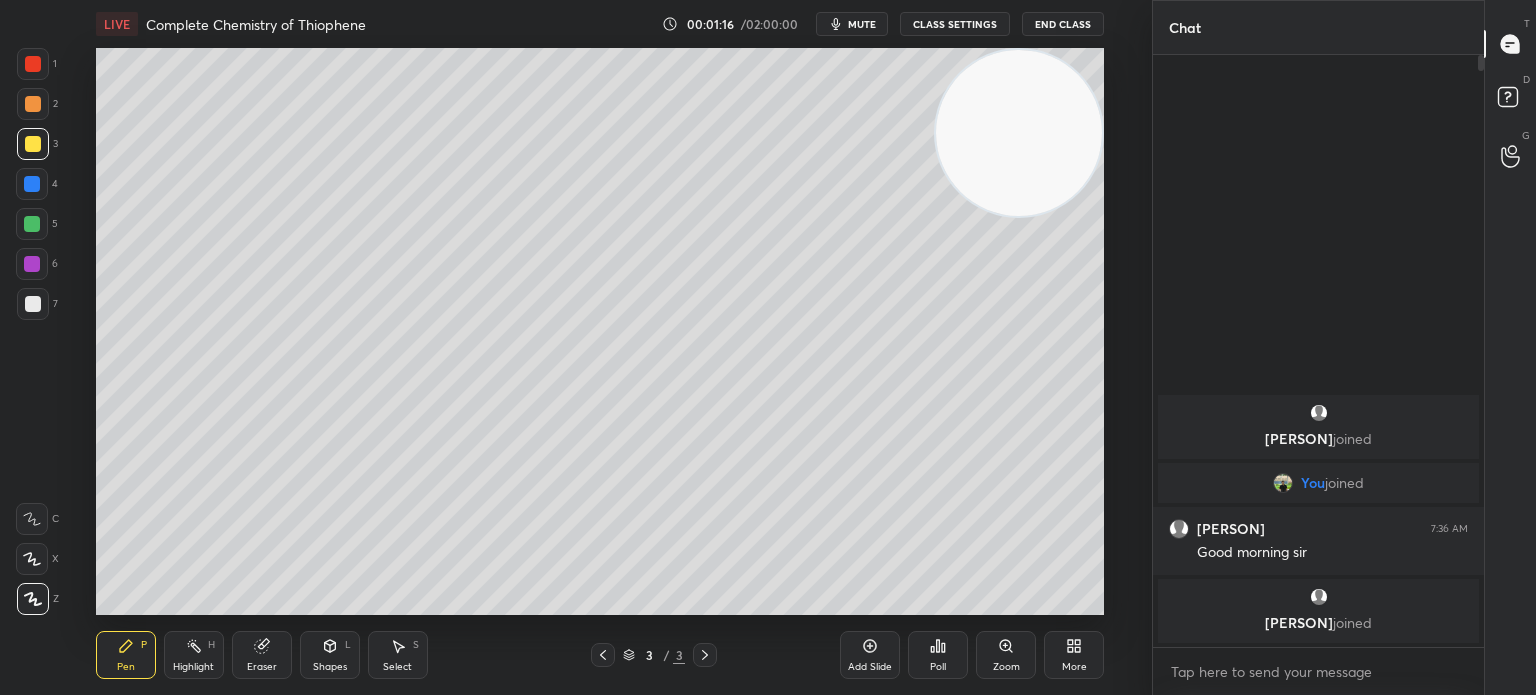 click at bounding box center (33, 304) 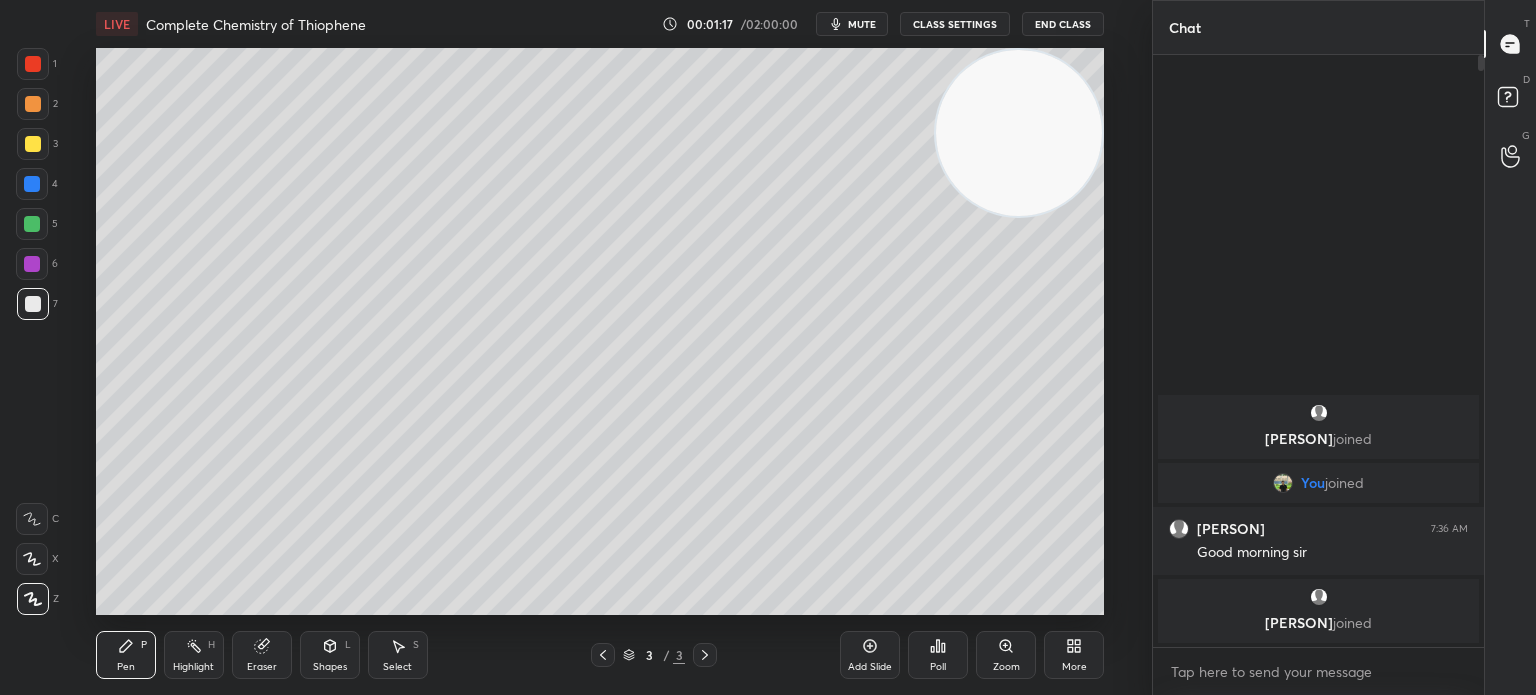 click at bounding box center [33, 304] 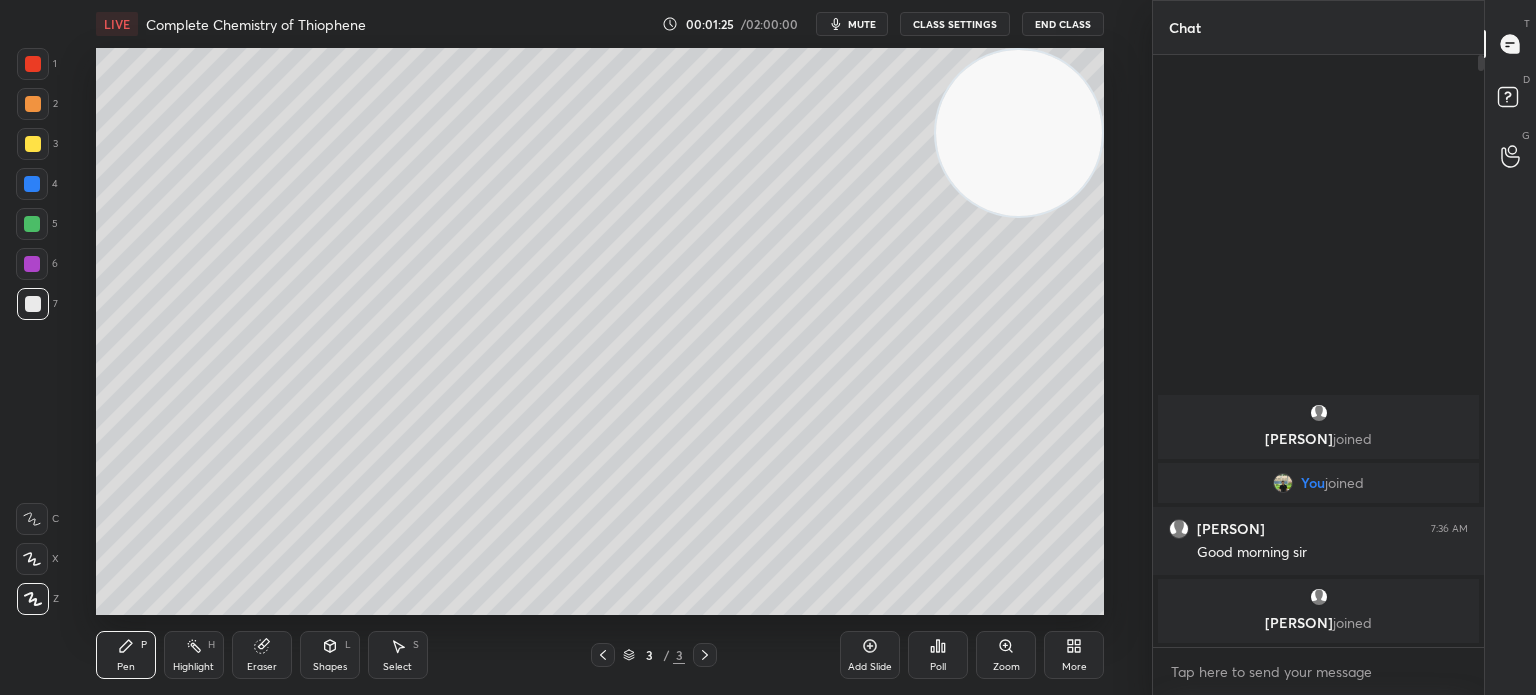 click at bounding box center [33, 144] 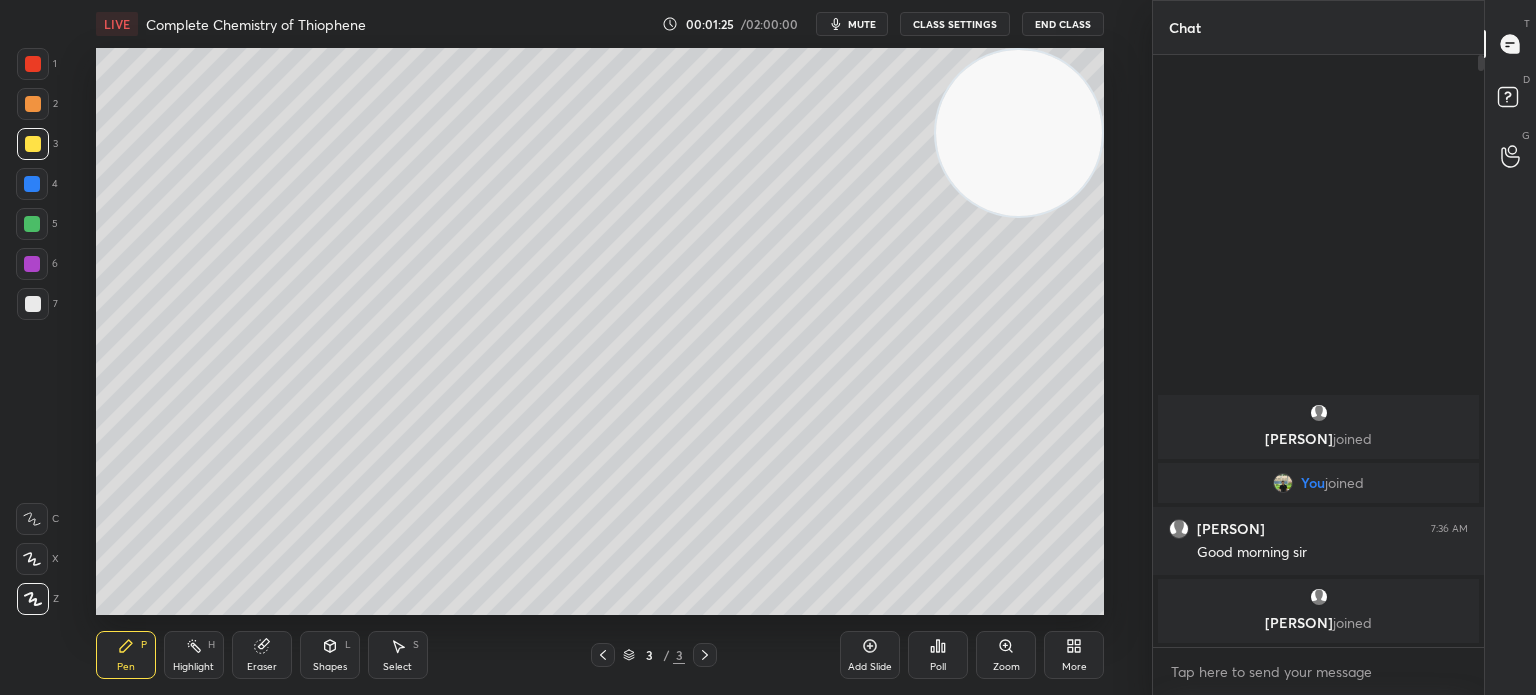 click at bounding box center [33, 144] 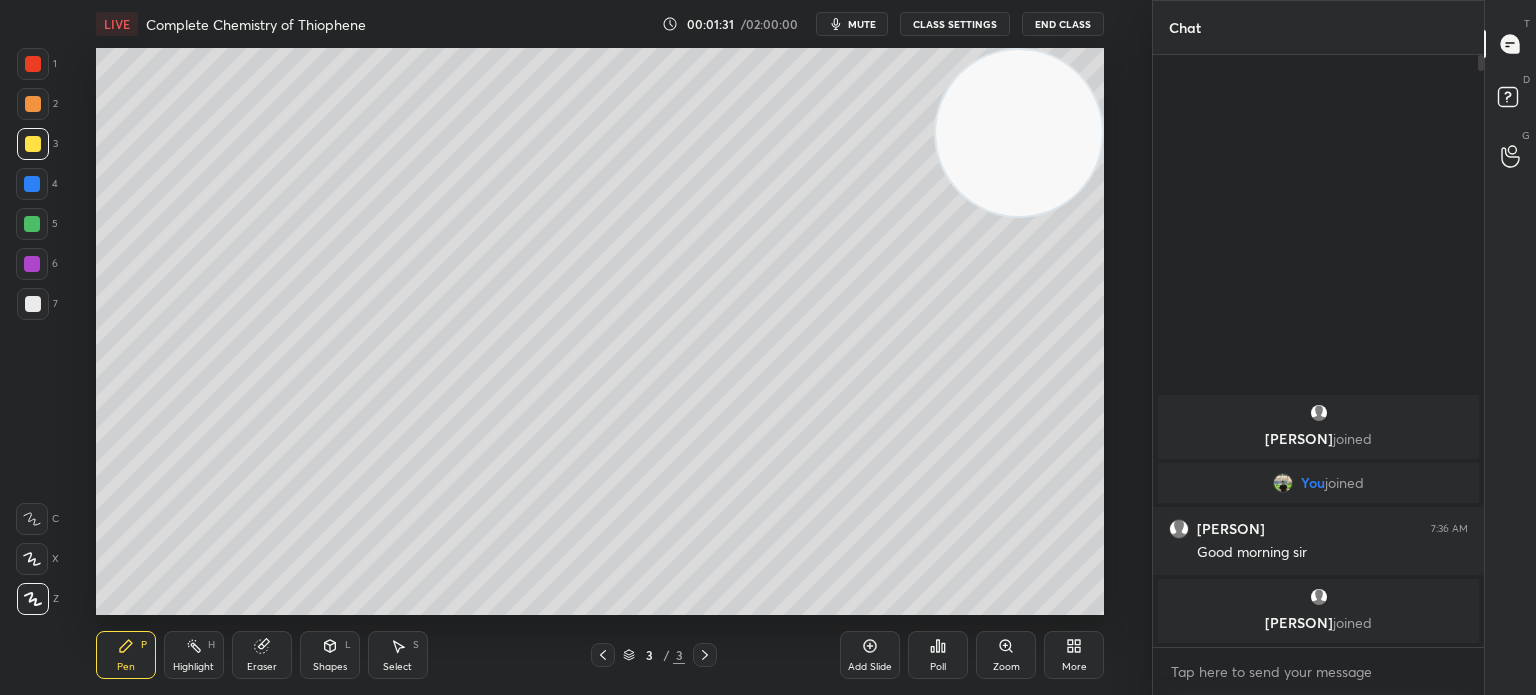 click at bounding box center (32, 224) 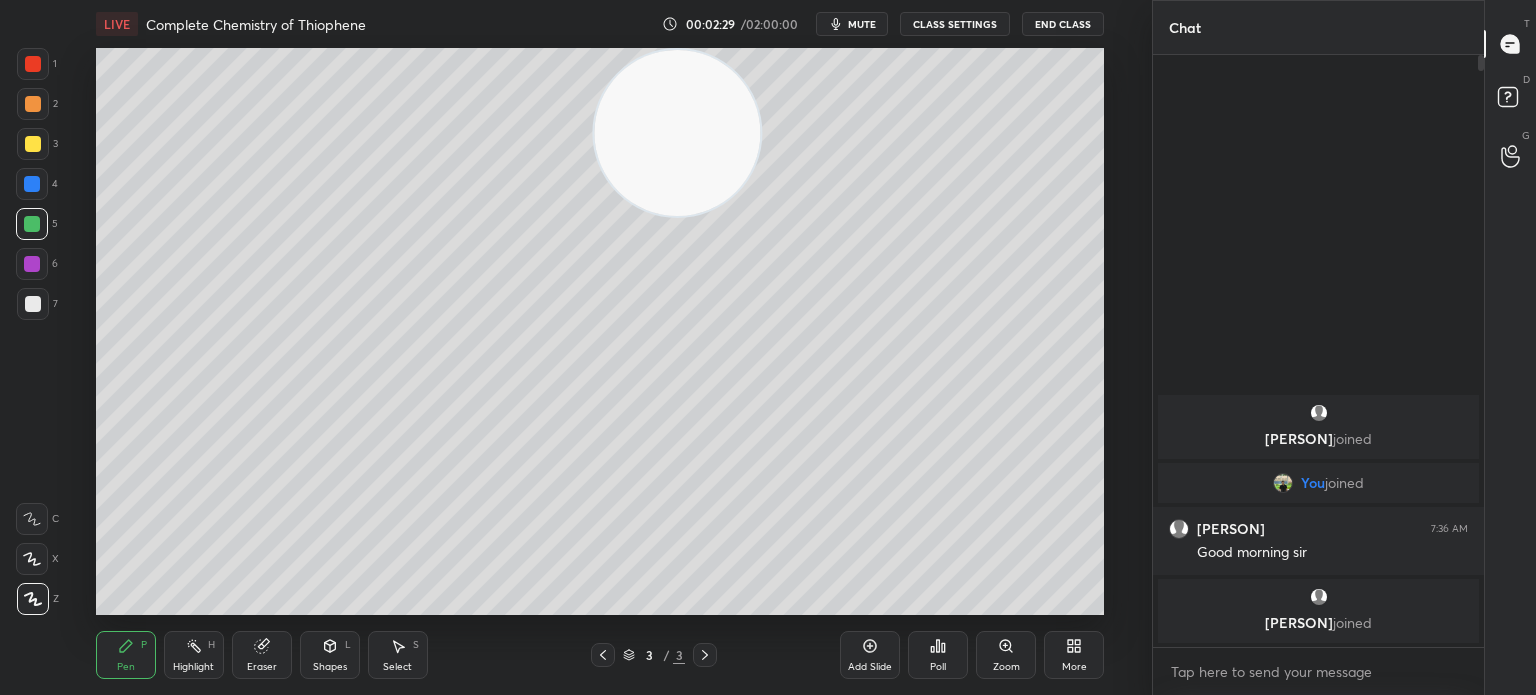 click at bounding box center (33, 304) 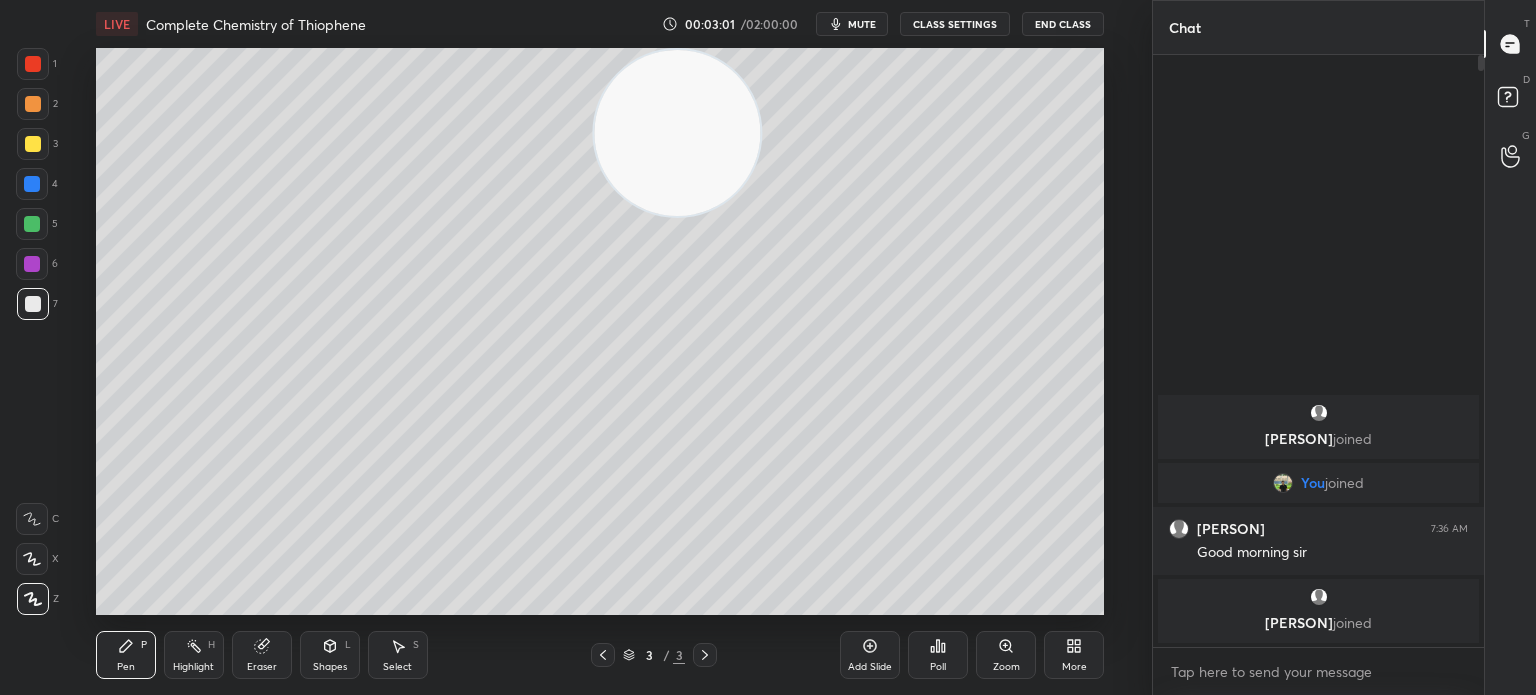 click on "Highlight" at bounding box center [193, 667] 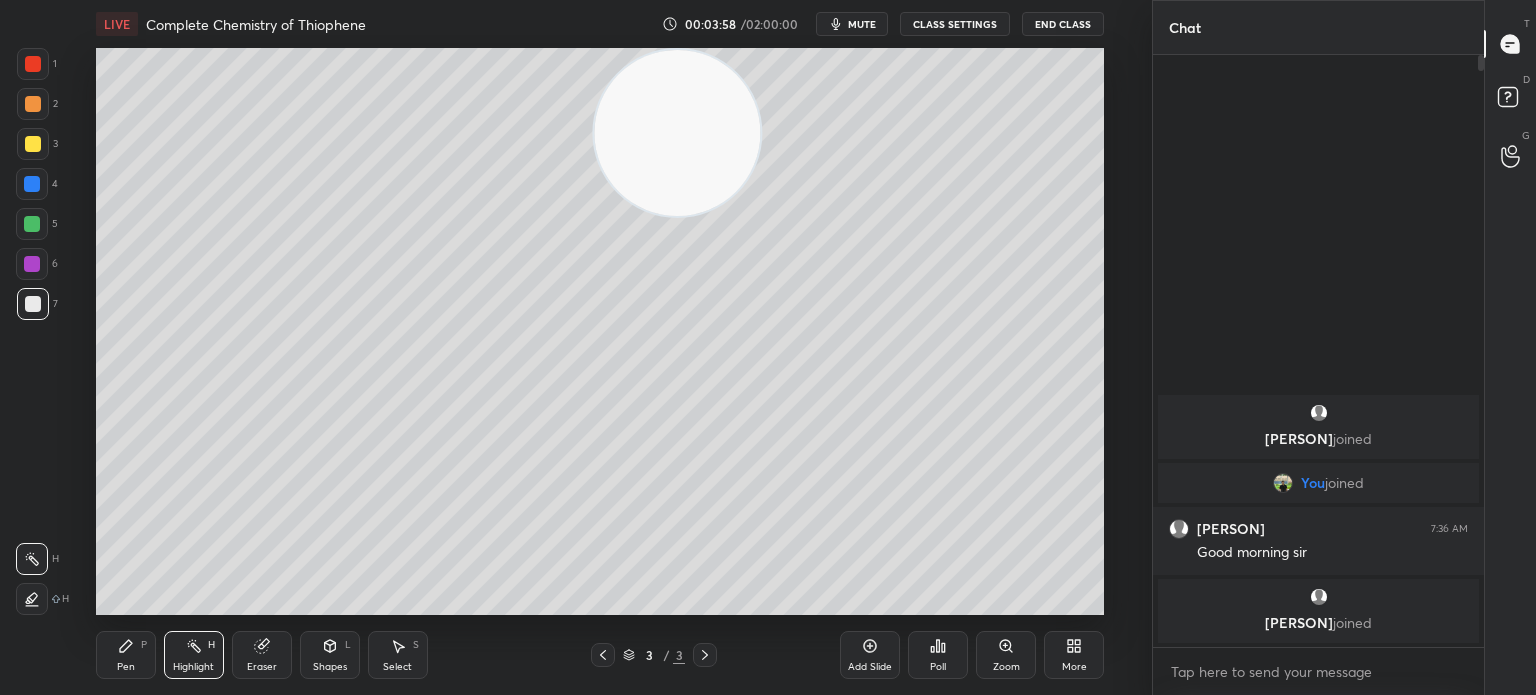 click on "Pen" at bounding box center (126, 667) 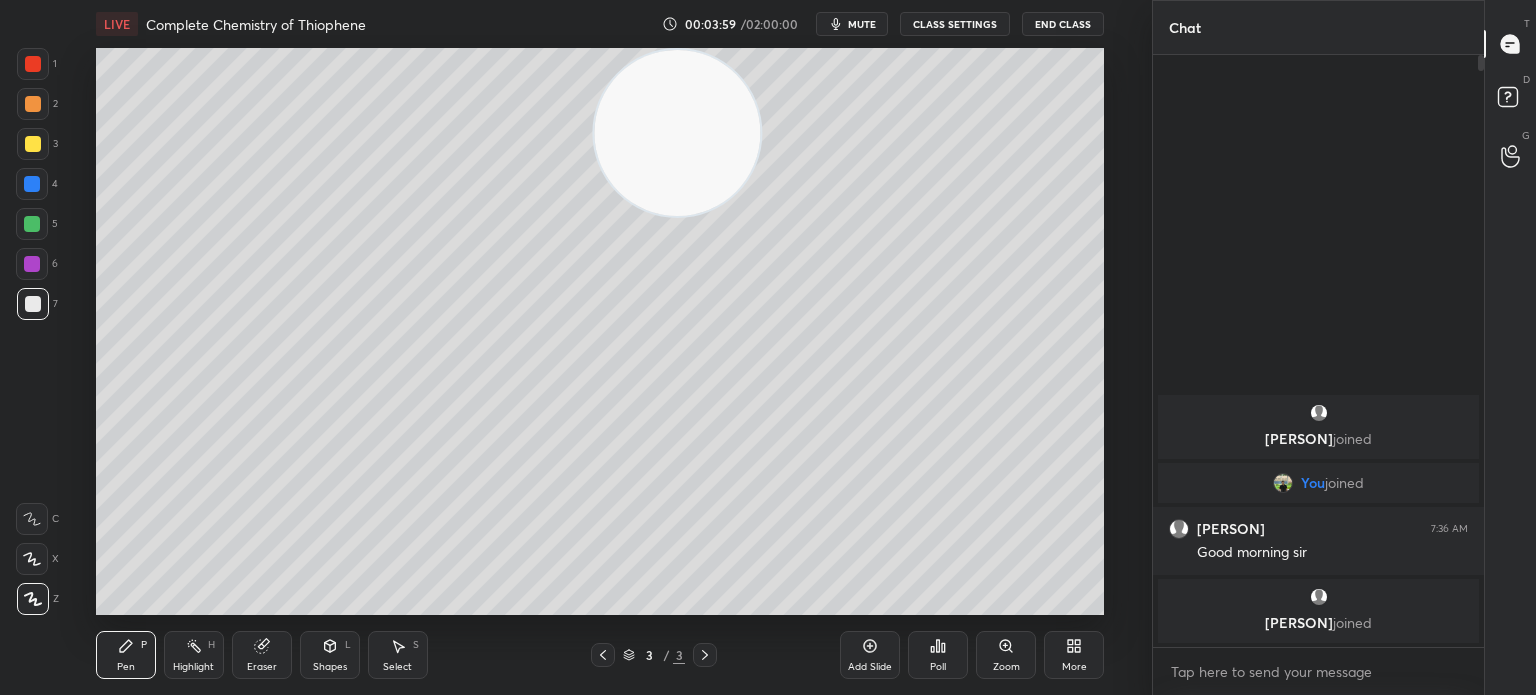 click on "Pen P" at bounding box center [126, 655] 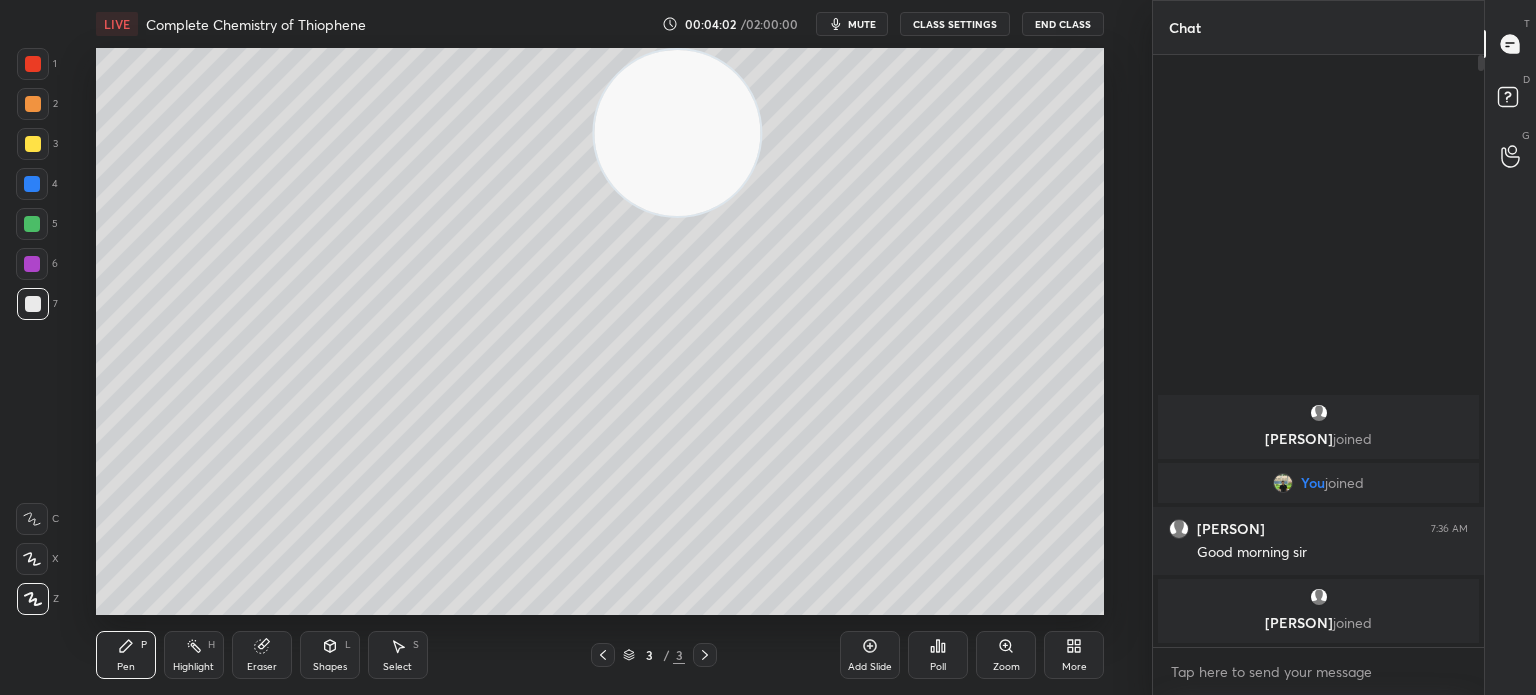 click on "H" at bounding box center [211, 645] 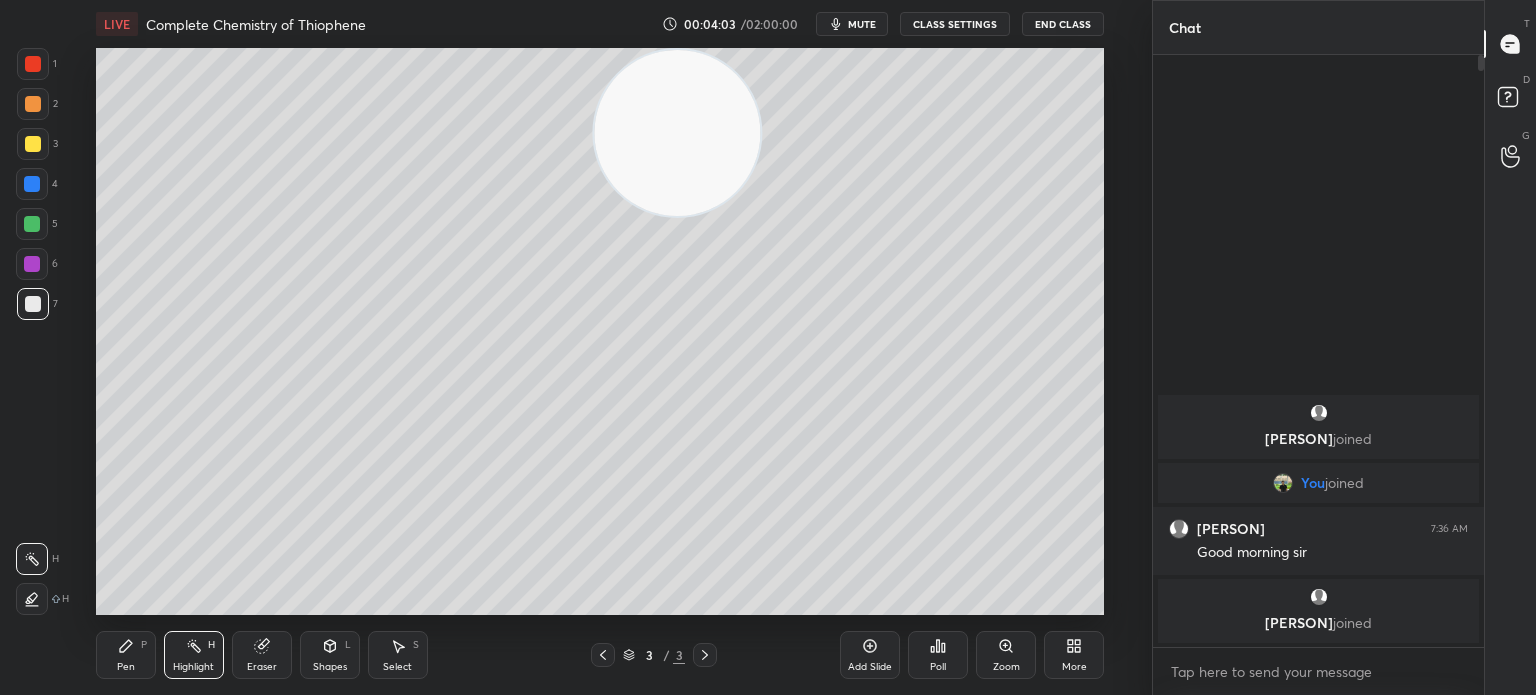 click on "Eraser" at bounding box center [262, 655] 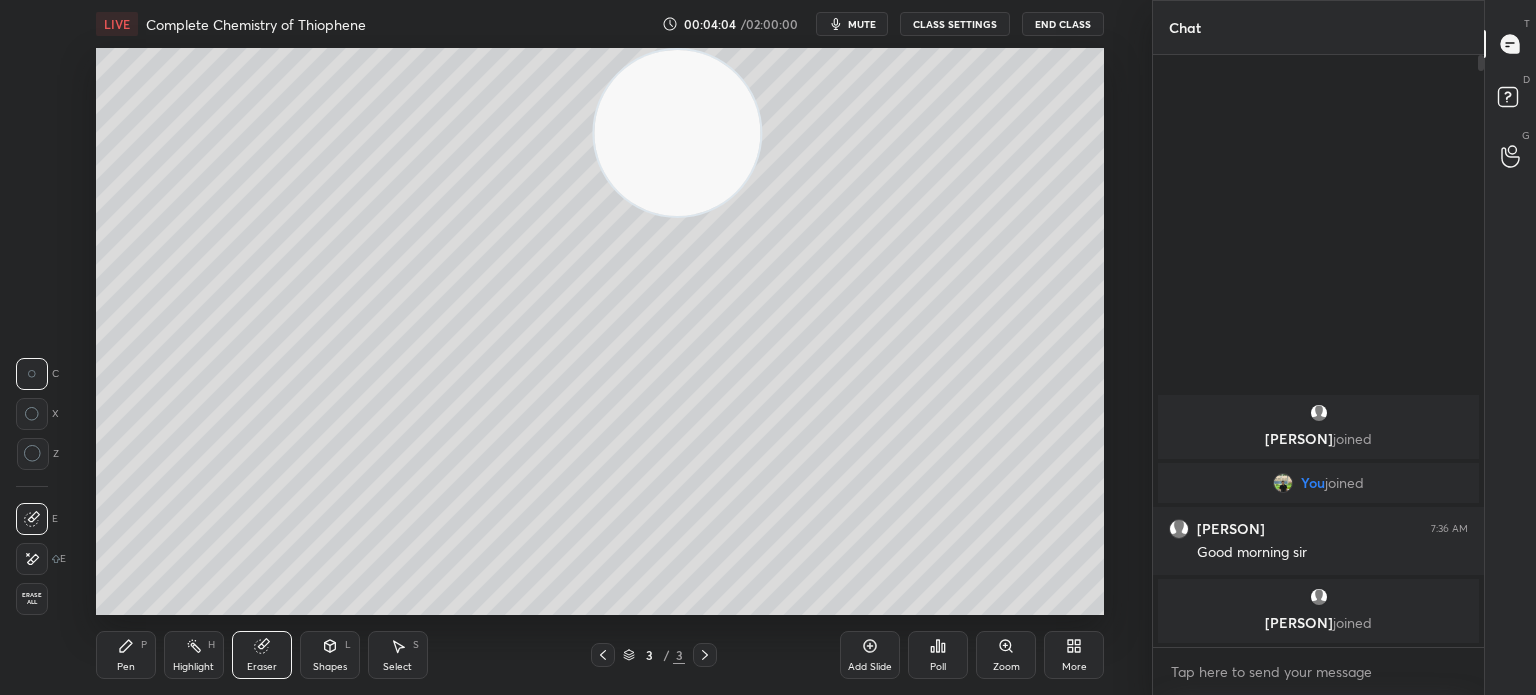click on "Pen P" at bounding box center (126, 655) 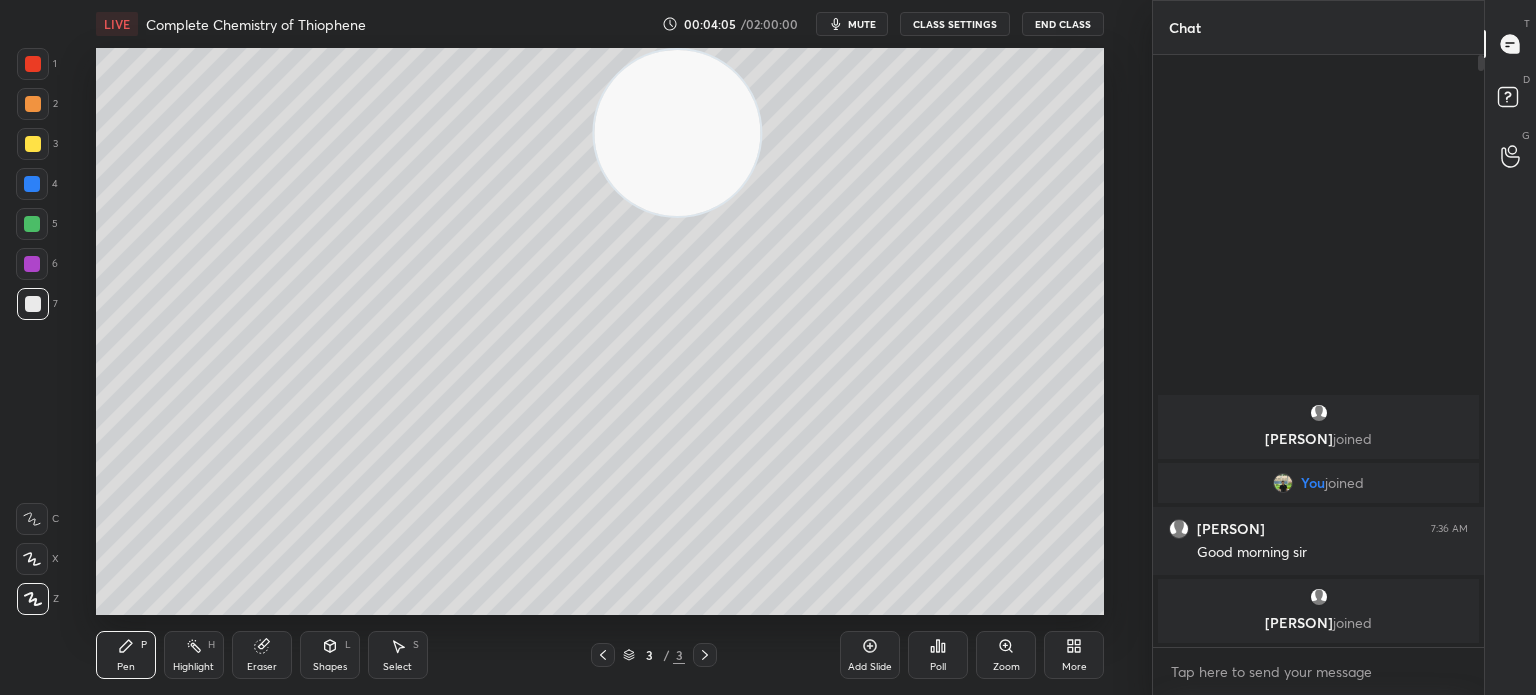 click on "Pen P" at bounding box center [126, 655] 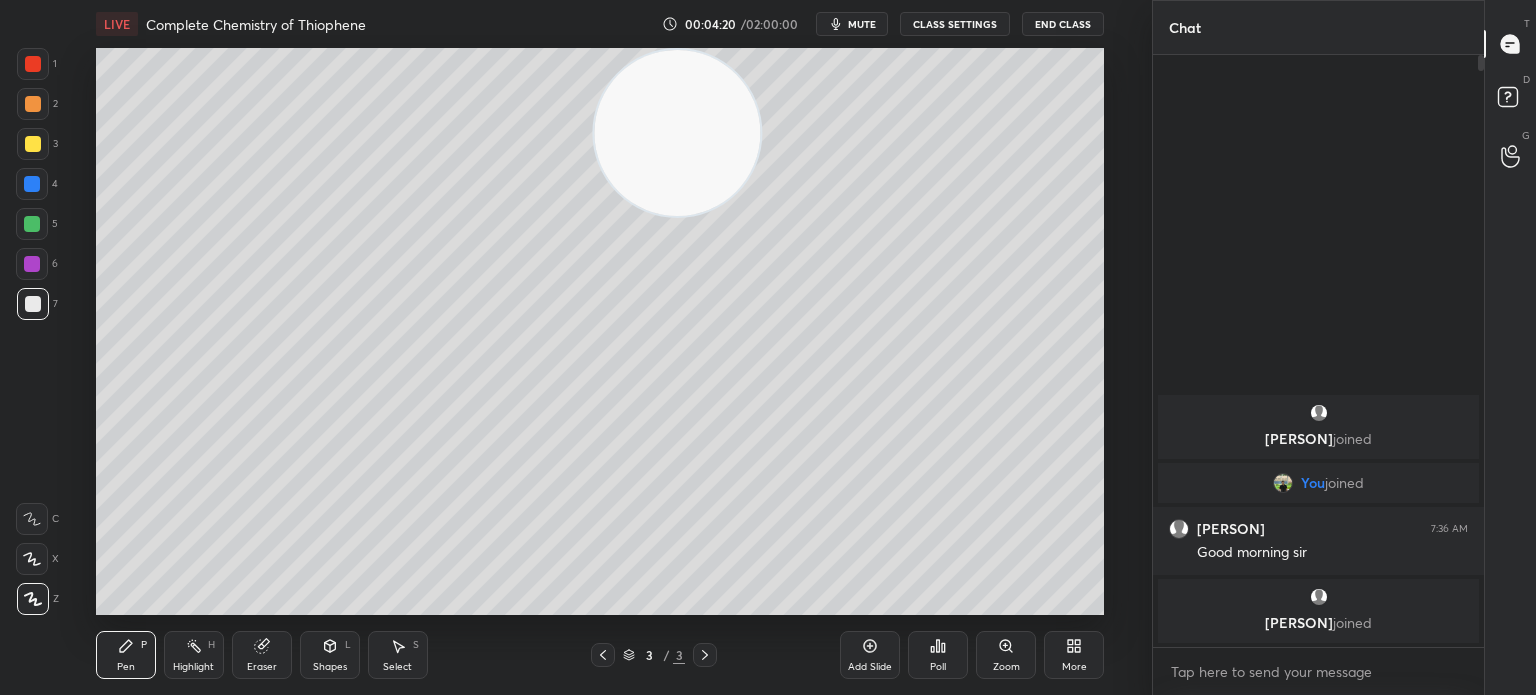 click on "Pen P Highlight H Eraser Shapes L Select S 3 / 3 Add Slide Poll Zoom More" at bounding box center (600, 655) 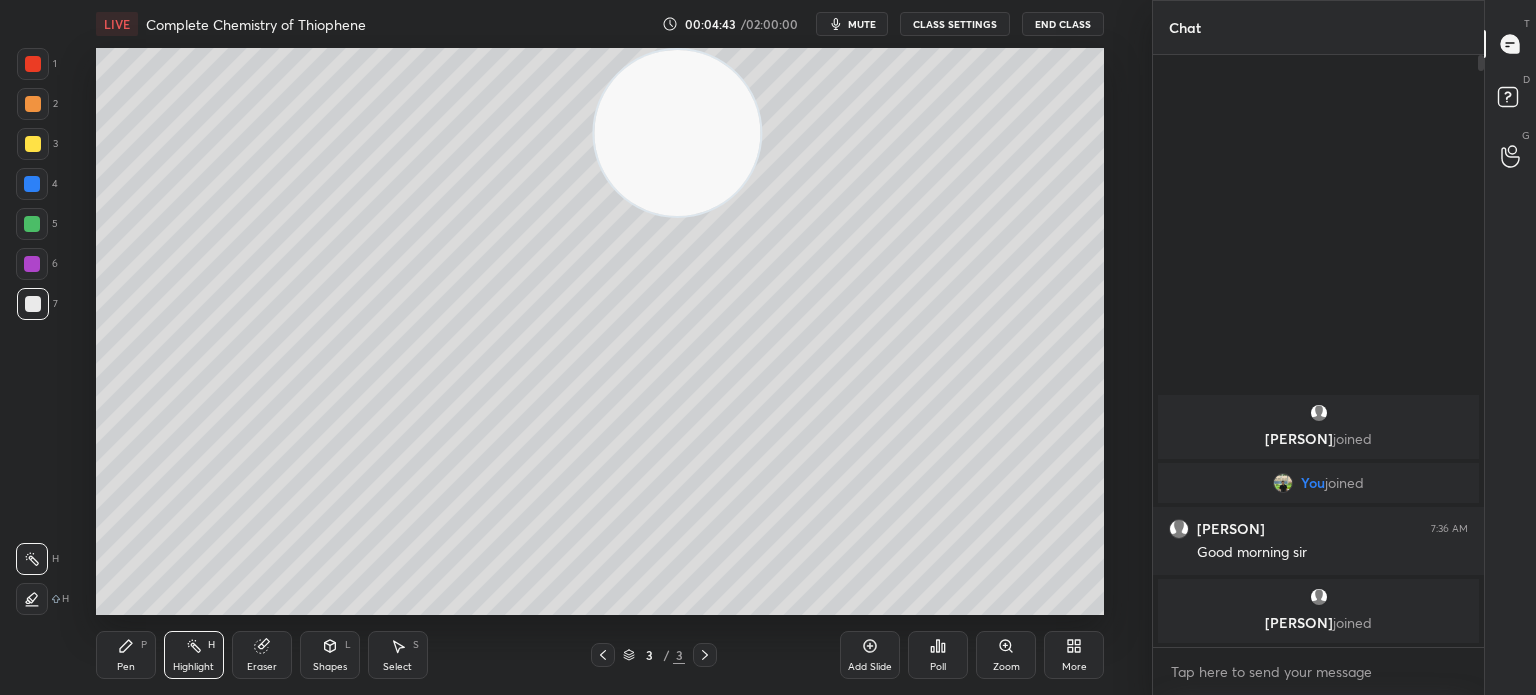 click on "Pen P" at bounding box center [126, 655] 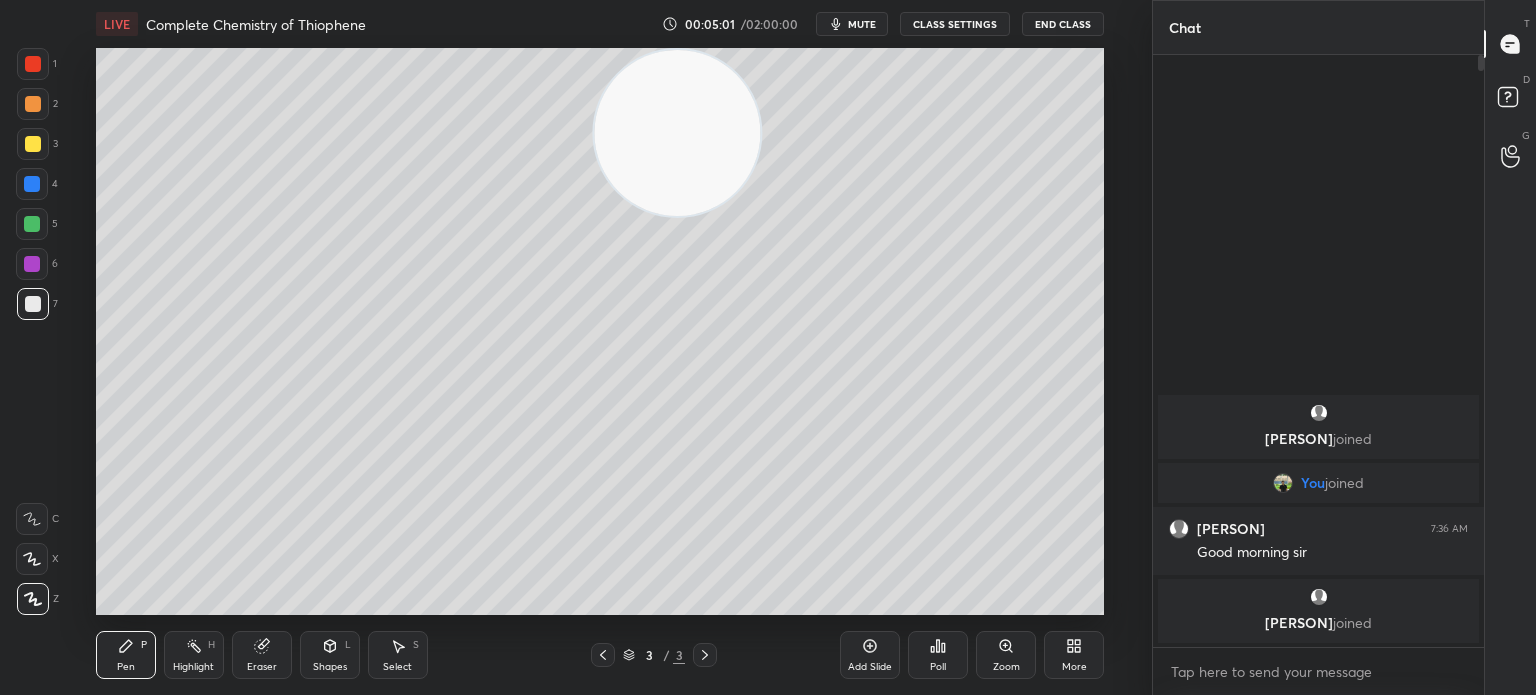click at bounding box center [33, 144] 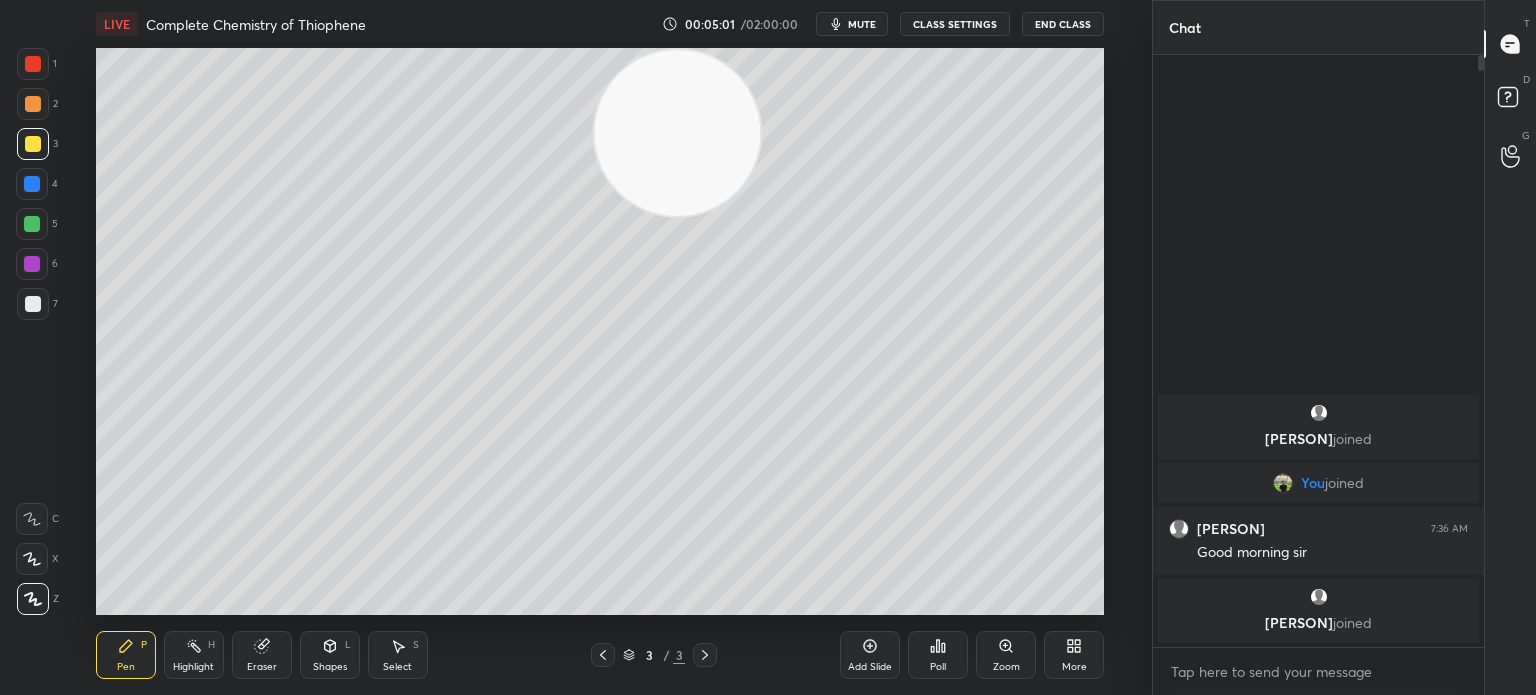 click at bounding box center (33, 144) 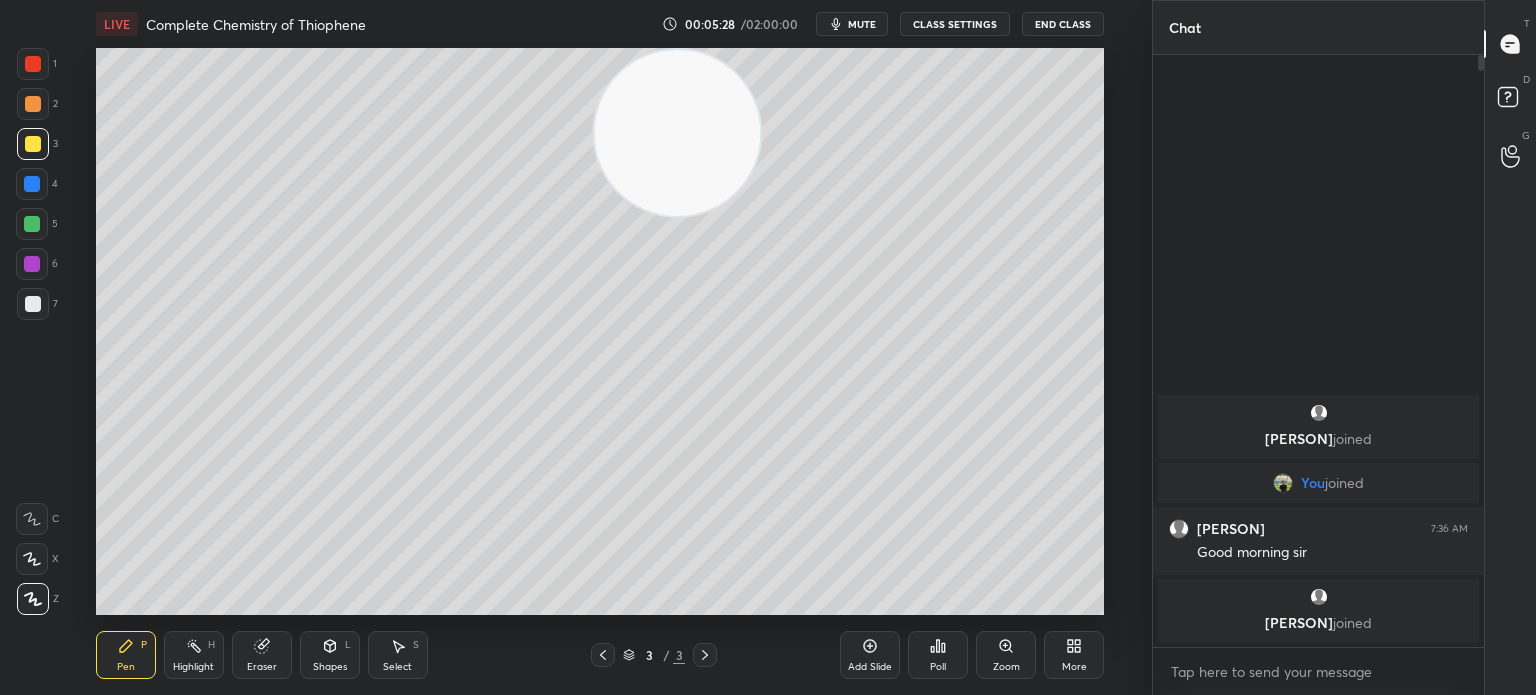 click on "Eraser" at bounding box center (262, 655) 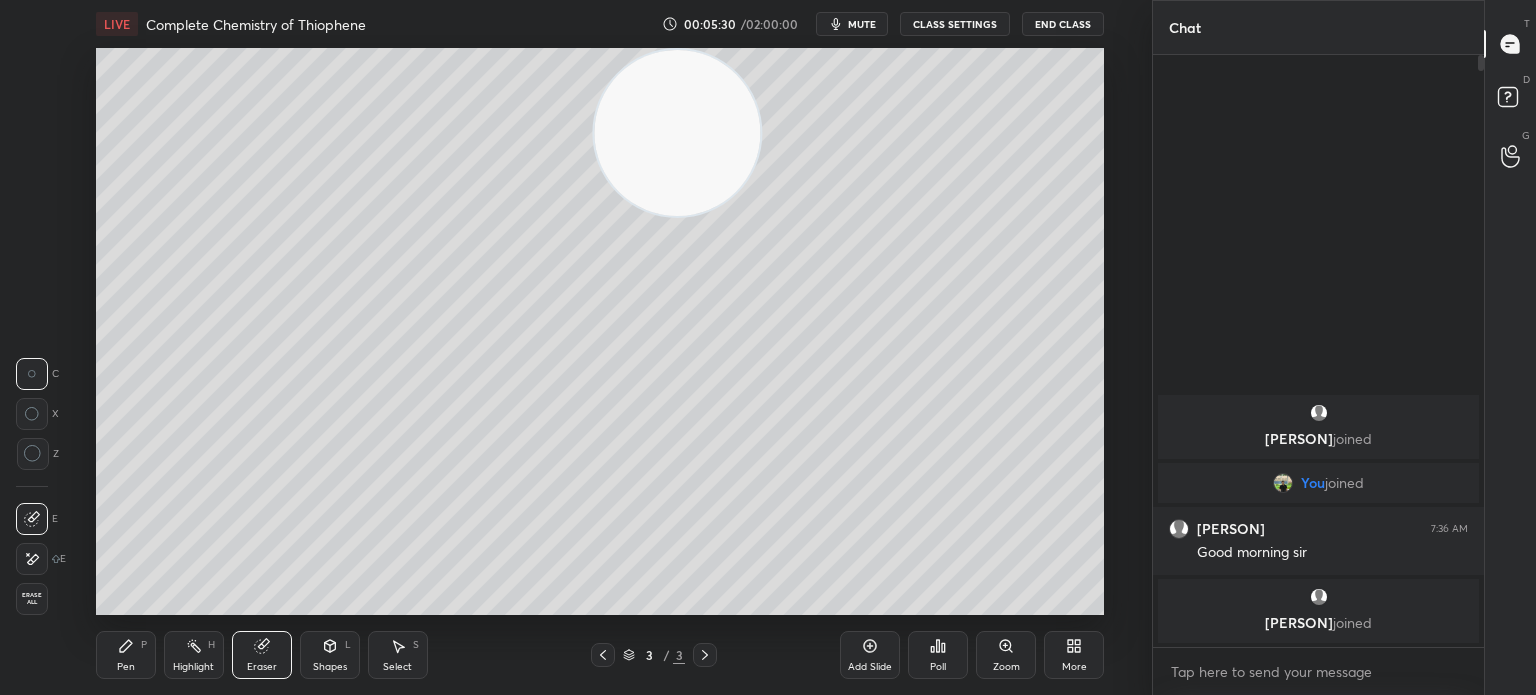 click on "Pen P" at bounding box center [126, 655] 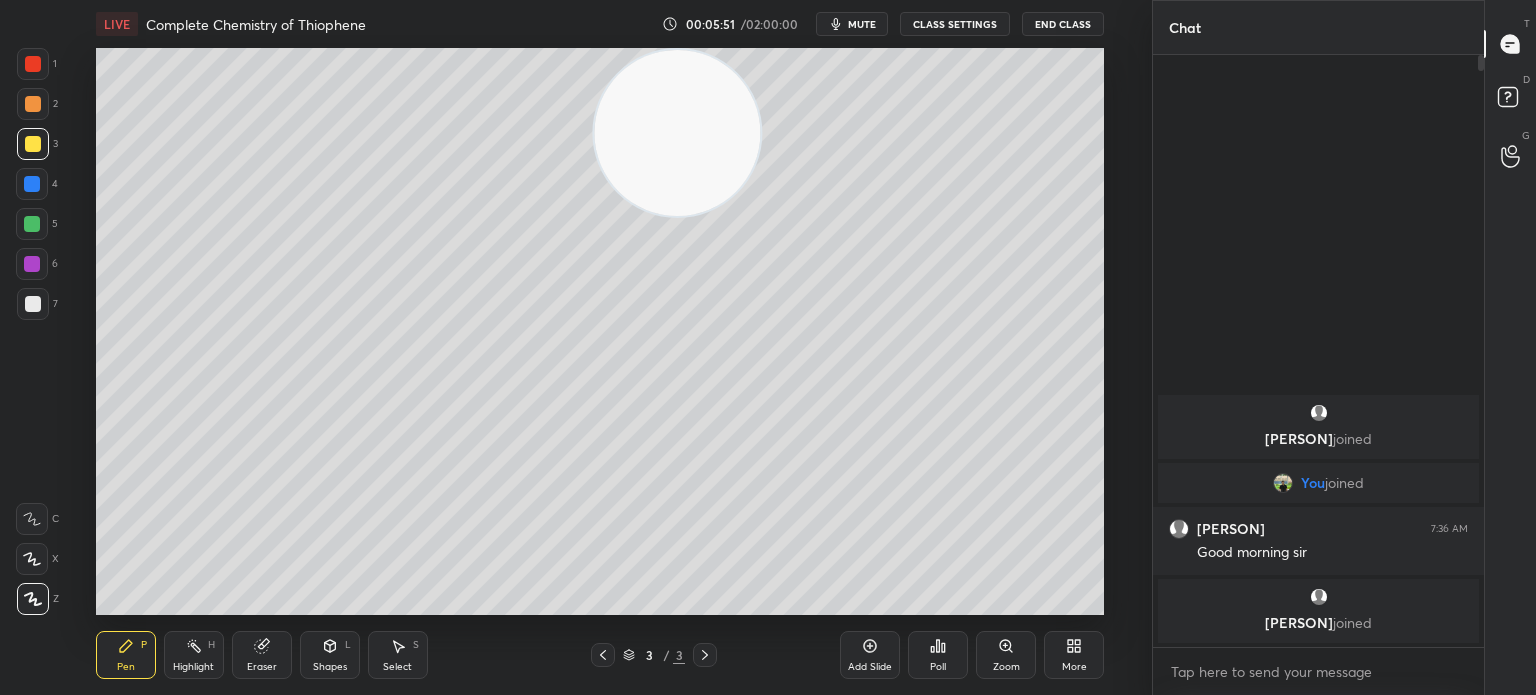 click on "Highlight H" at bounding box center [194, 655] 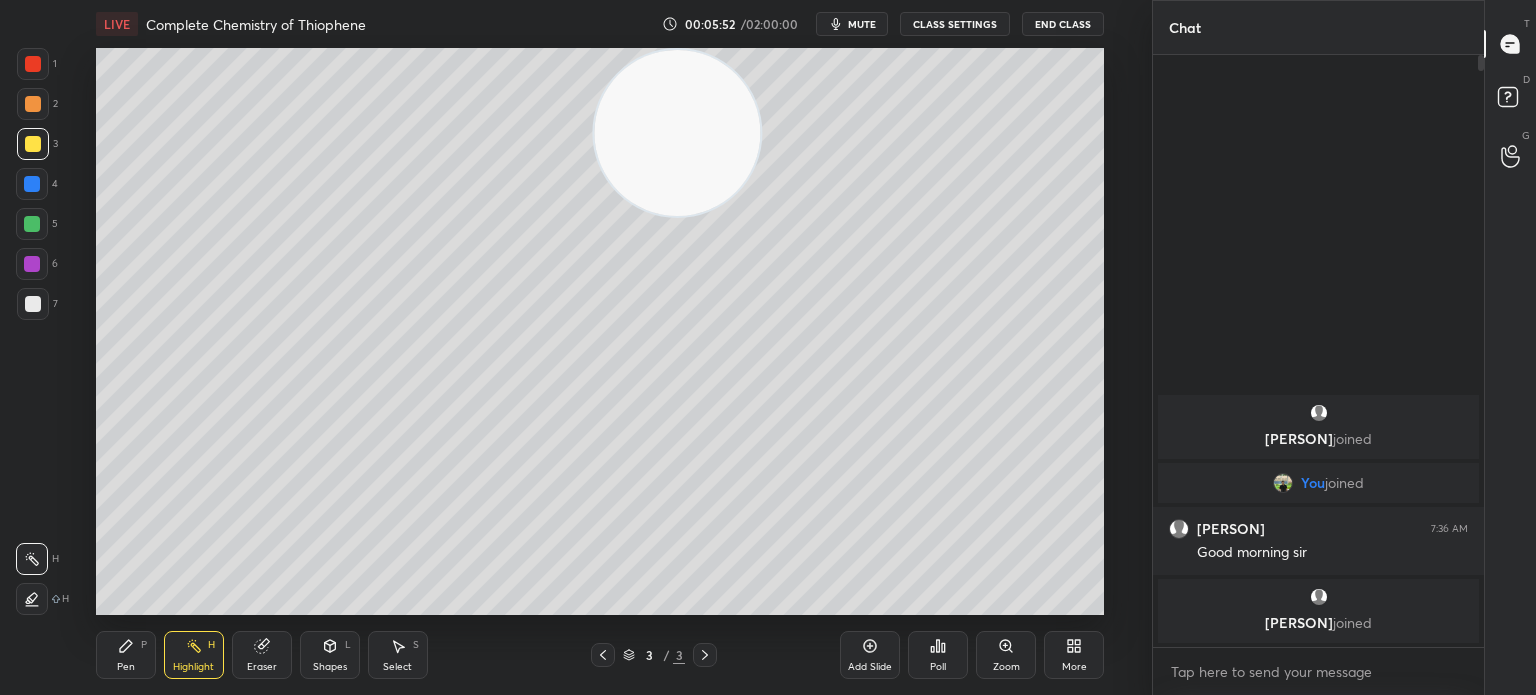 click on "Highlight H" at bounding box center [194, 655] 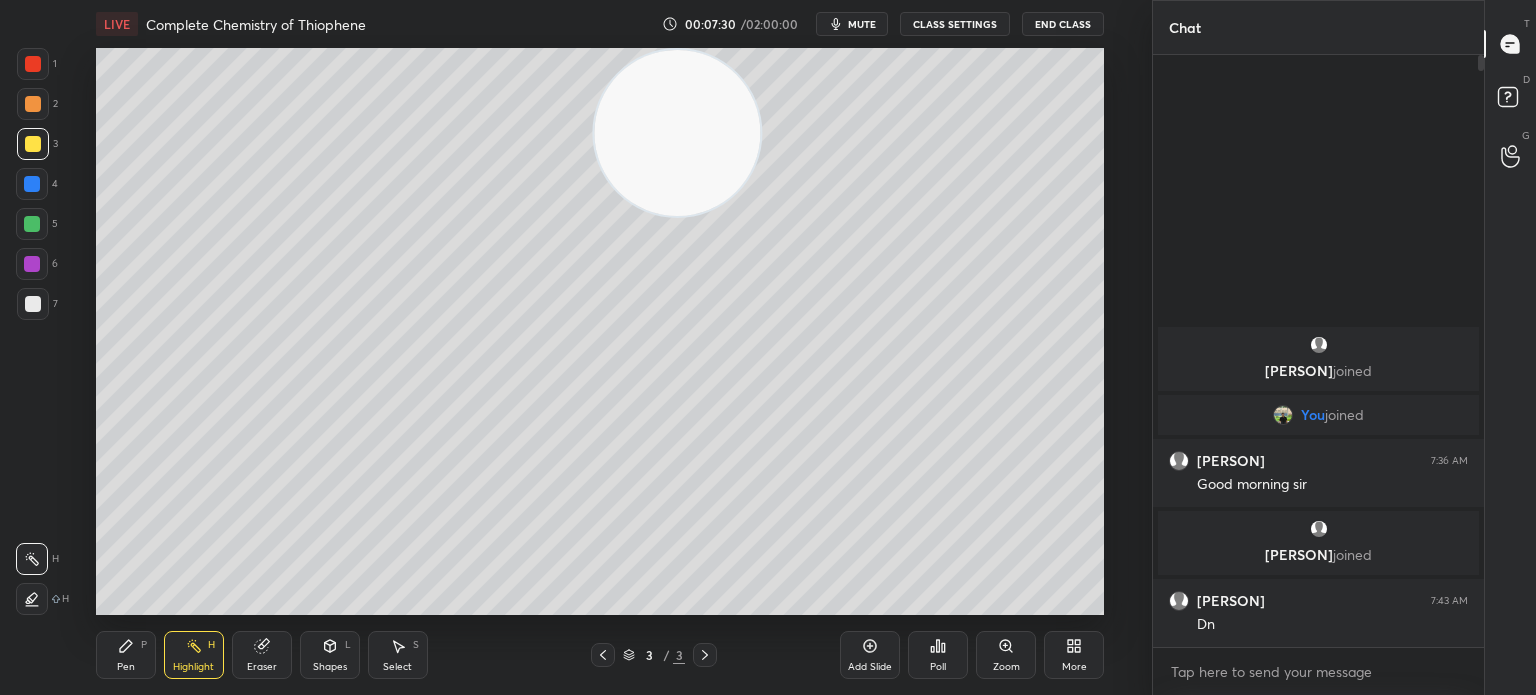 click at bounding box center [33, 304] 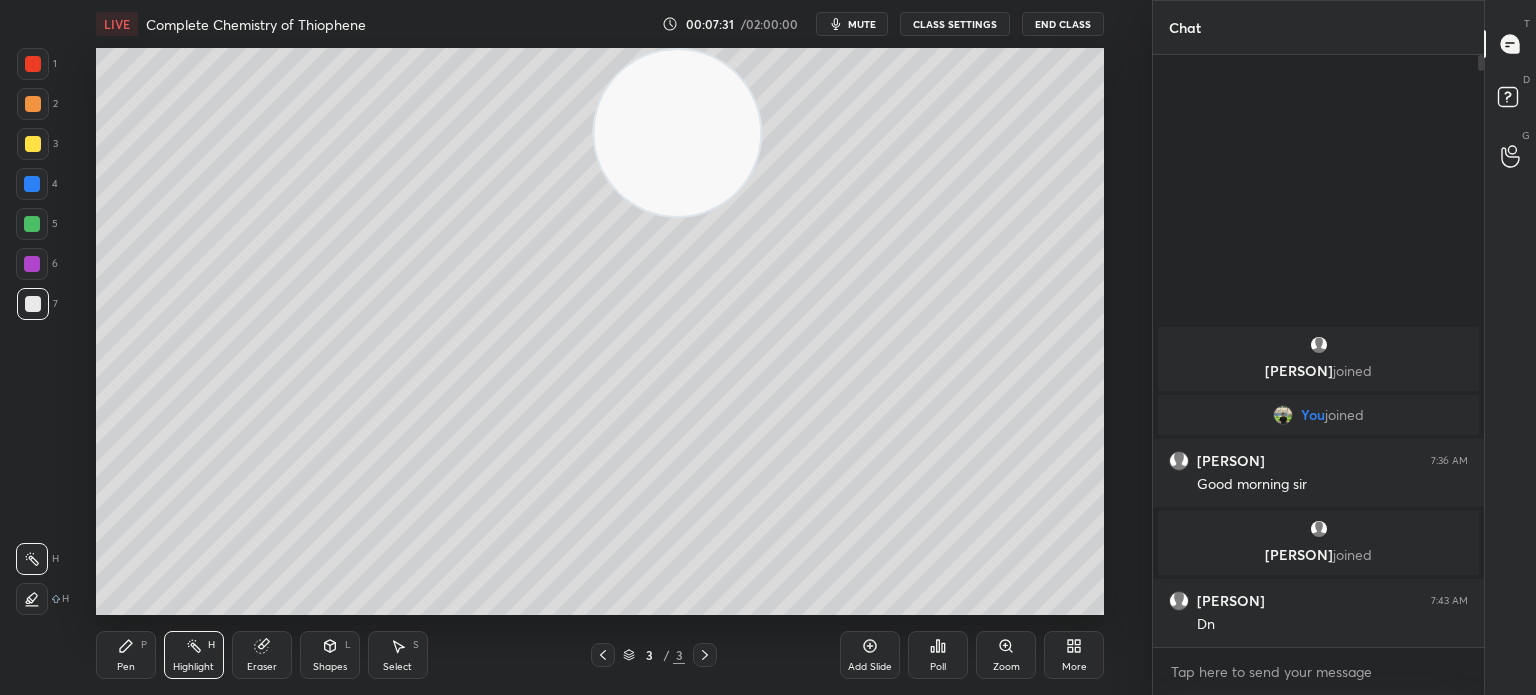 click at bounding box center (33, 304) 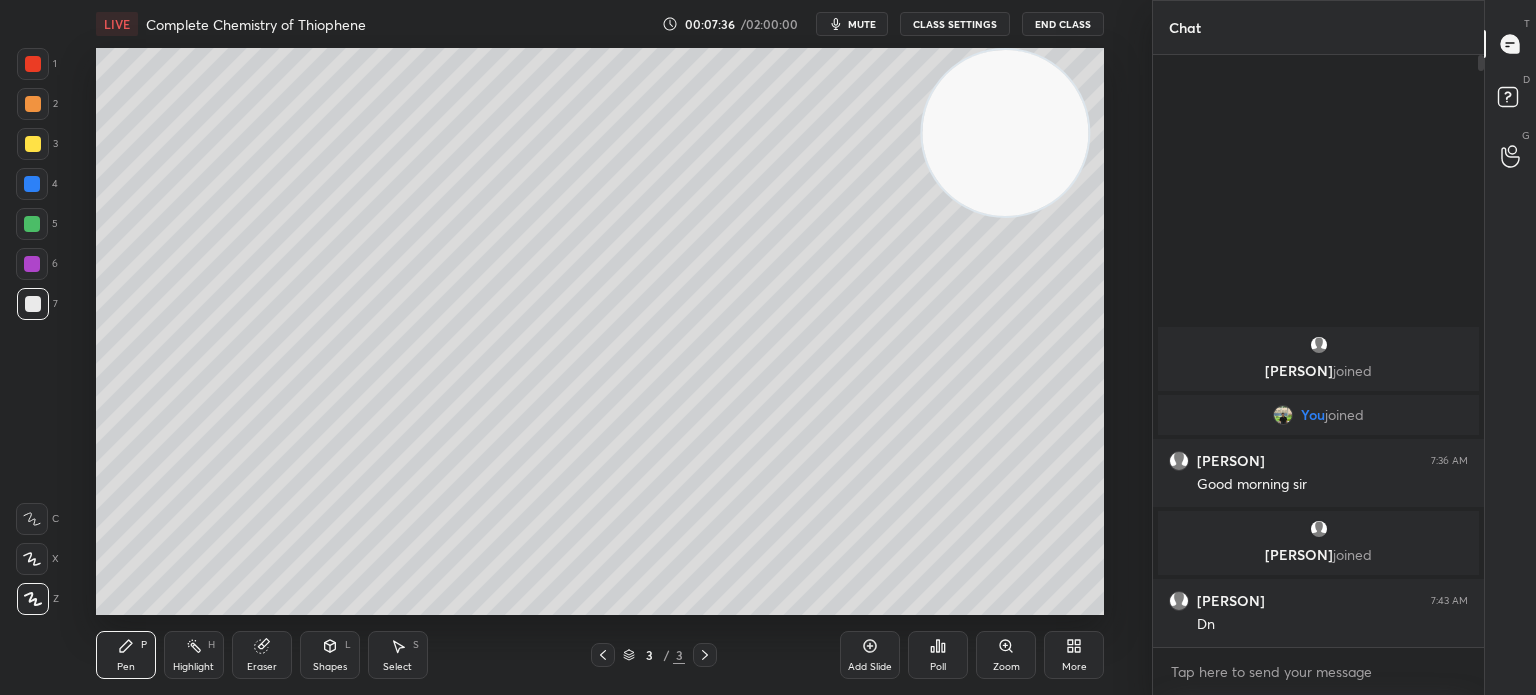 click on "Highlight H" at bounding box center [194, 655] 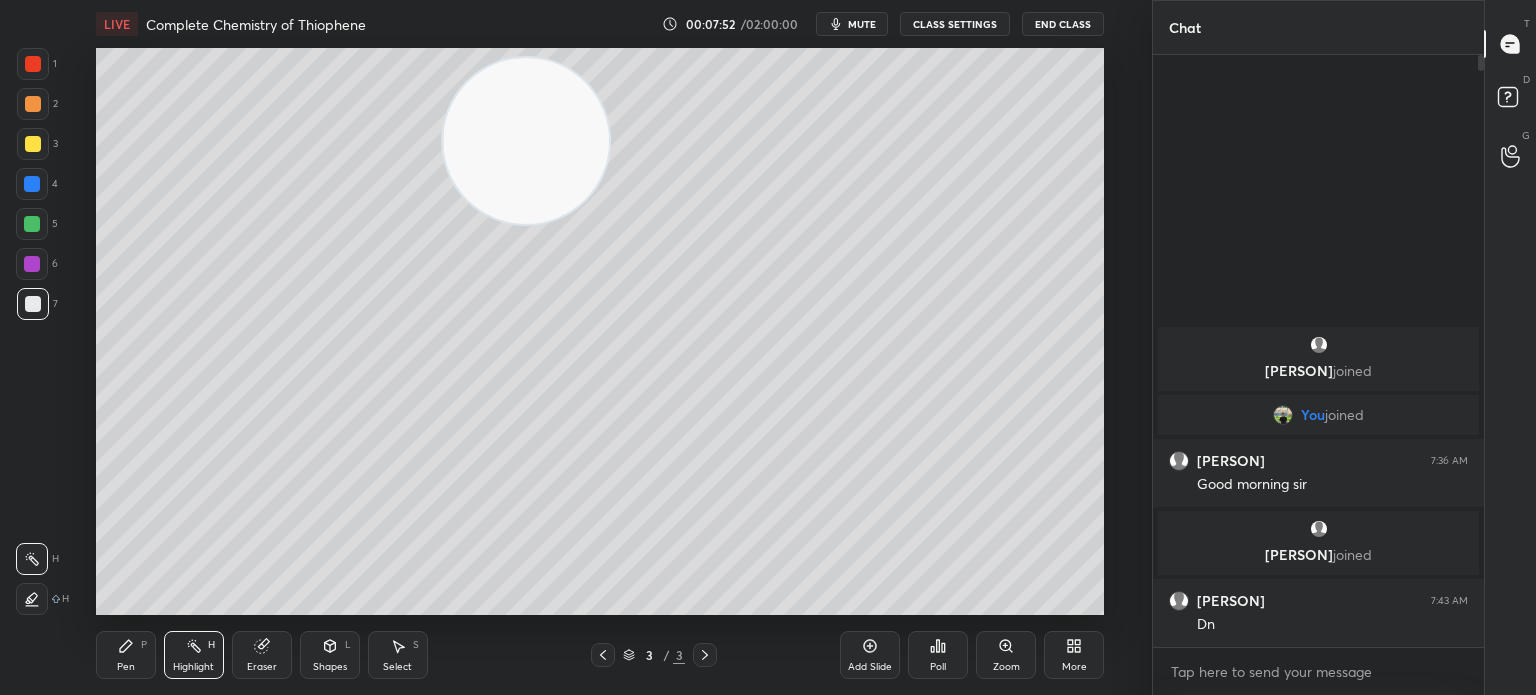 click on "Add Slide" at bounding box center (870, 655) 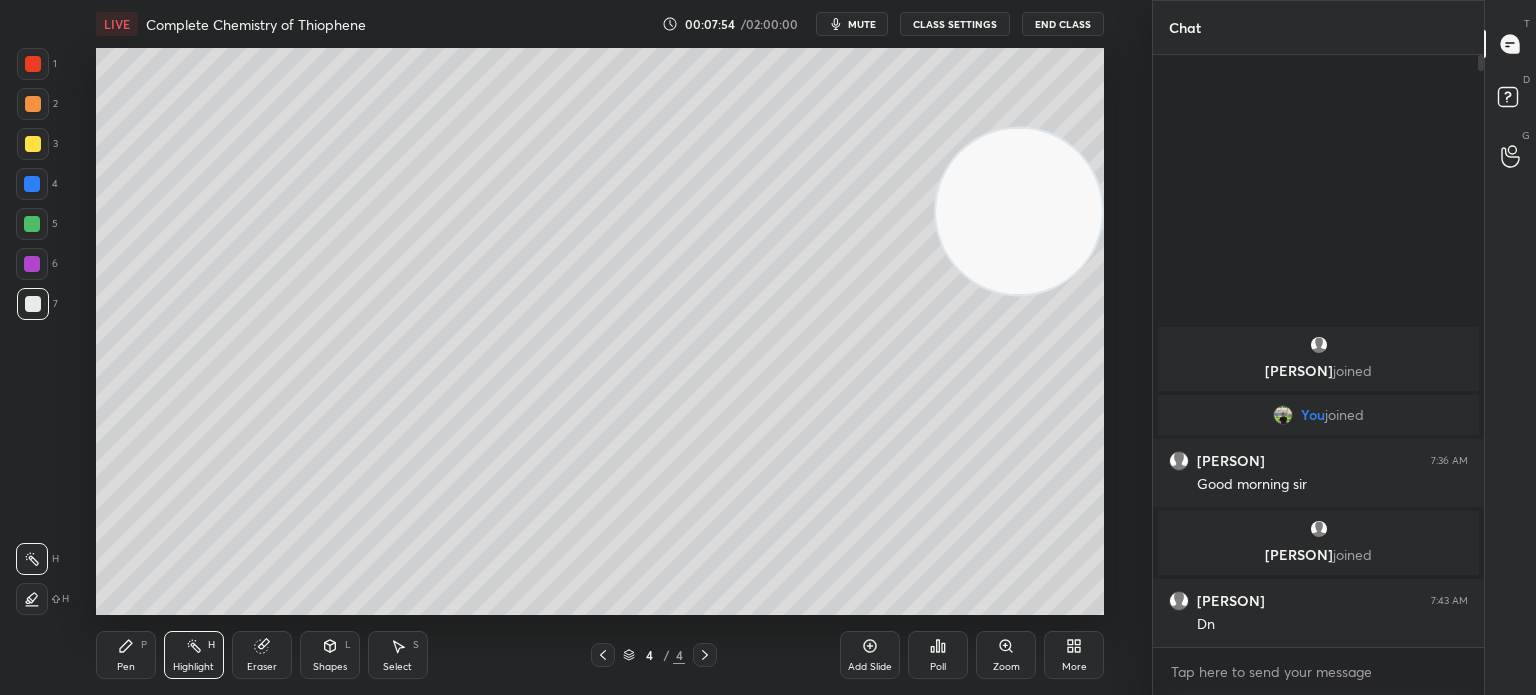 click on "Pen P" at bounding box center [126, 655] 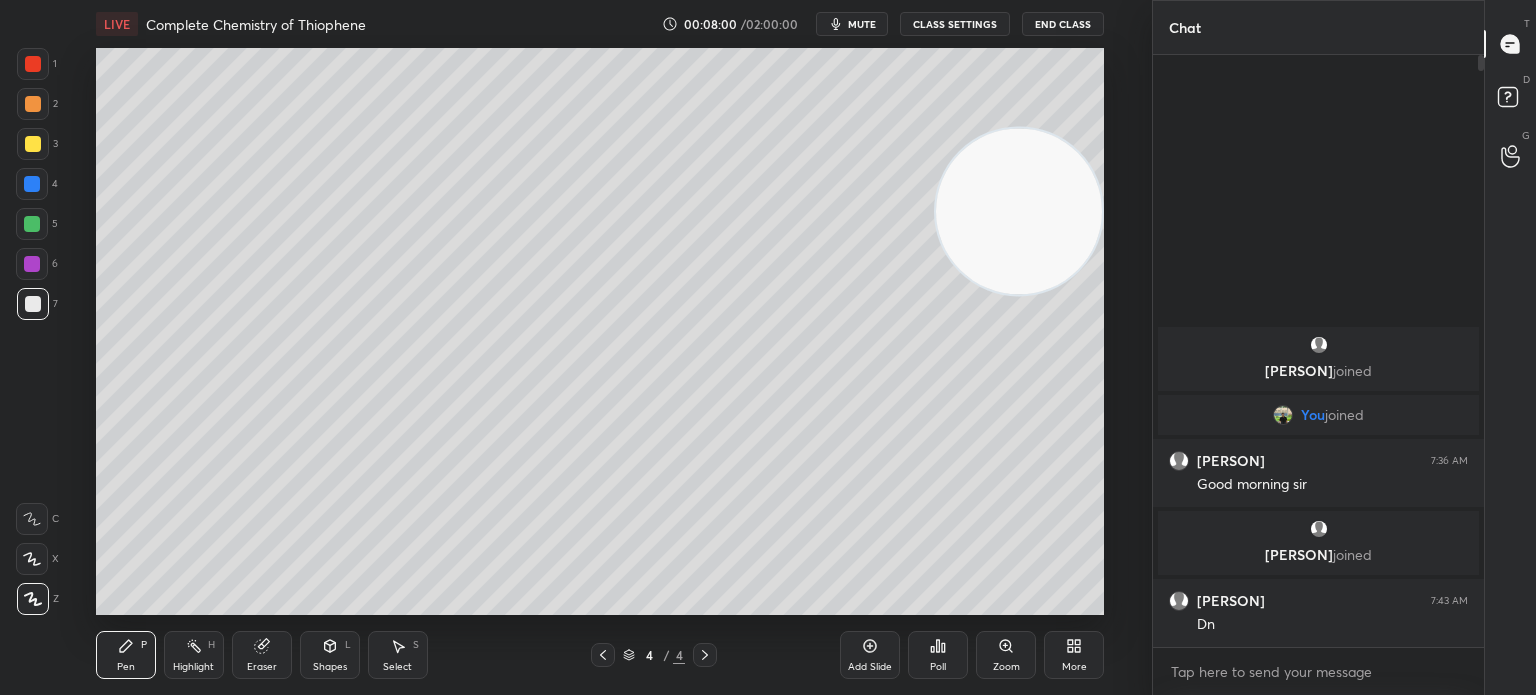 click on "Highlight H" at bounding box center [194, 655] 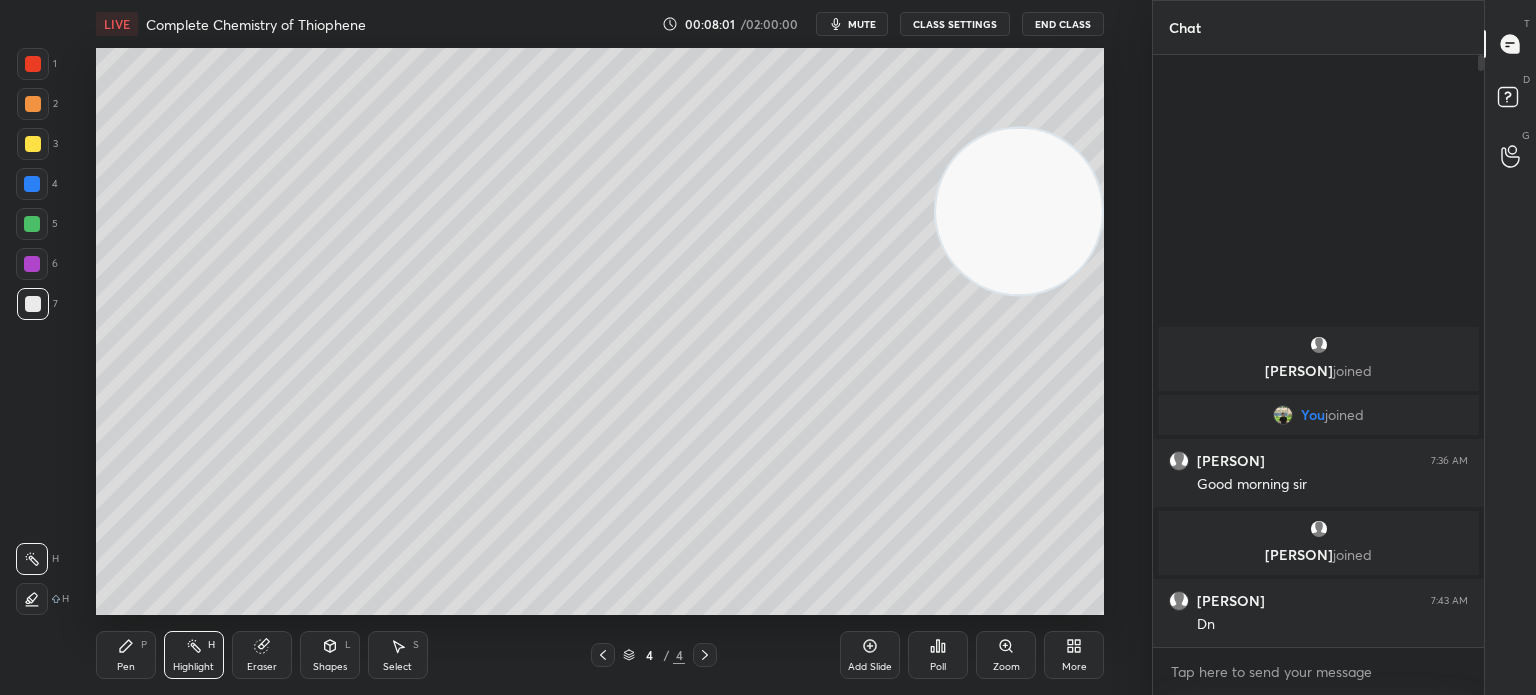 click on "Highlight H" at bounding box center [194, 655] 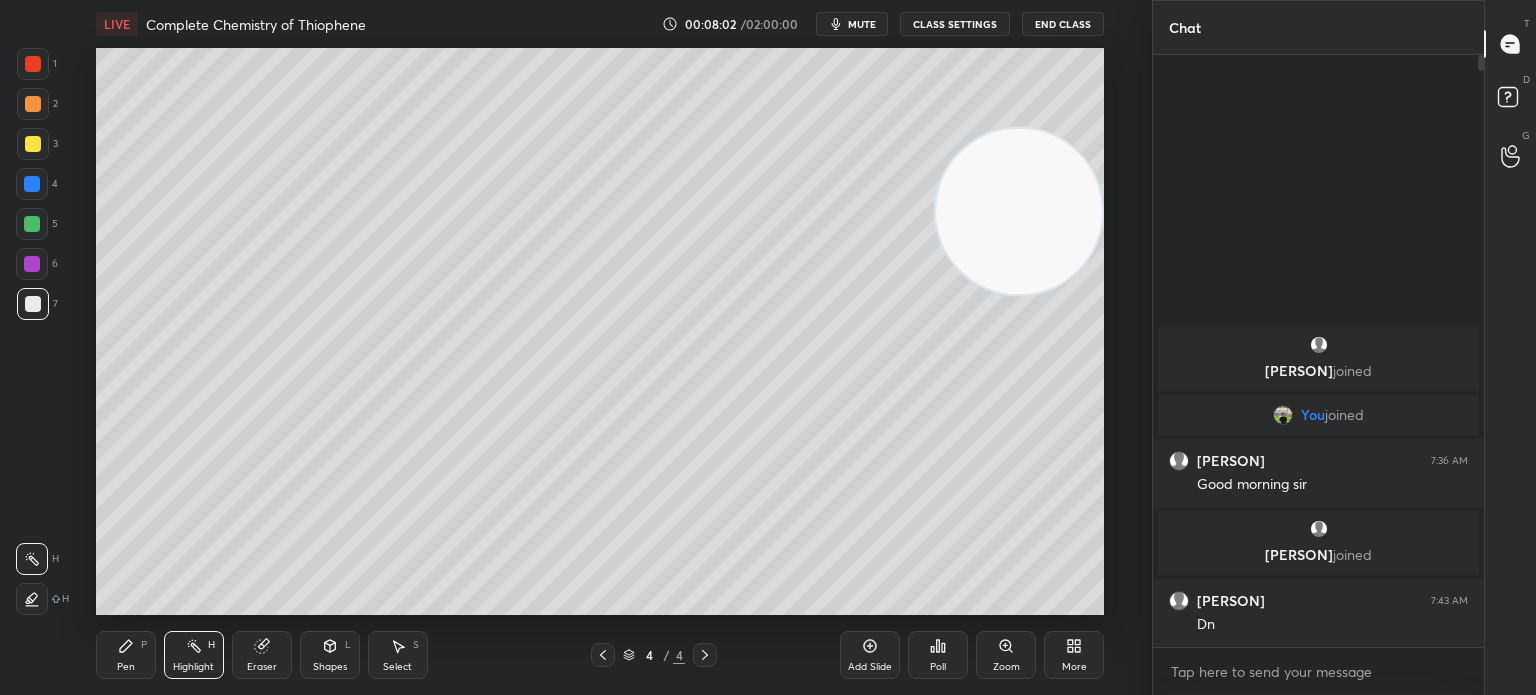 click 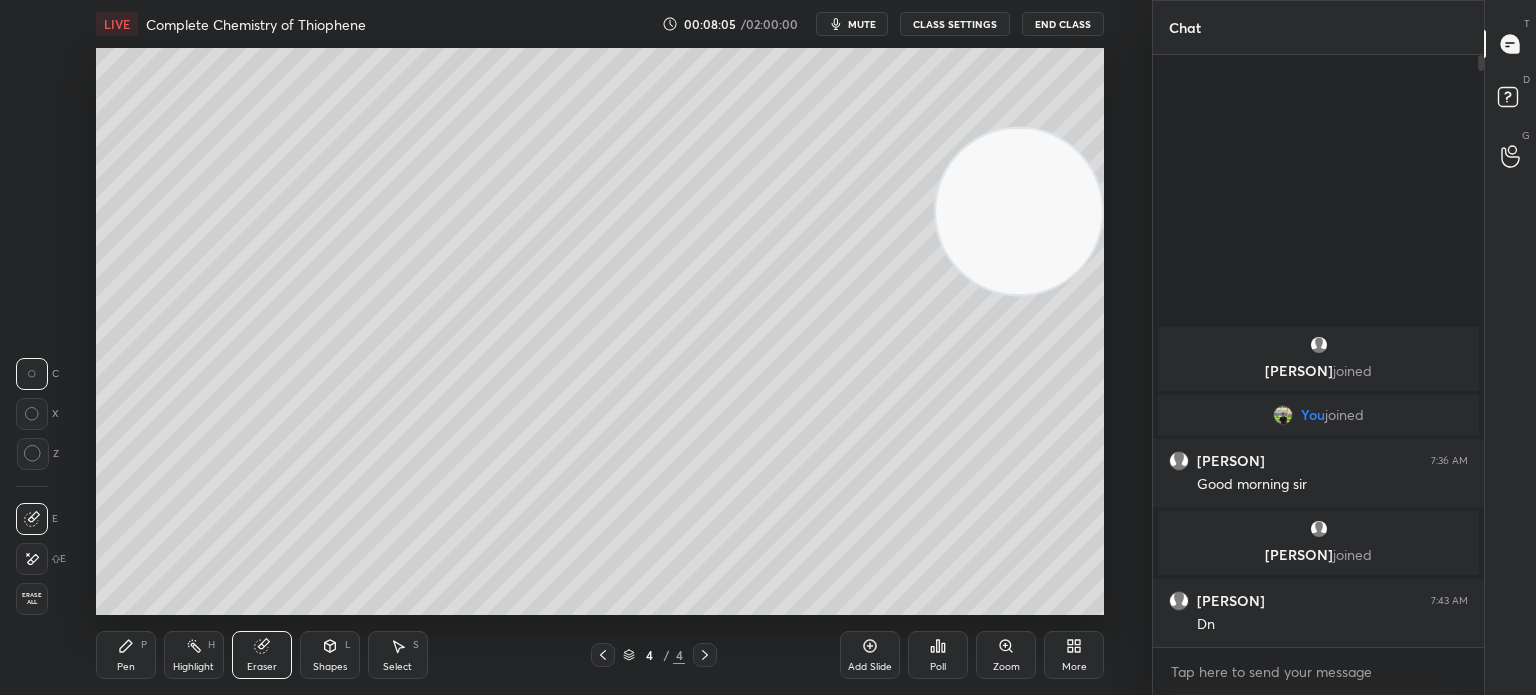 click 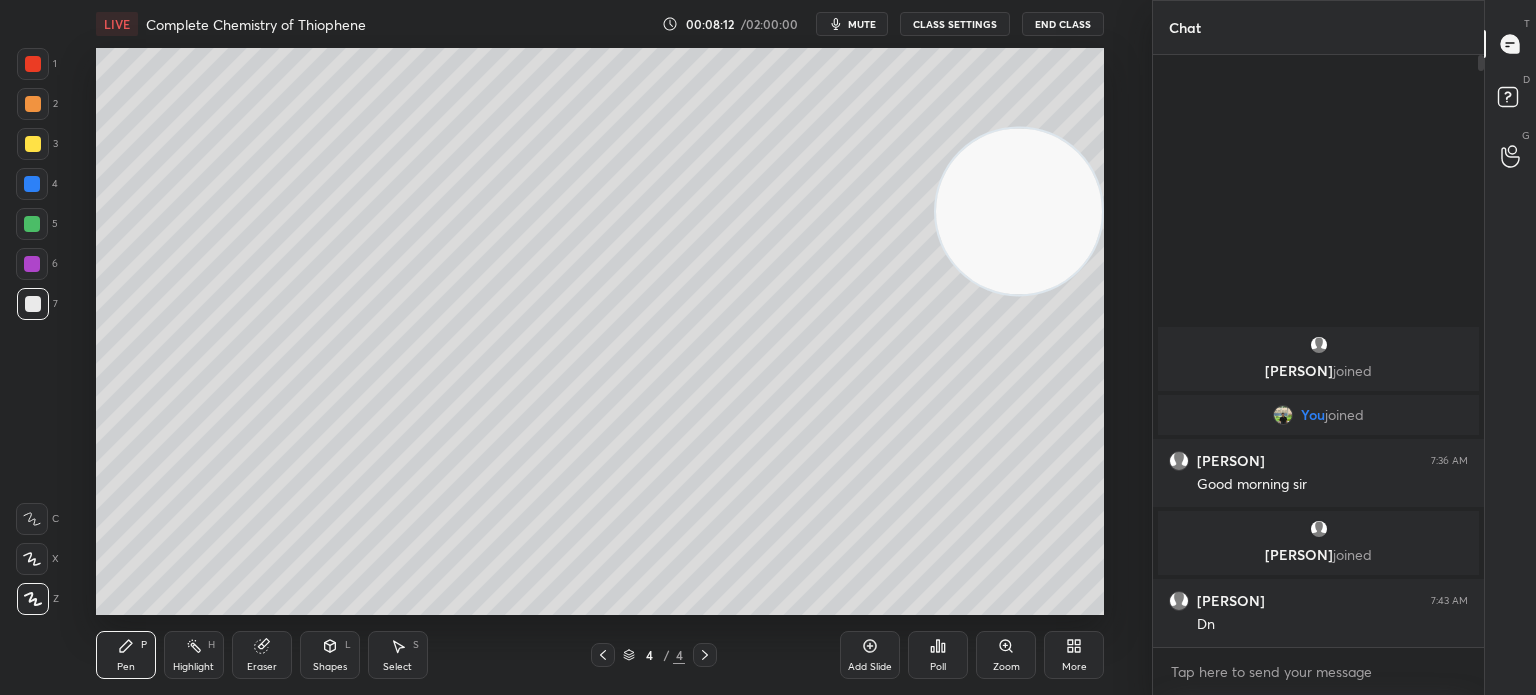 click at bounding box center [33, 144] 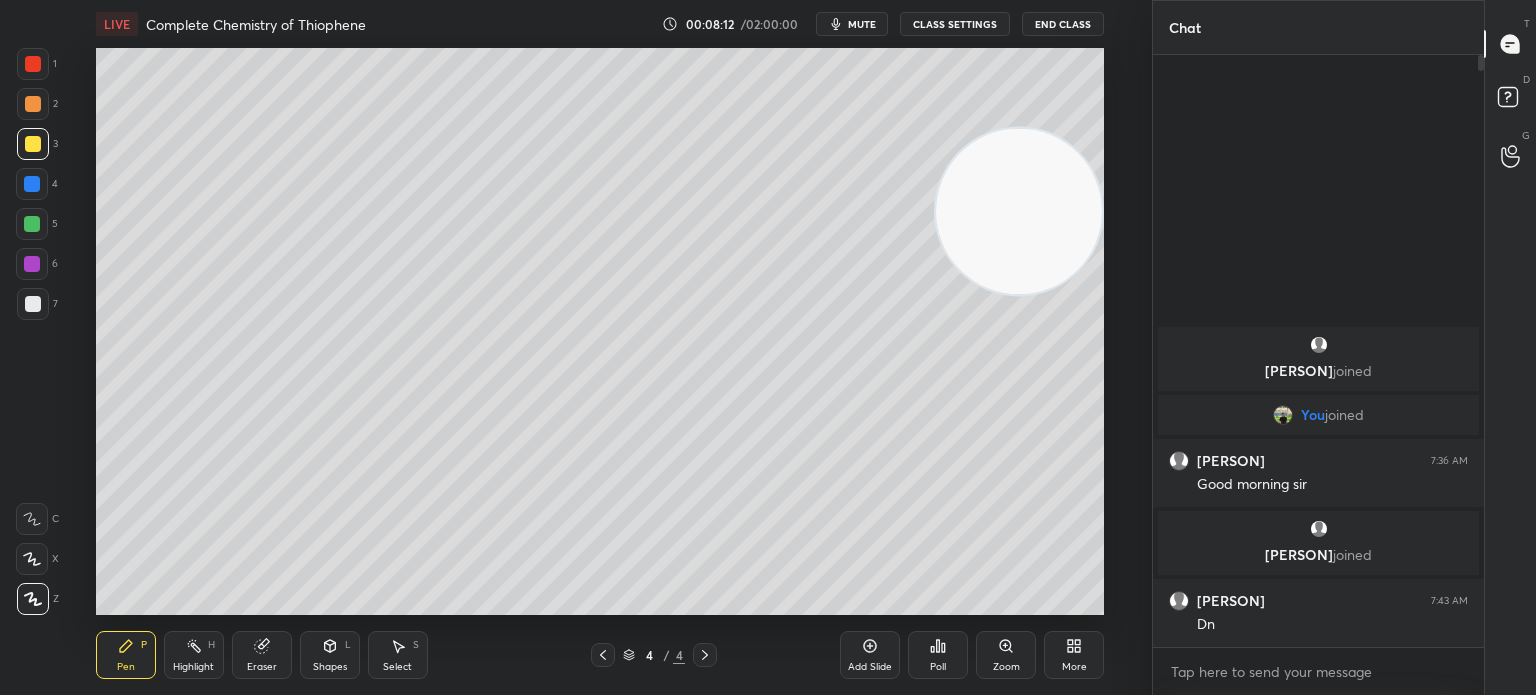 click at bounding box center (33, 144) 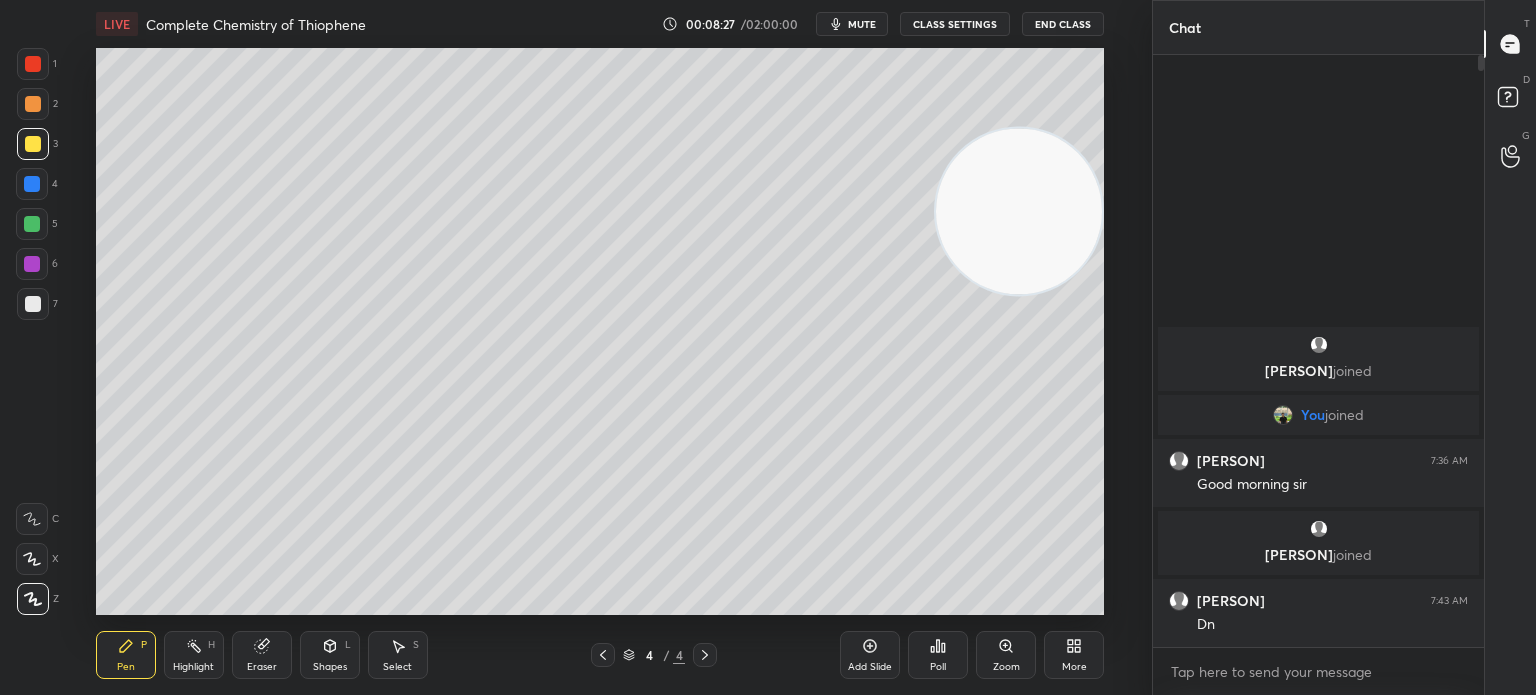click at bounding box center [33, 304] 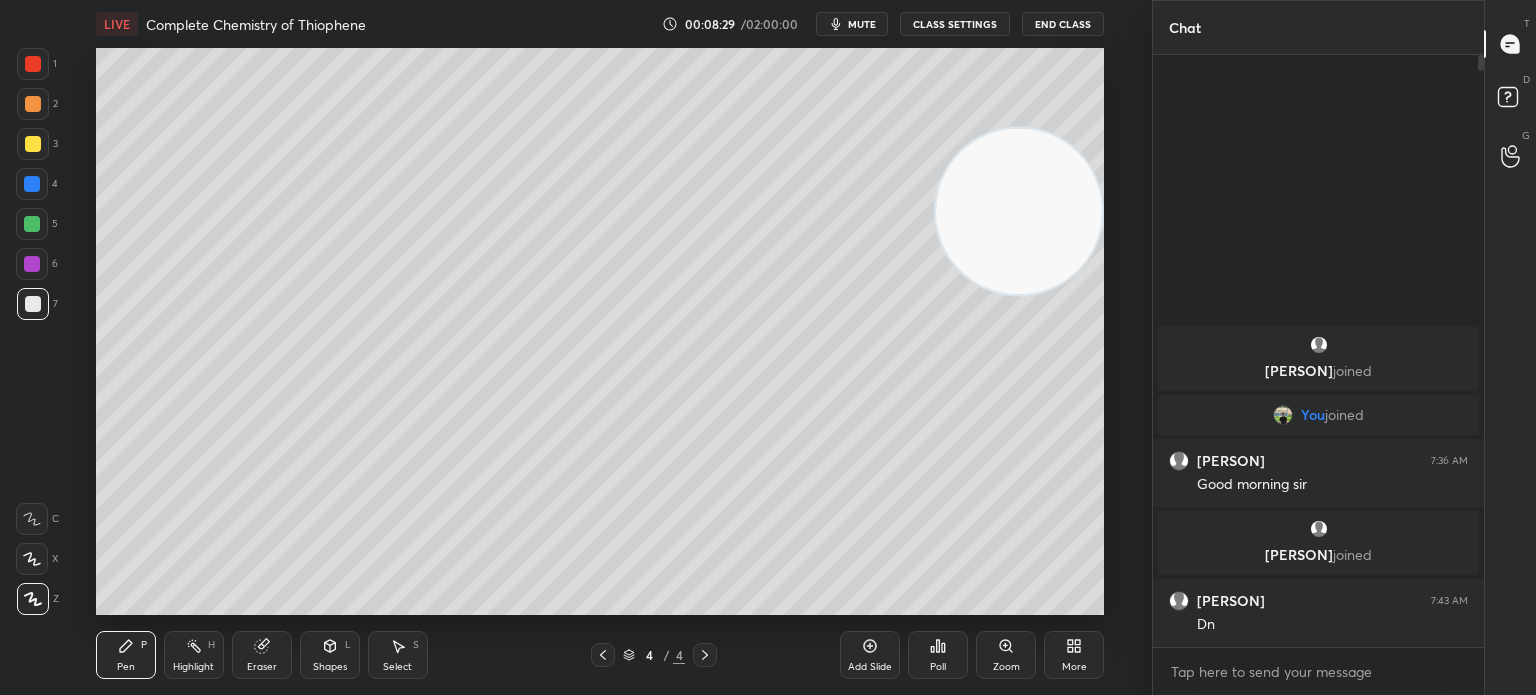 click at bounding box center [603, 655] 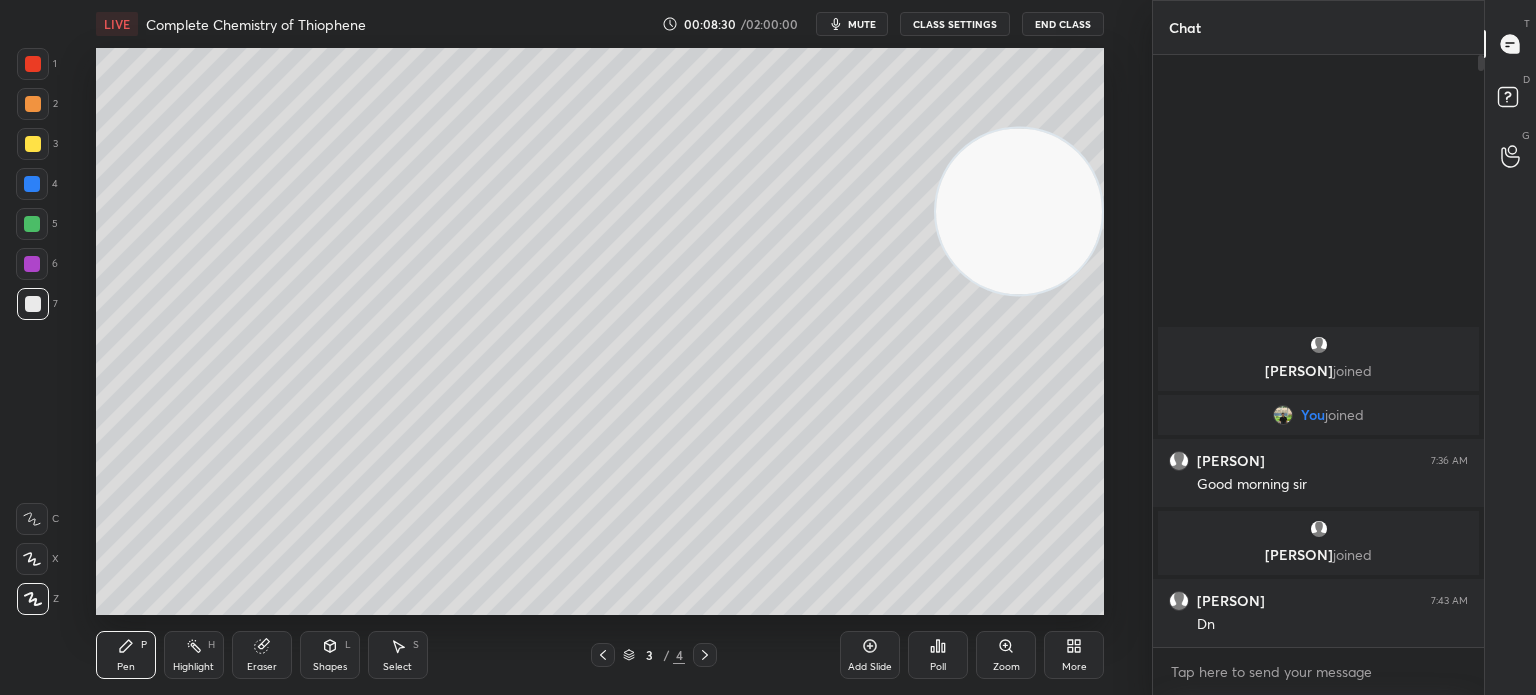 click 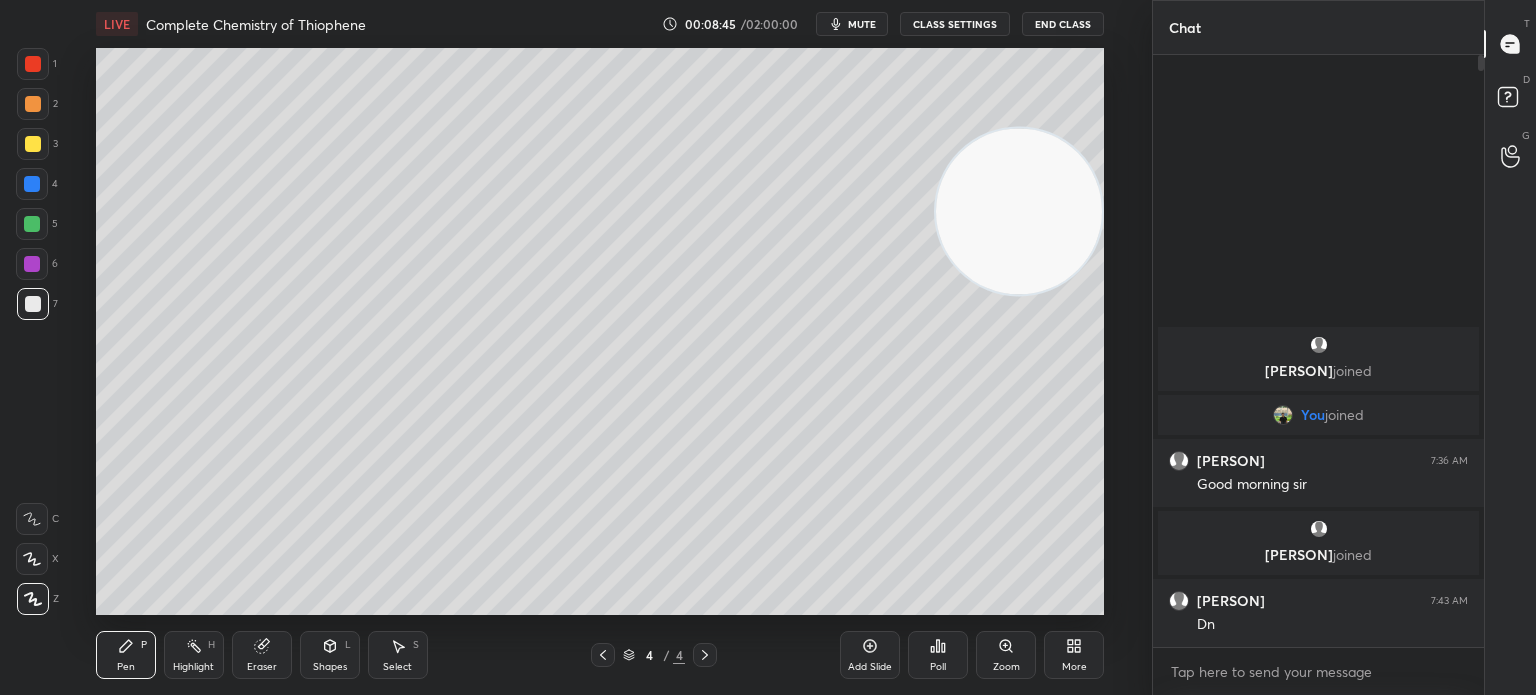 click 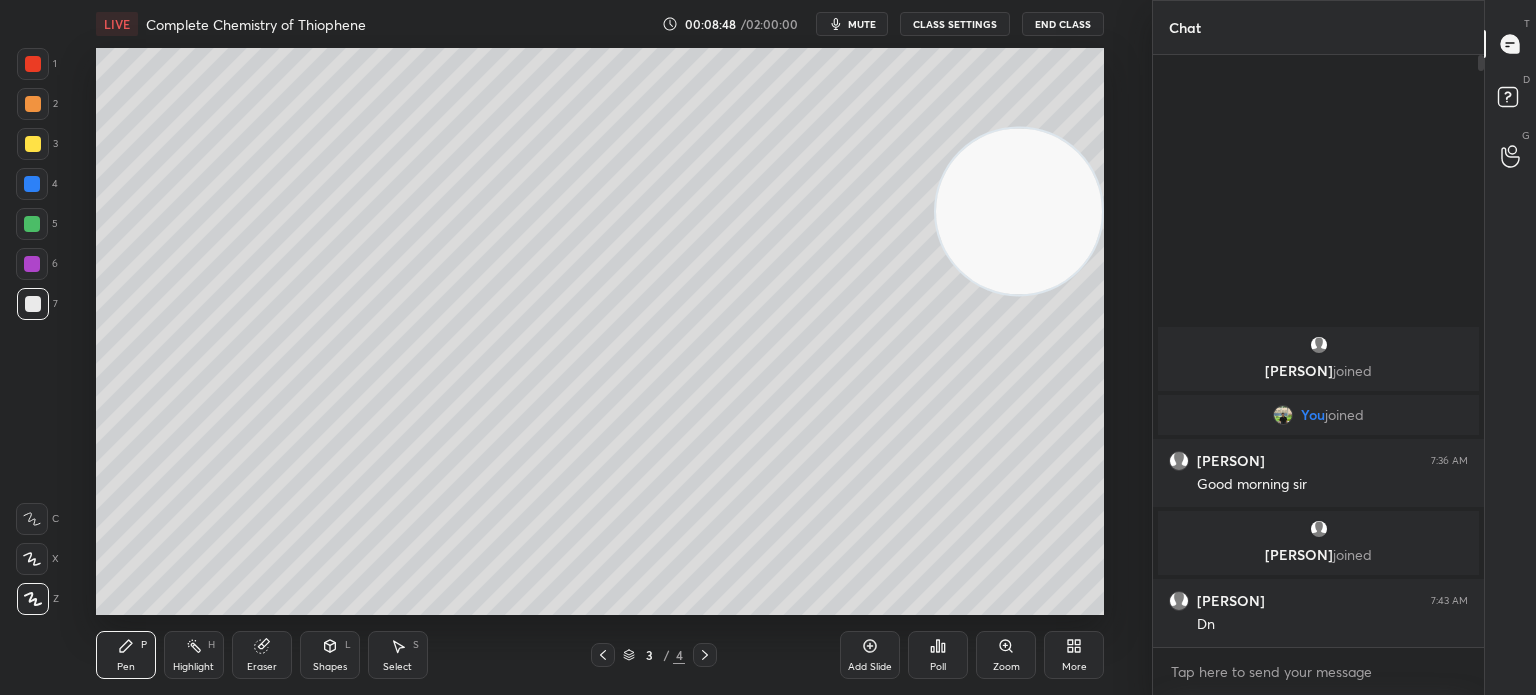 click 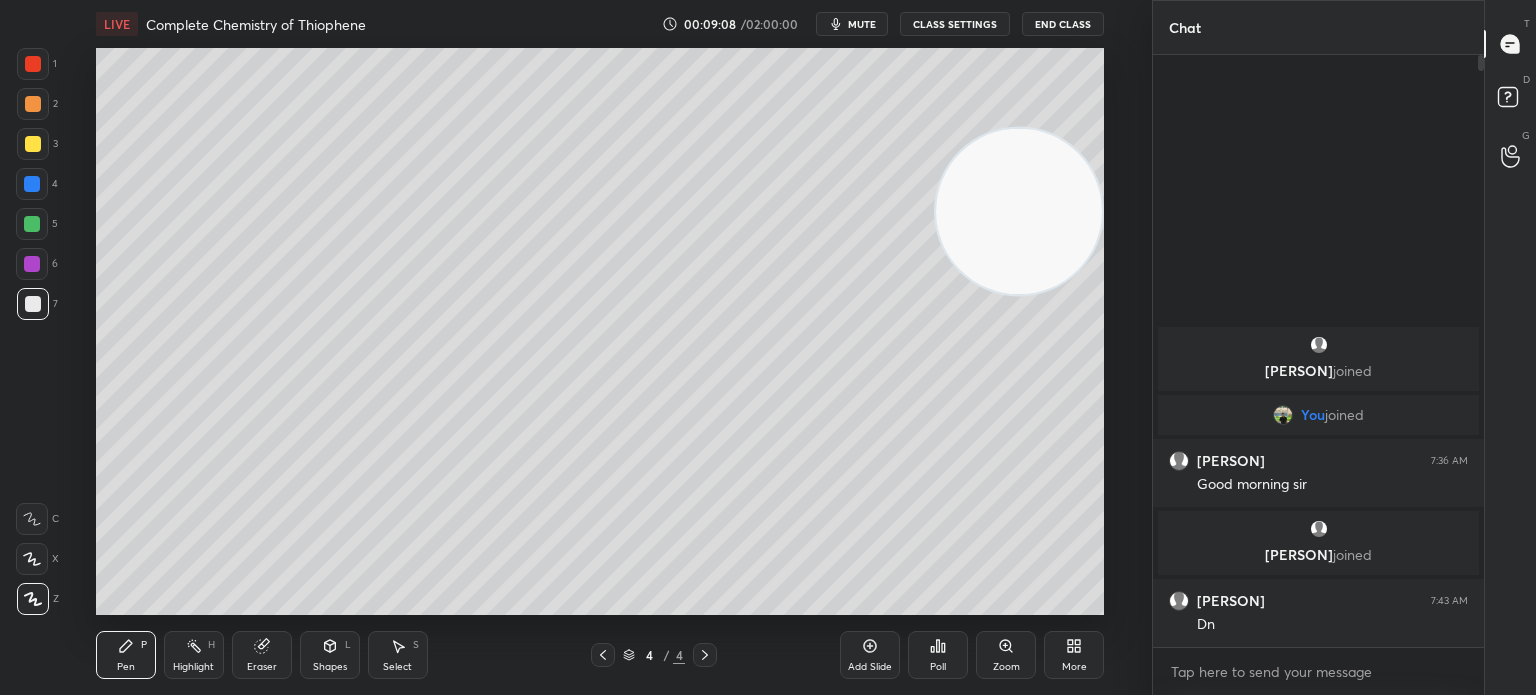 click on "Highlight" at bounding box center (193, 667) 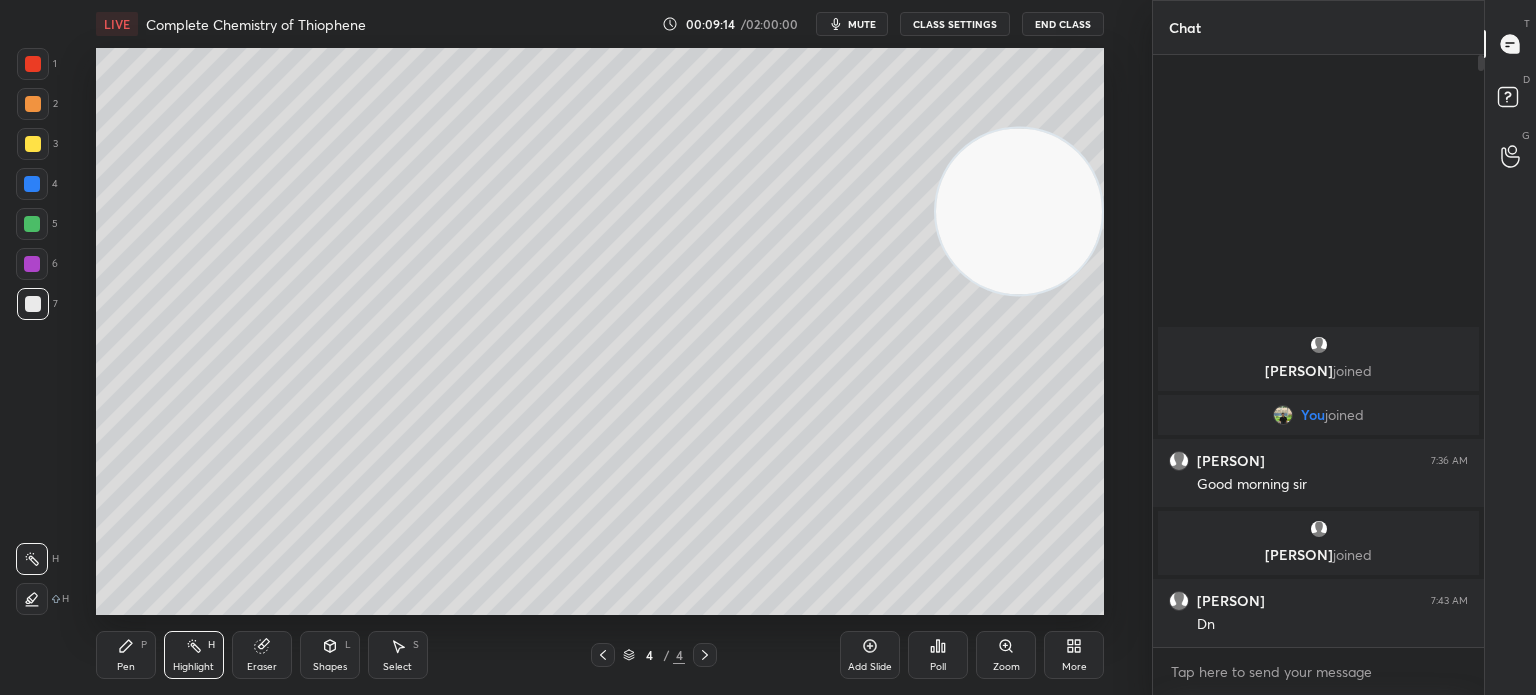 click on "LIVE Complete Chemistry of Thiophene 00:09:14 /  02:00:00 mute CLASS SETTINGS End Class Setting up your live class Poll for   secs No correct answer Start poll Back Complete Chemistry of Thiophene • L5 of Complete Course on Heterocyclic Chemistry for IIT JAM & CUET 2026 [PERSON] Pen P Highlight H Eraser Shapes L Select S 4 / 4 Add Slide Poll Zoom More" at bounding box center (600, 347) 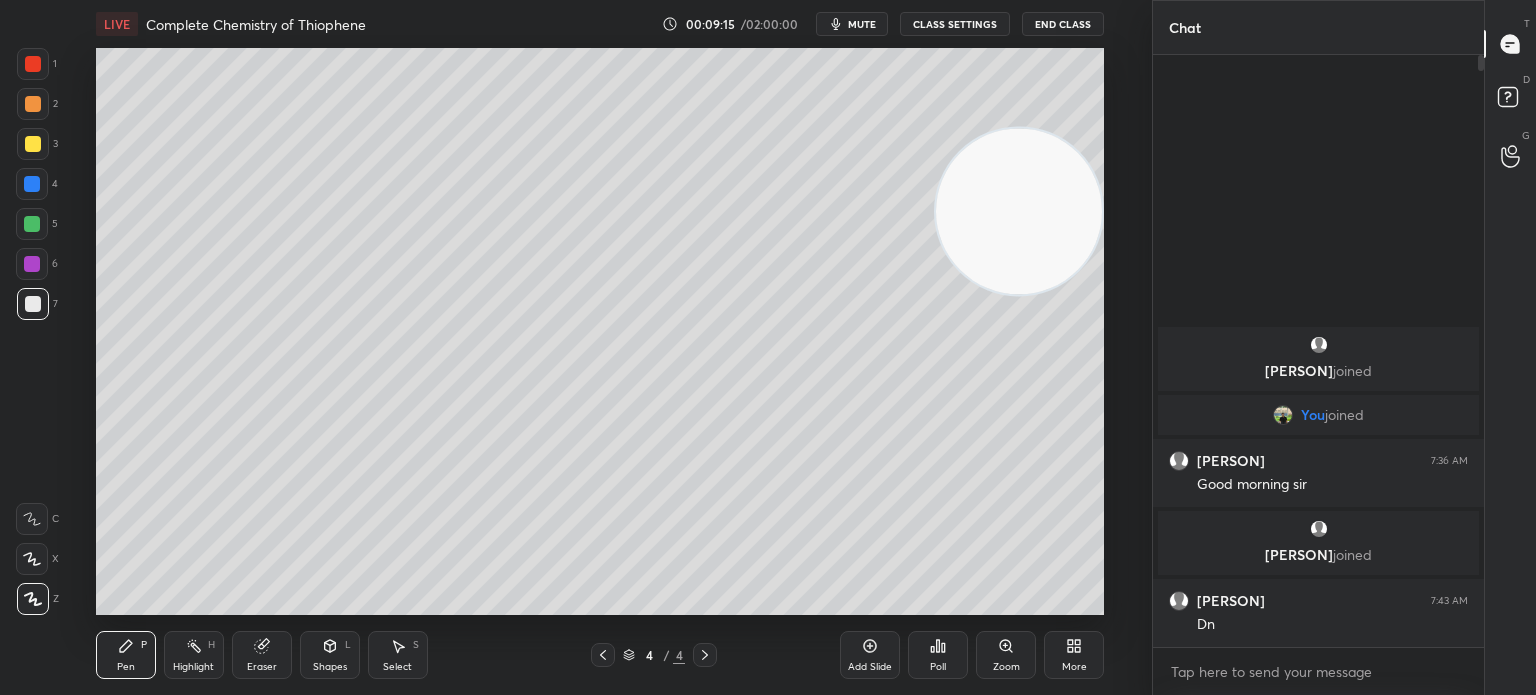 click on "7" at bounding box center [37, 308] 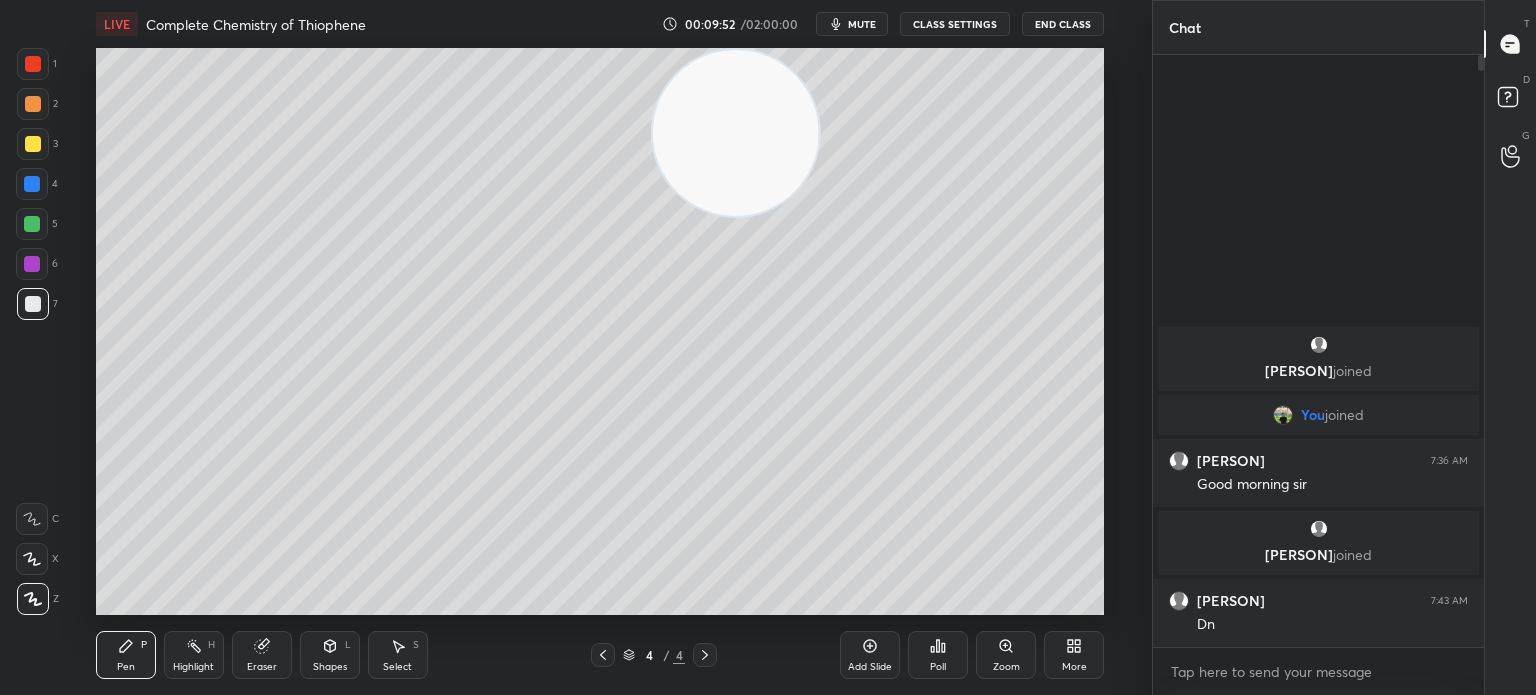 click on "Highlight" at bounding box center (193, 667) 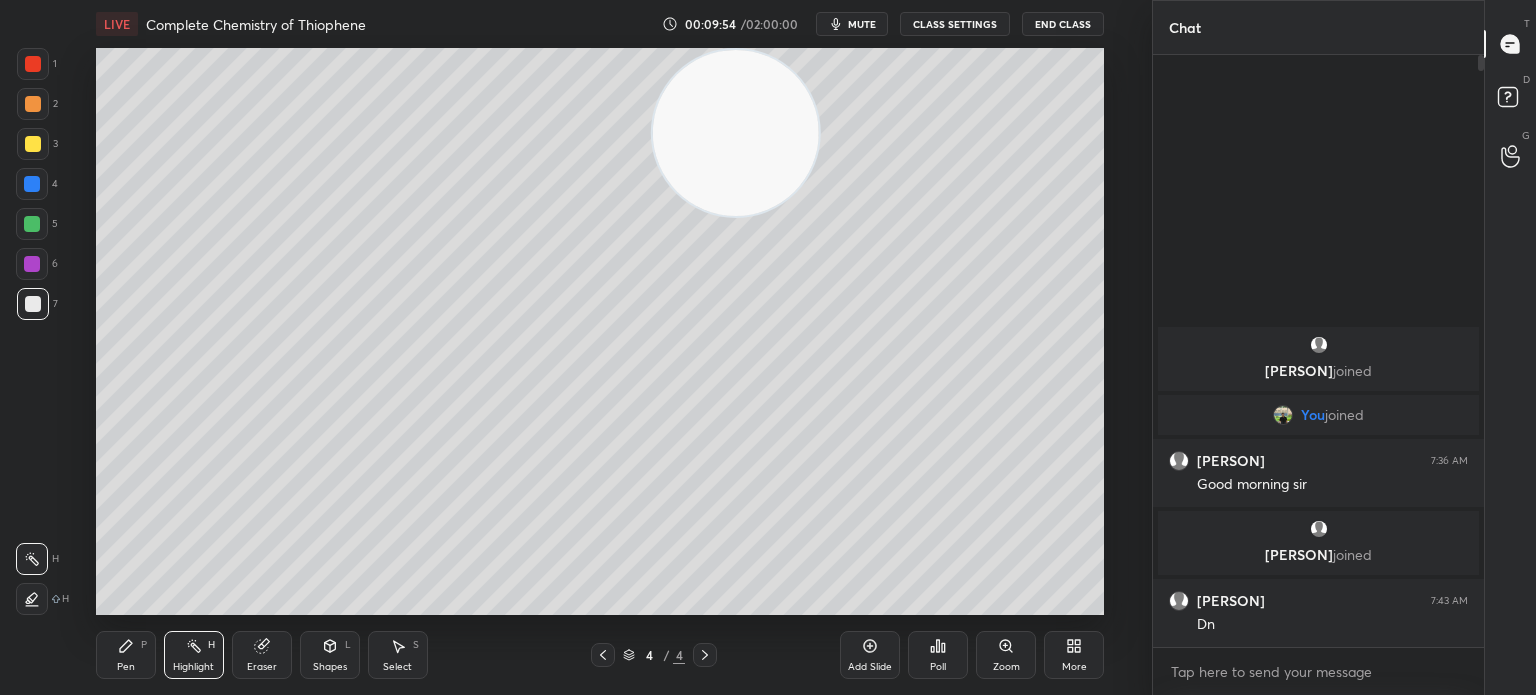 click 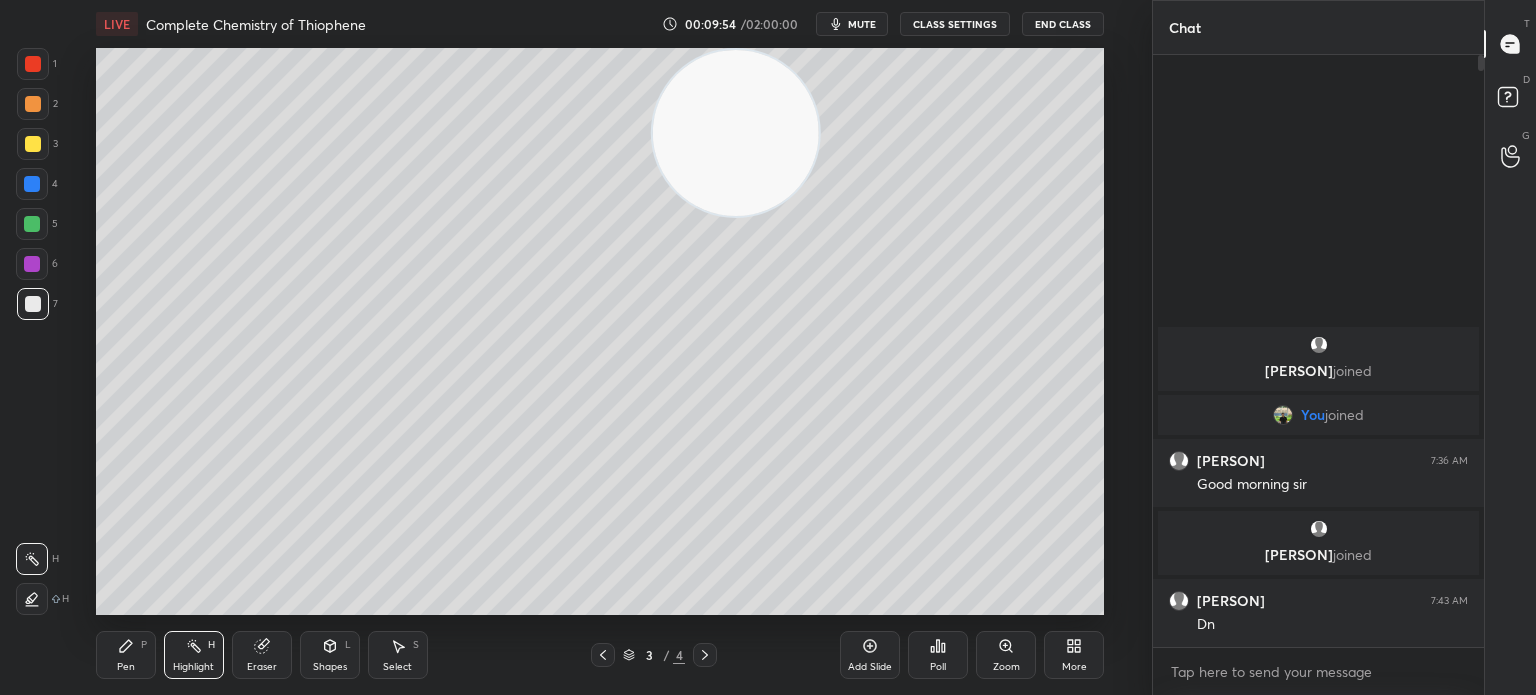 click at bounding box center [705, 655] 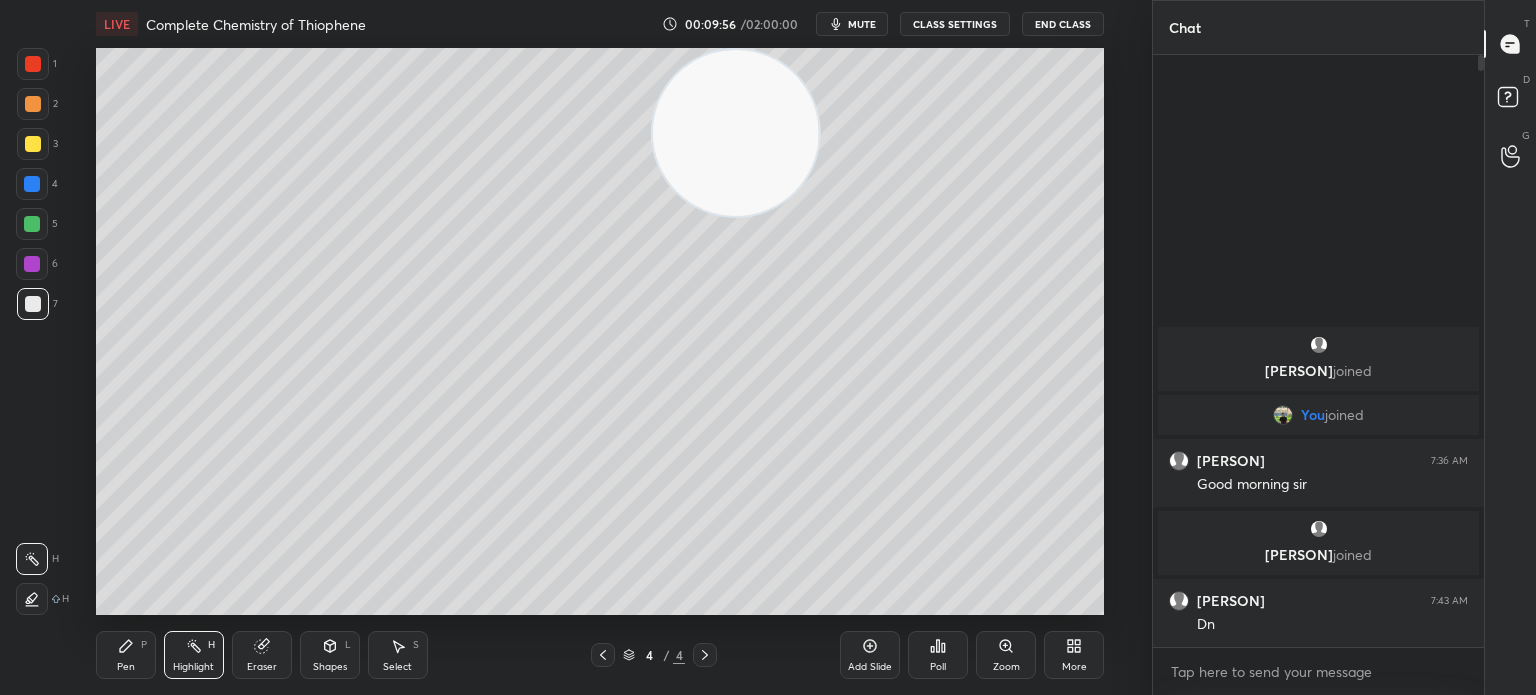 click on "Pen P" at bounding box center (126, 655) 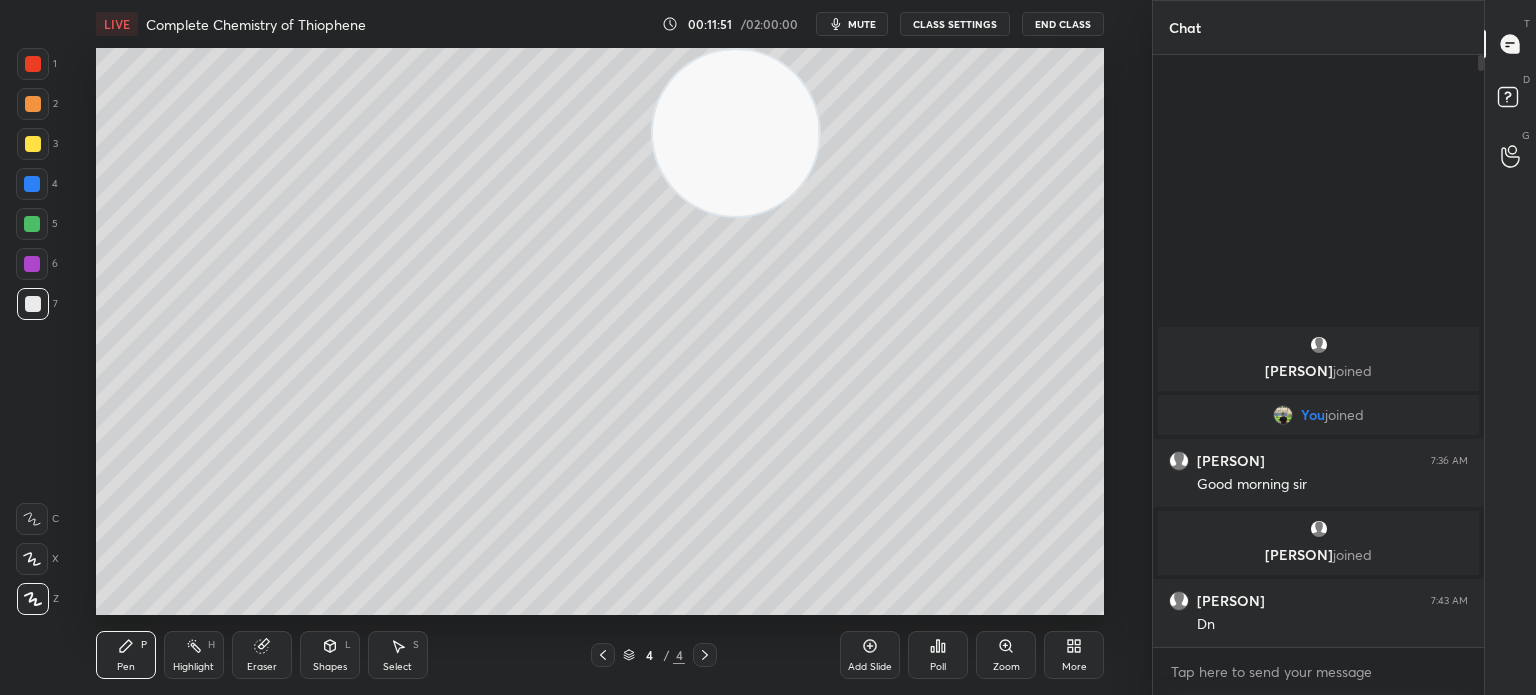 click at bounding box center (33, 144) 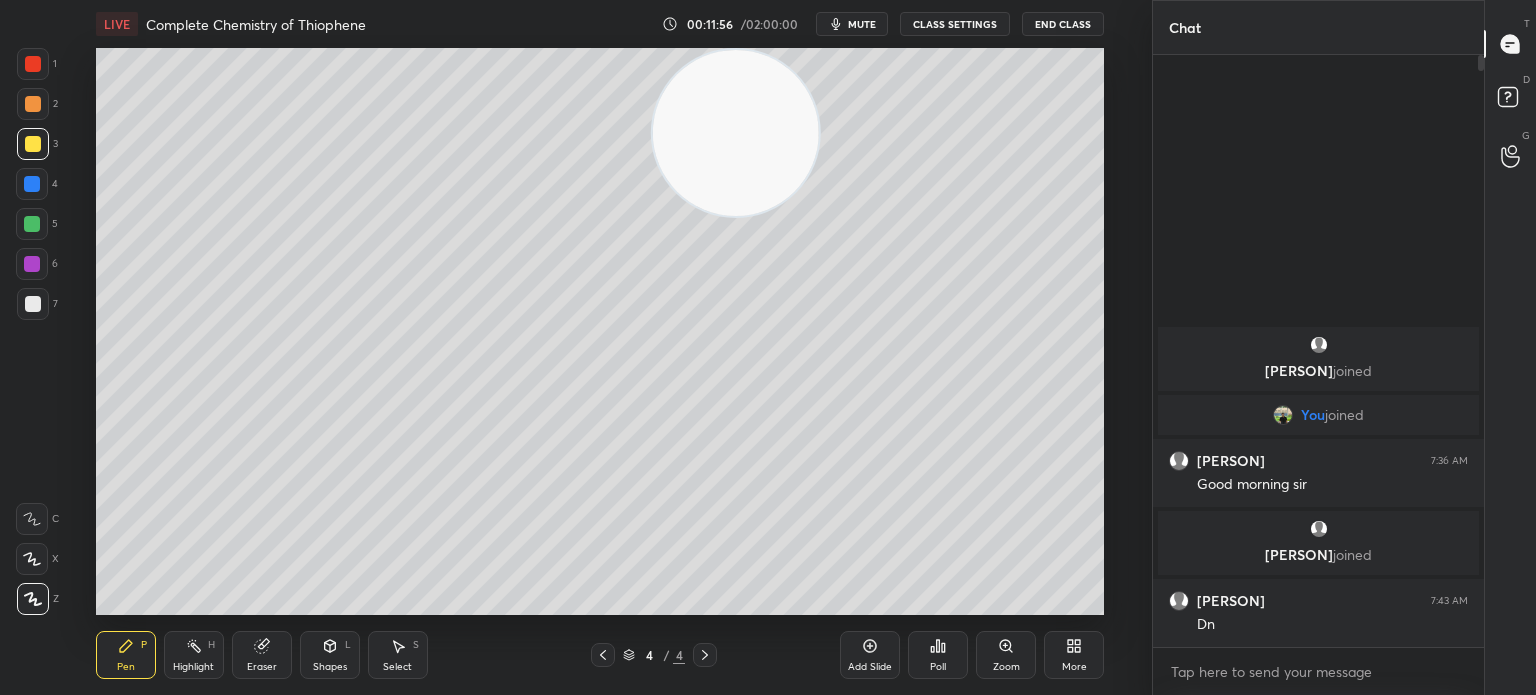click on "Add Slide" at bounding box center (870, 655) 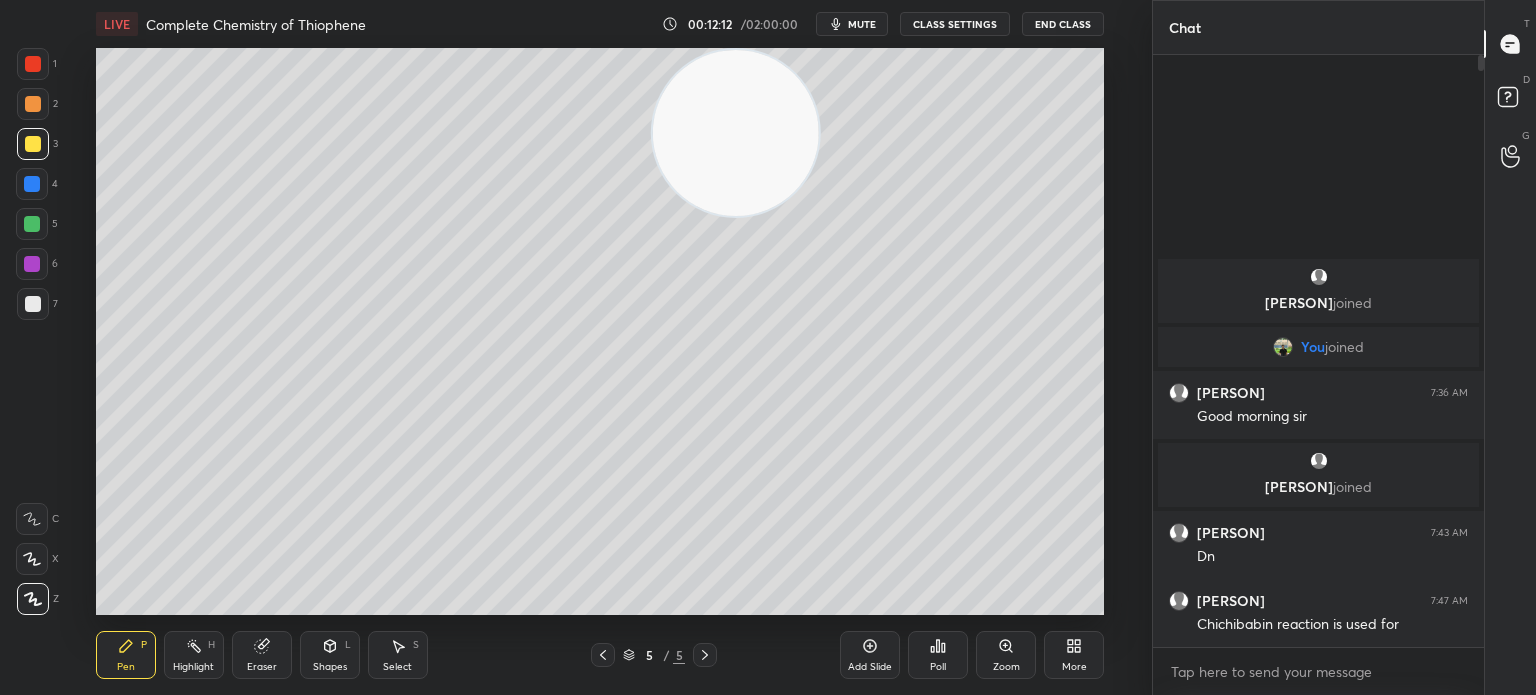 click on "Eraser" at bounding box center [262, 655] 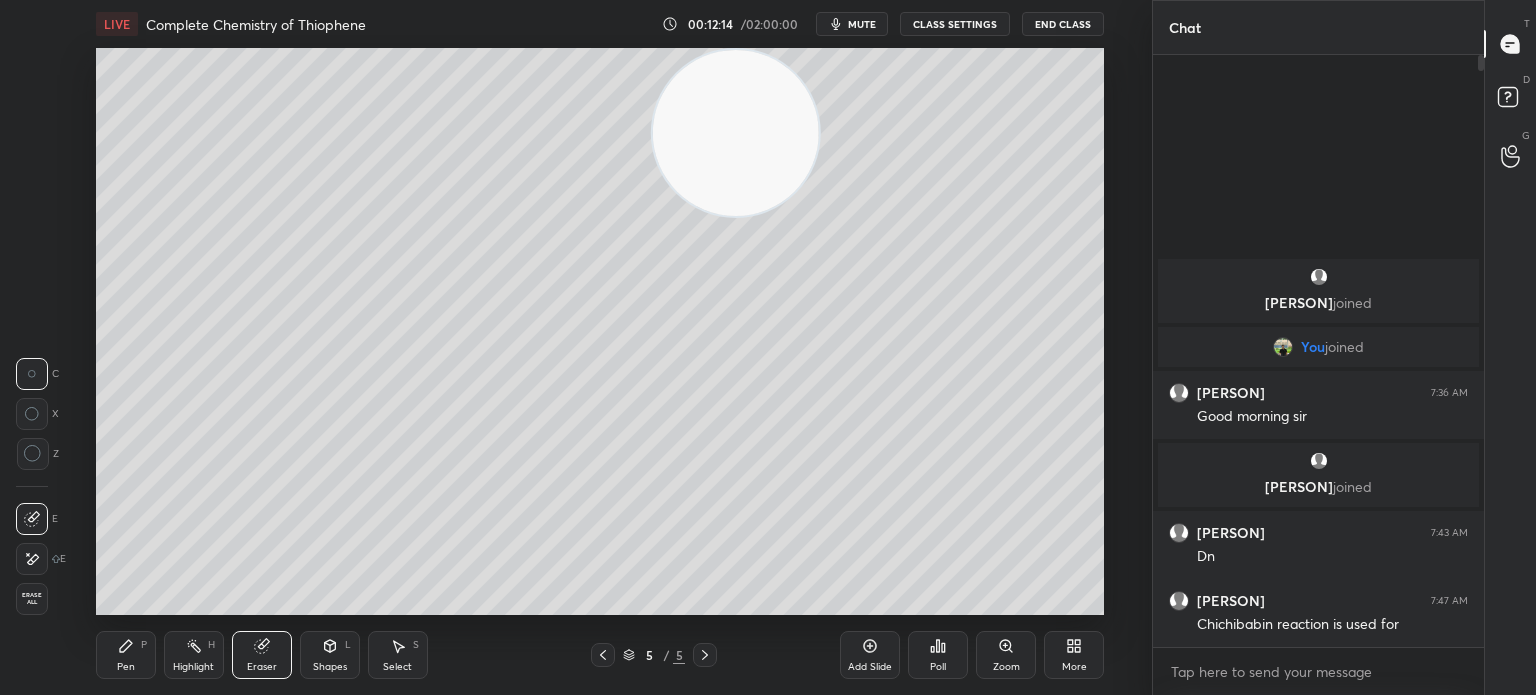 click on "Pen P Highlight H Eraser Shapes L Select S 5 / 5 Add Slide Poll Zoom More" at bounding box center (600, 655) 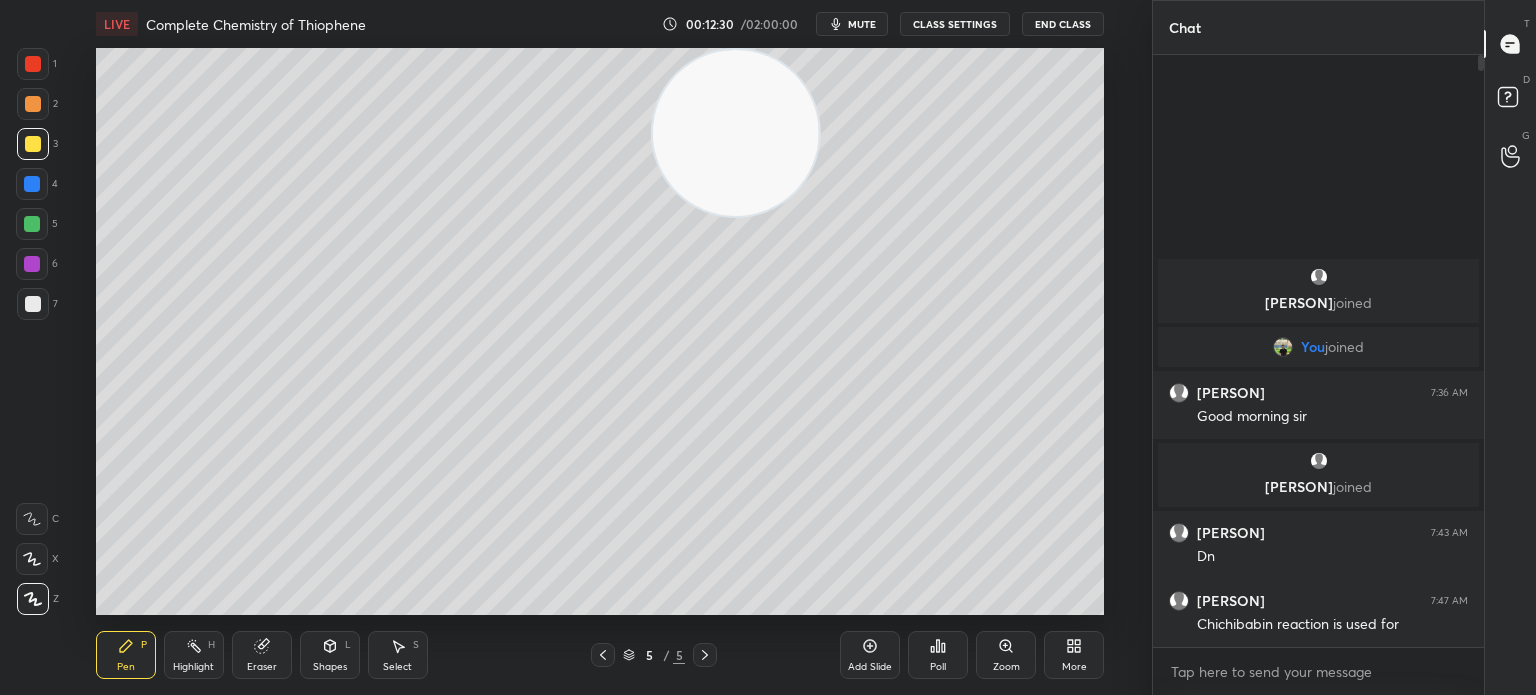 click on "Highlight H" at bounding box center [194, 655] 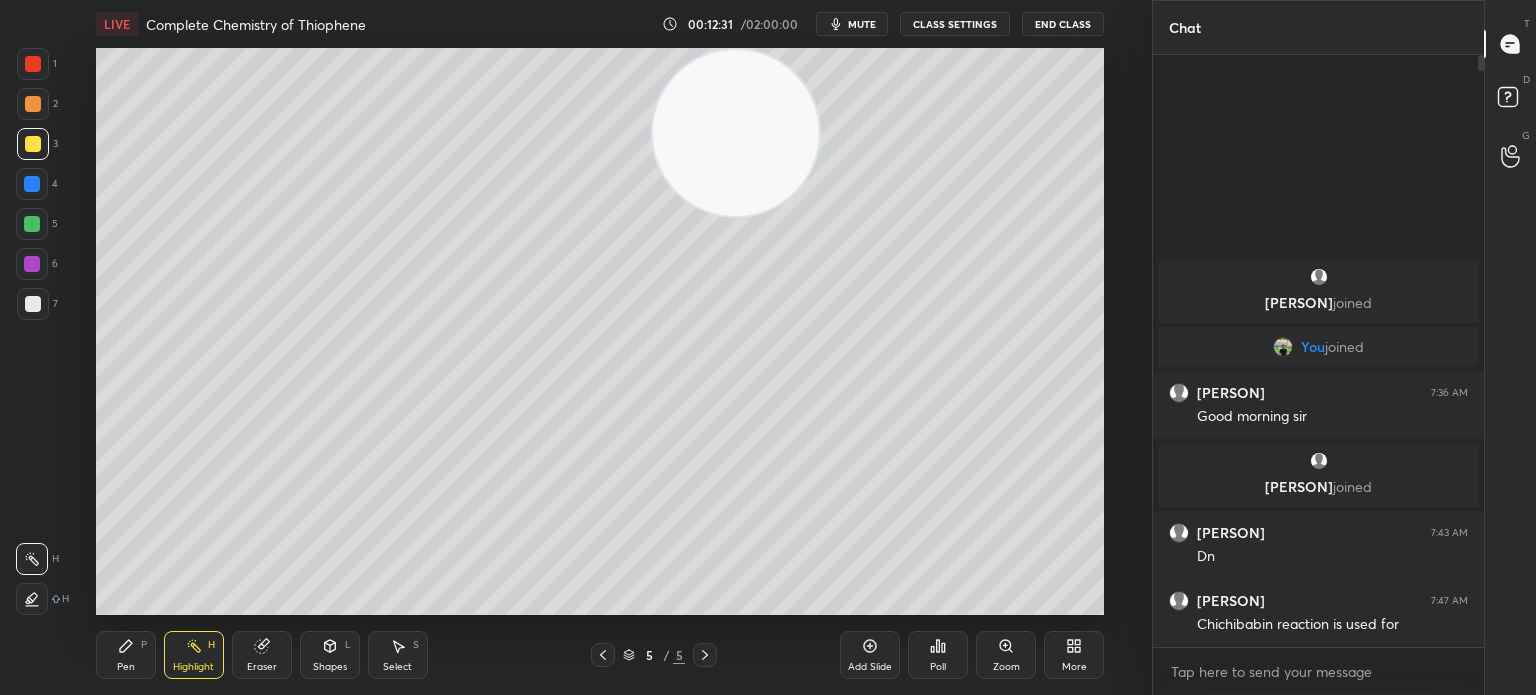click on "Highlight H" at bounding box center [194, 655] 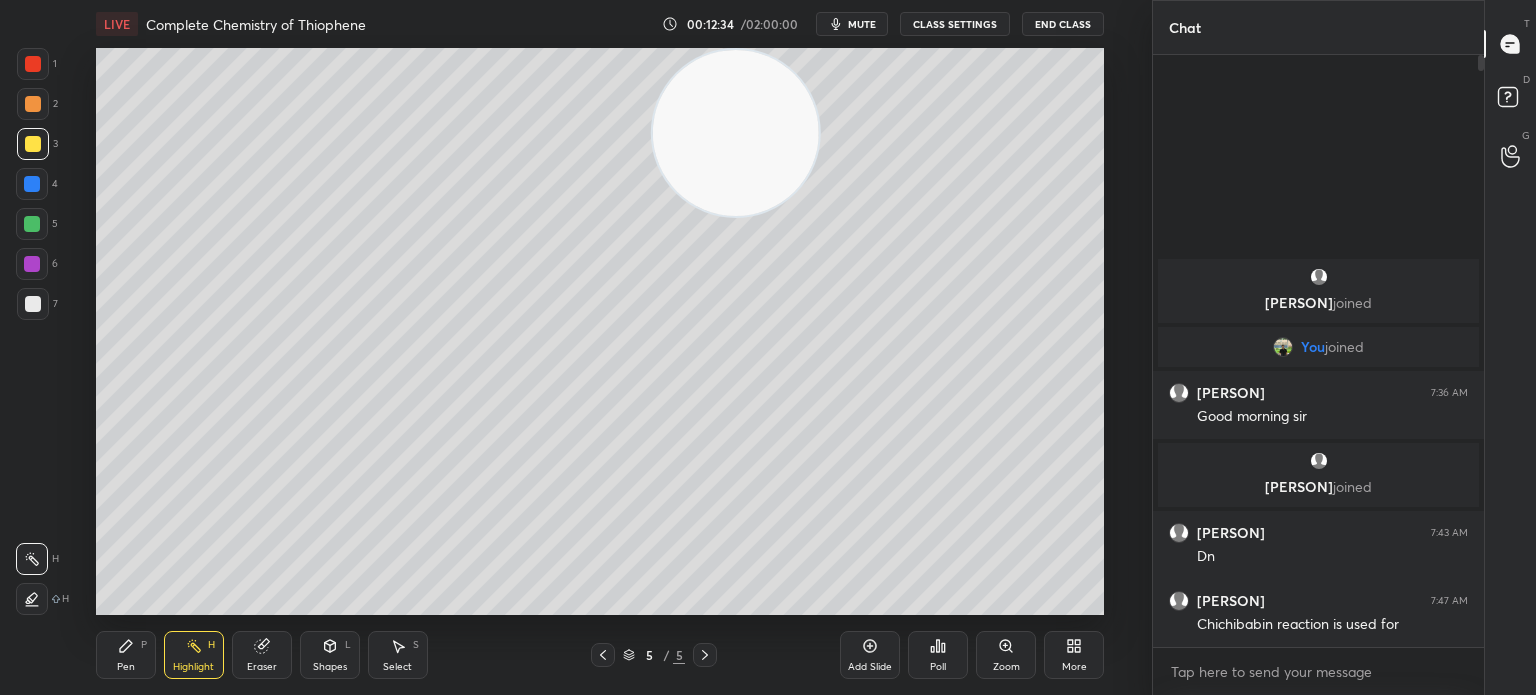 click 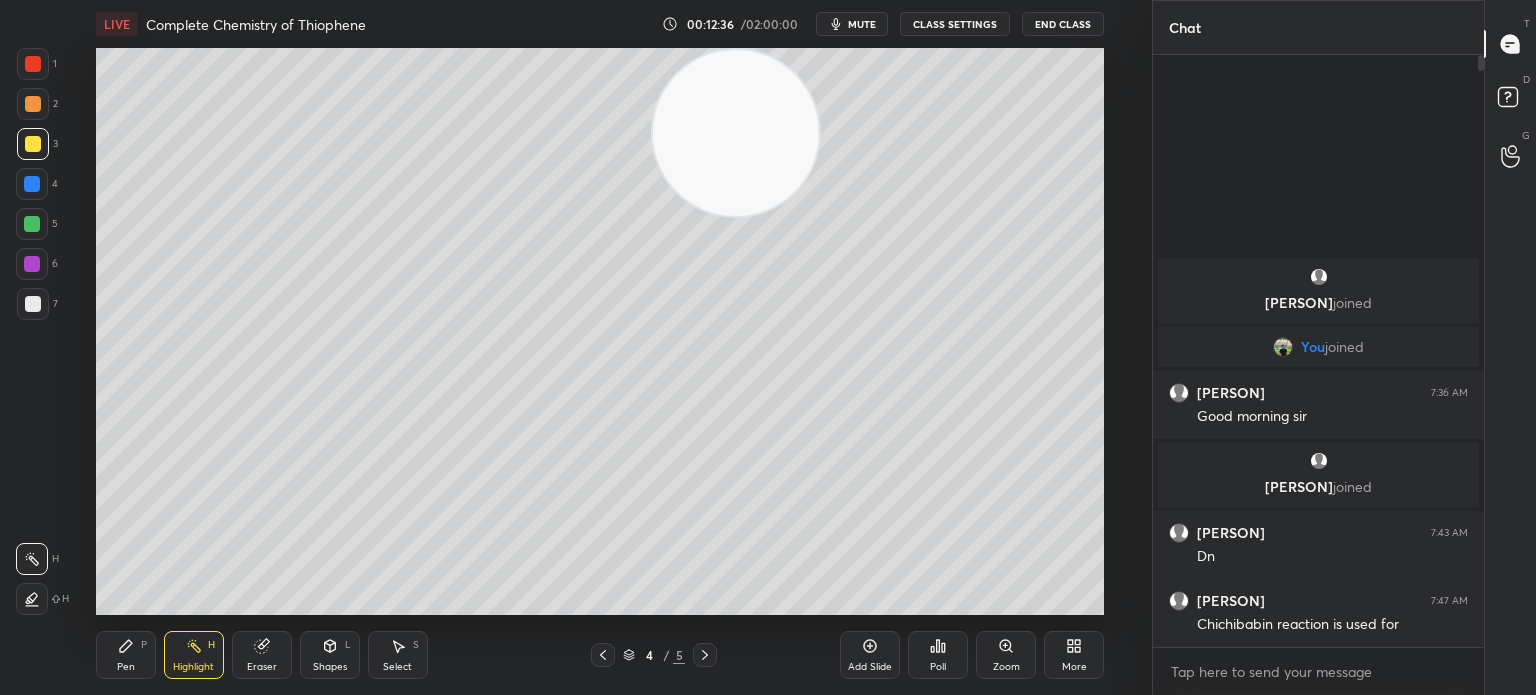 click on "4" at bounding box center [37, 188] 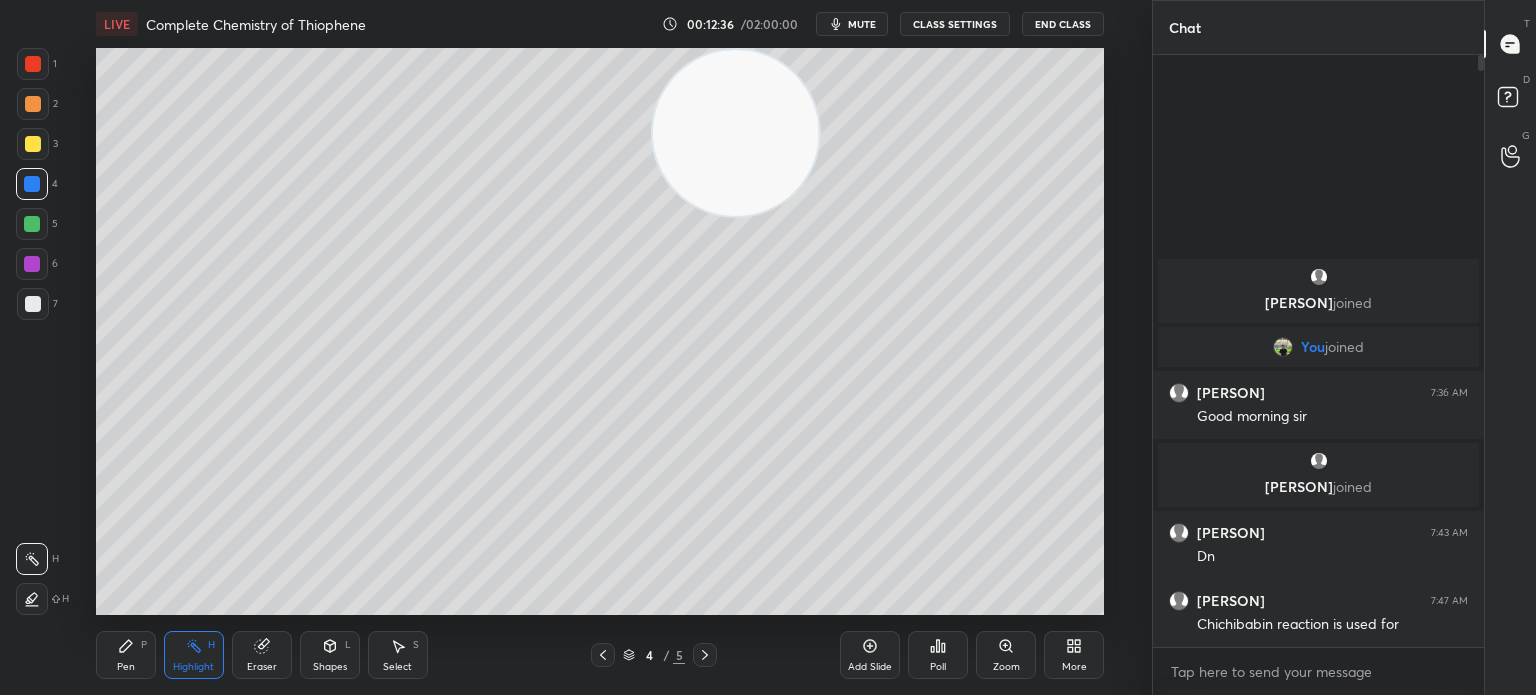 click at bounding box center [32, 224] 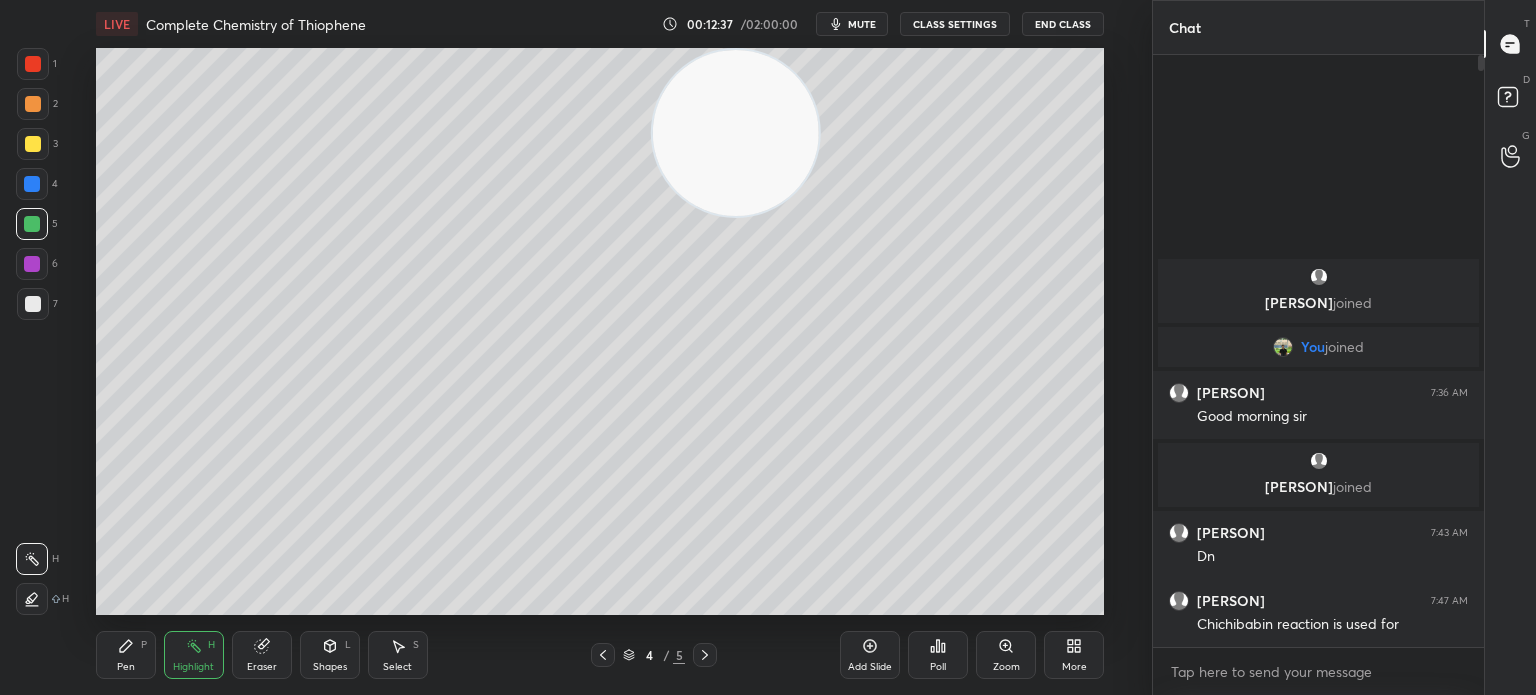 click on "Pen P" at bounding box center [126, 655] 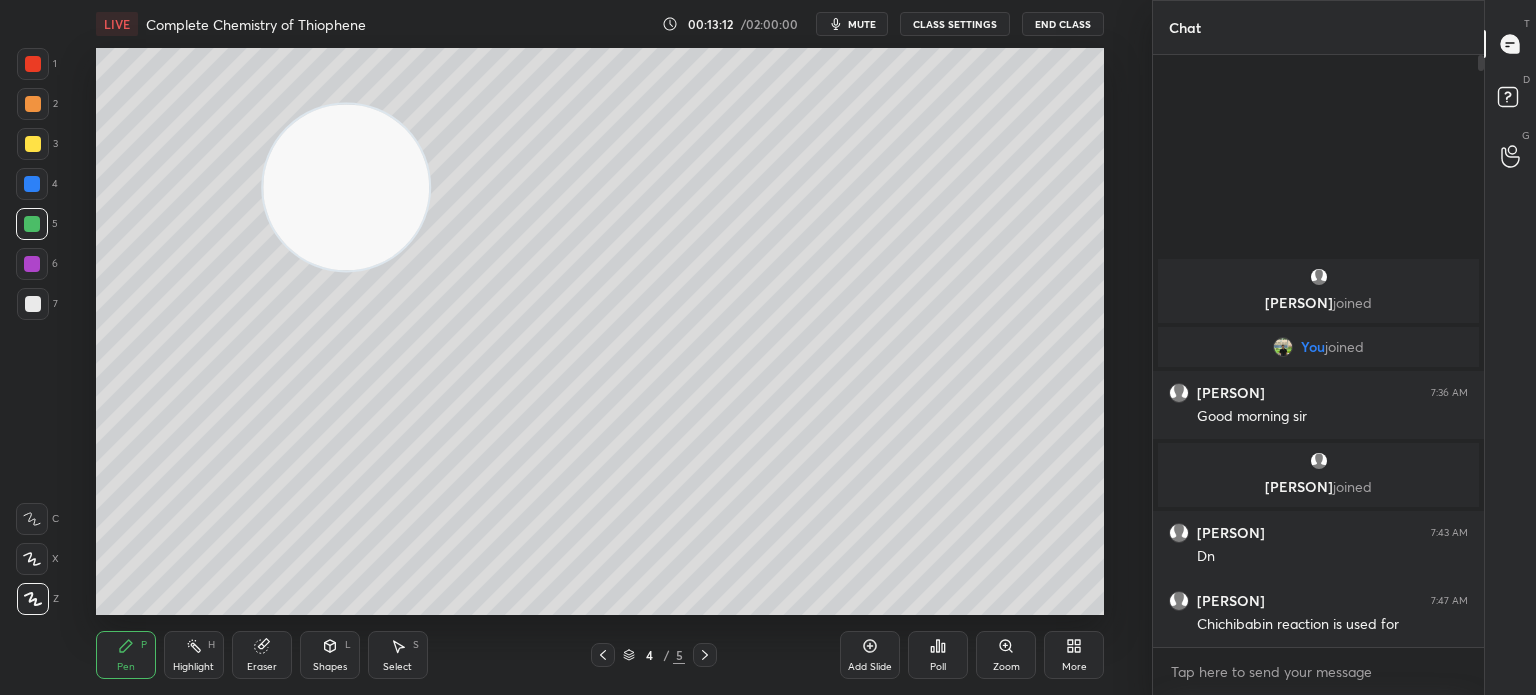 click on "Highlight H" at bounding box center [194, 655] 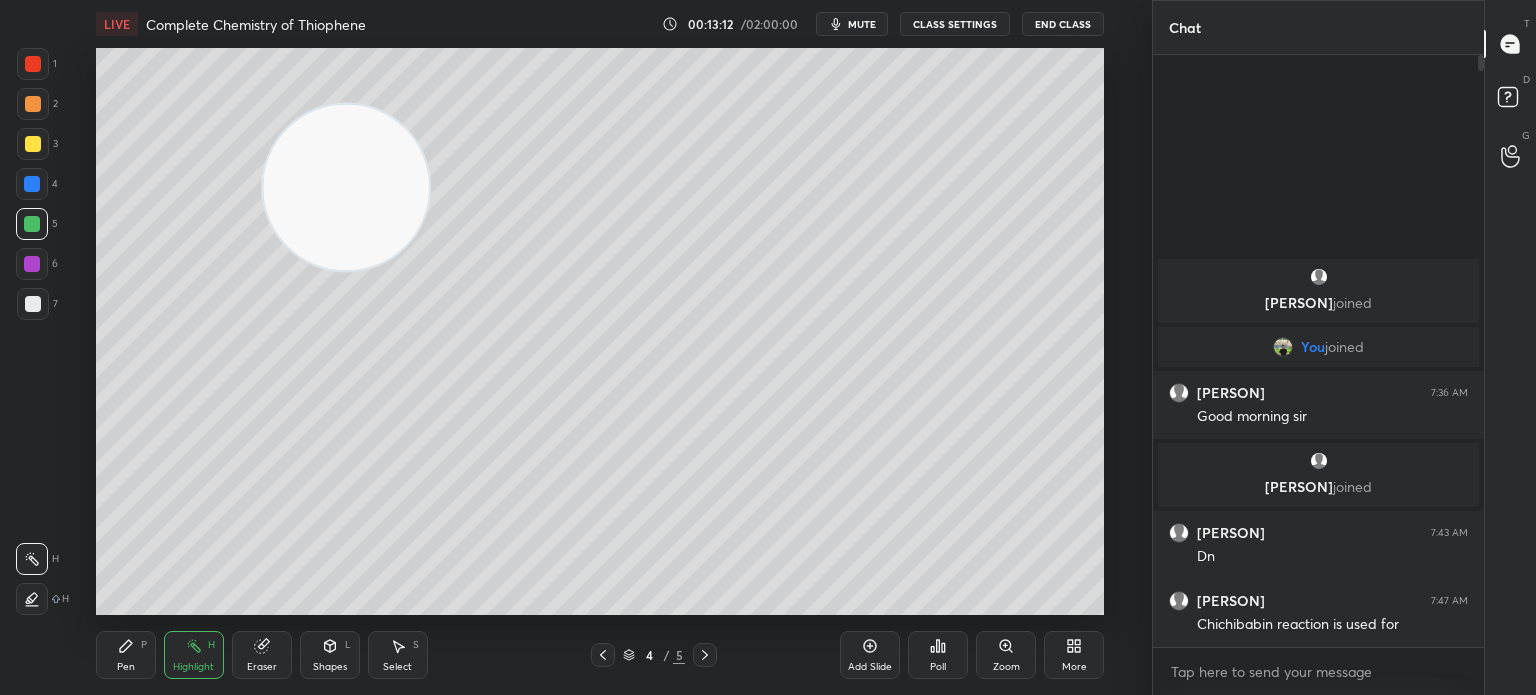 click on "Pen P Highlight H Eraser Shapes L Select S" at bounding box center [282, 655] 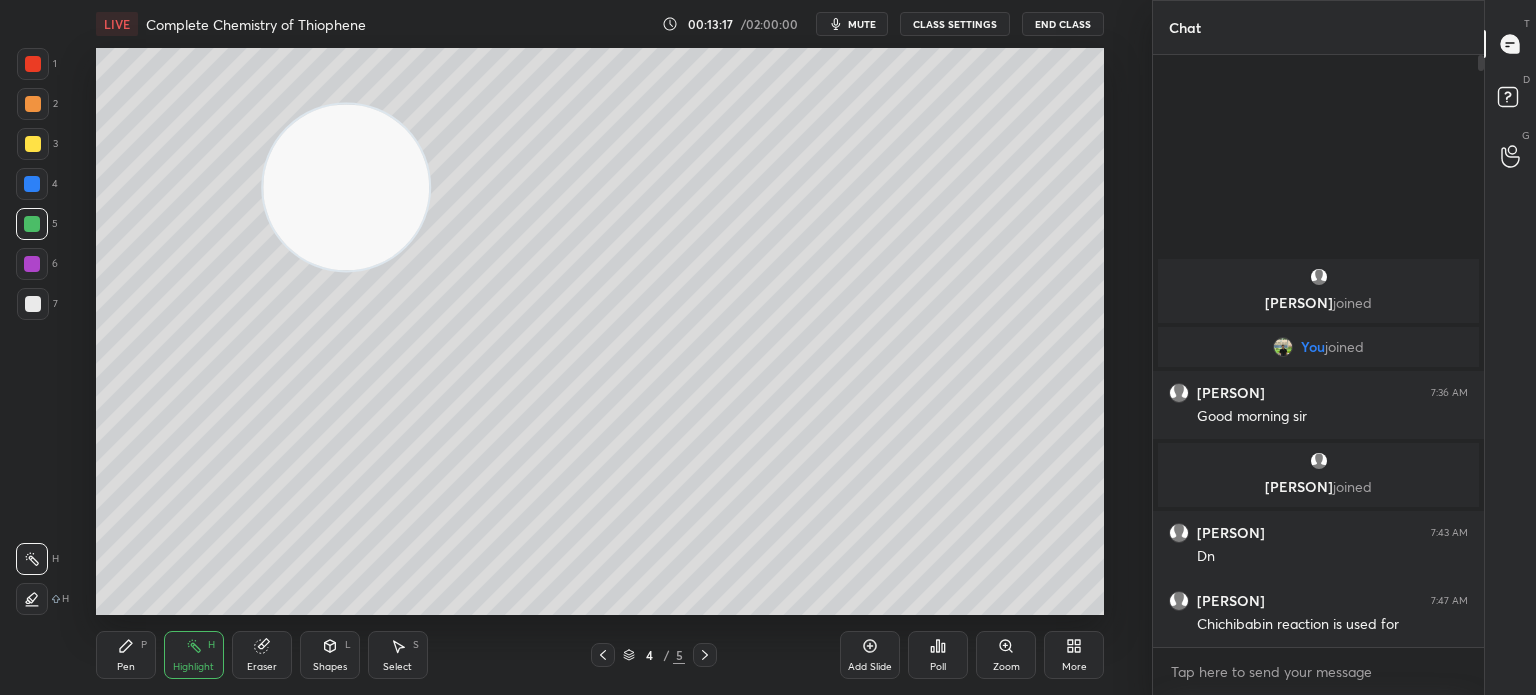click 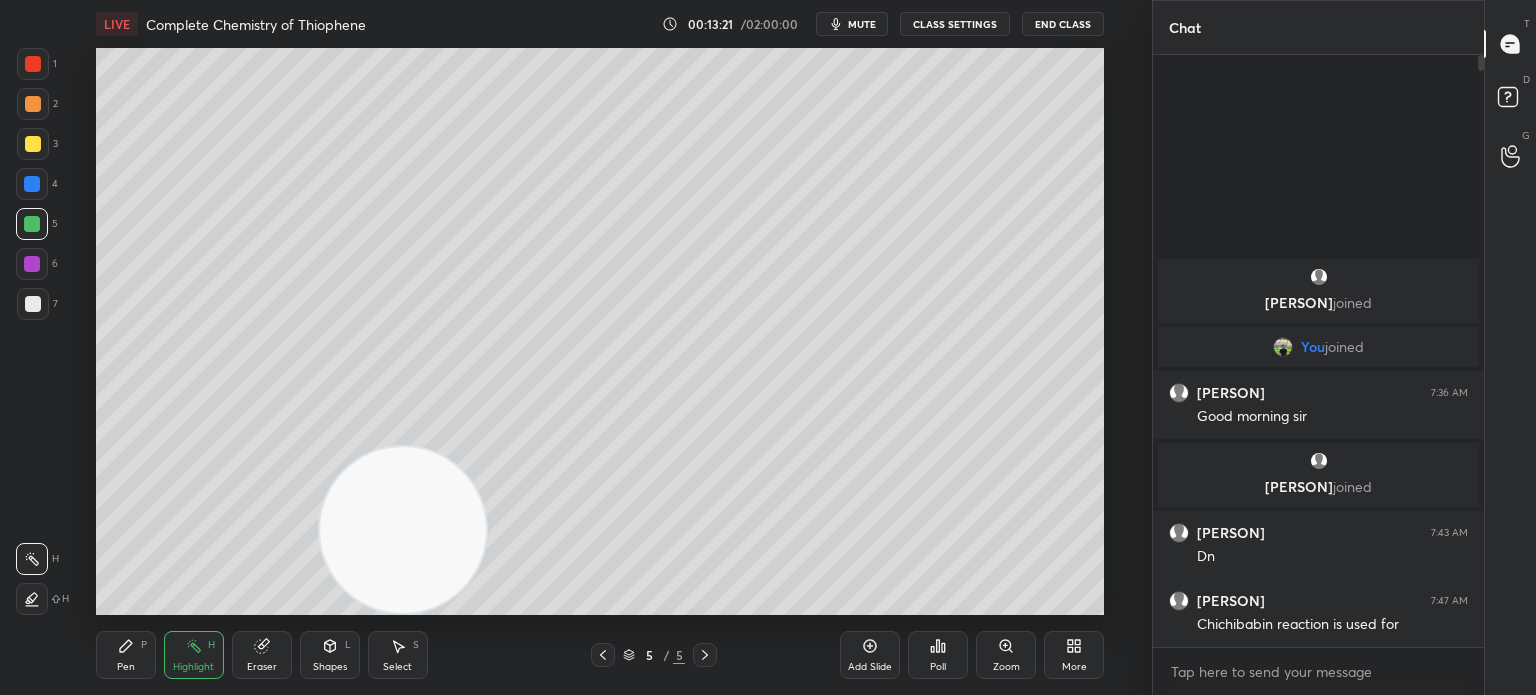 click 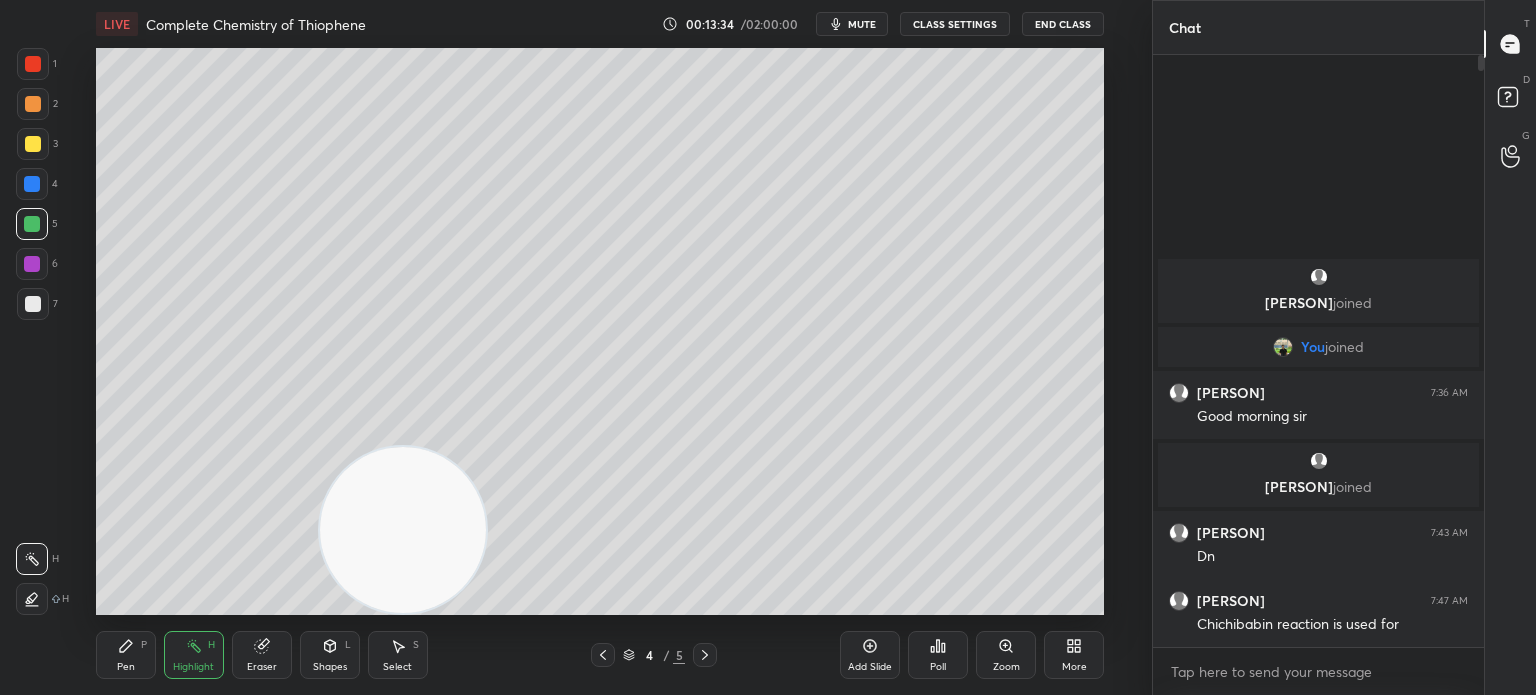 click 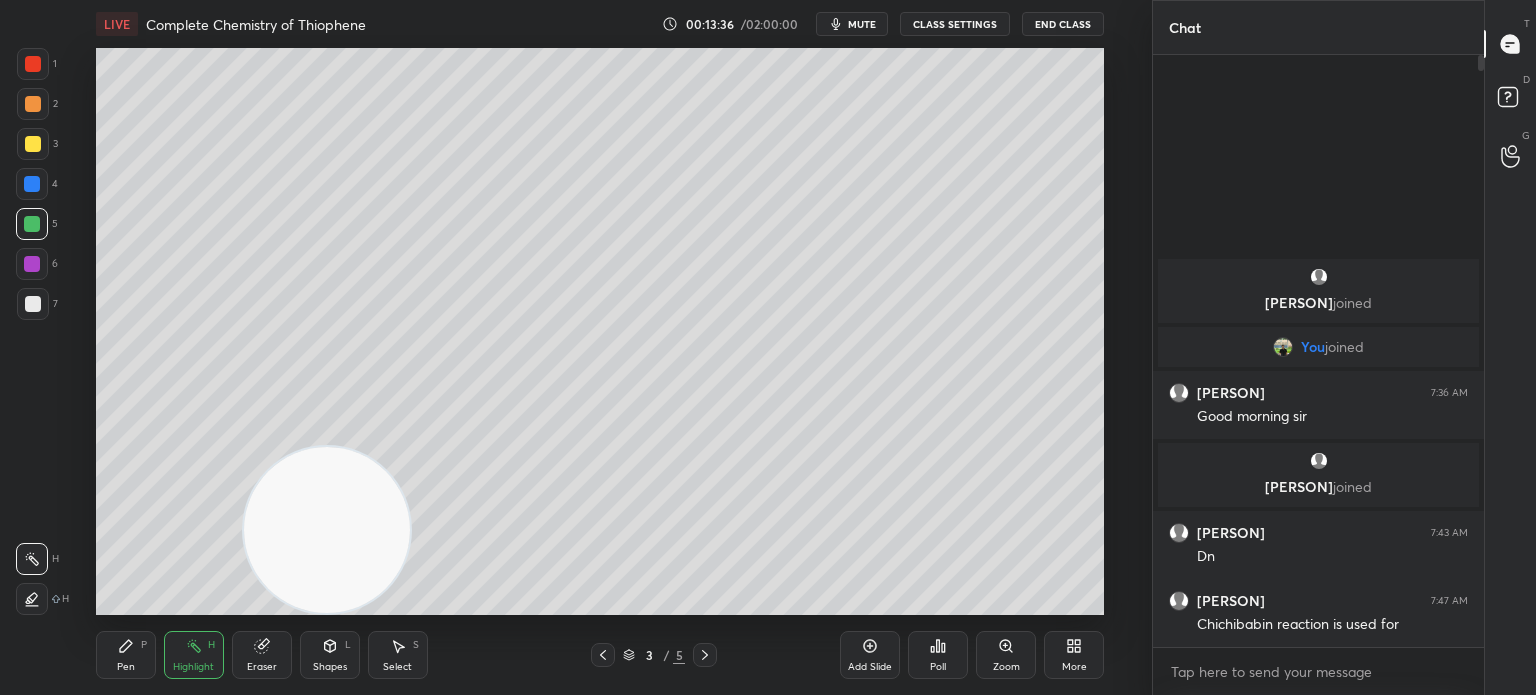 click 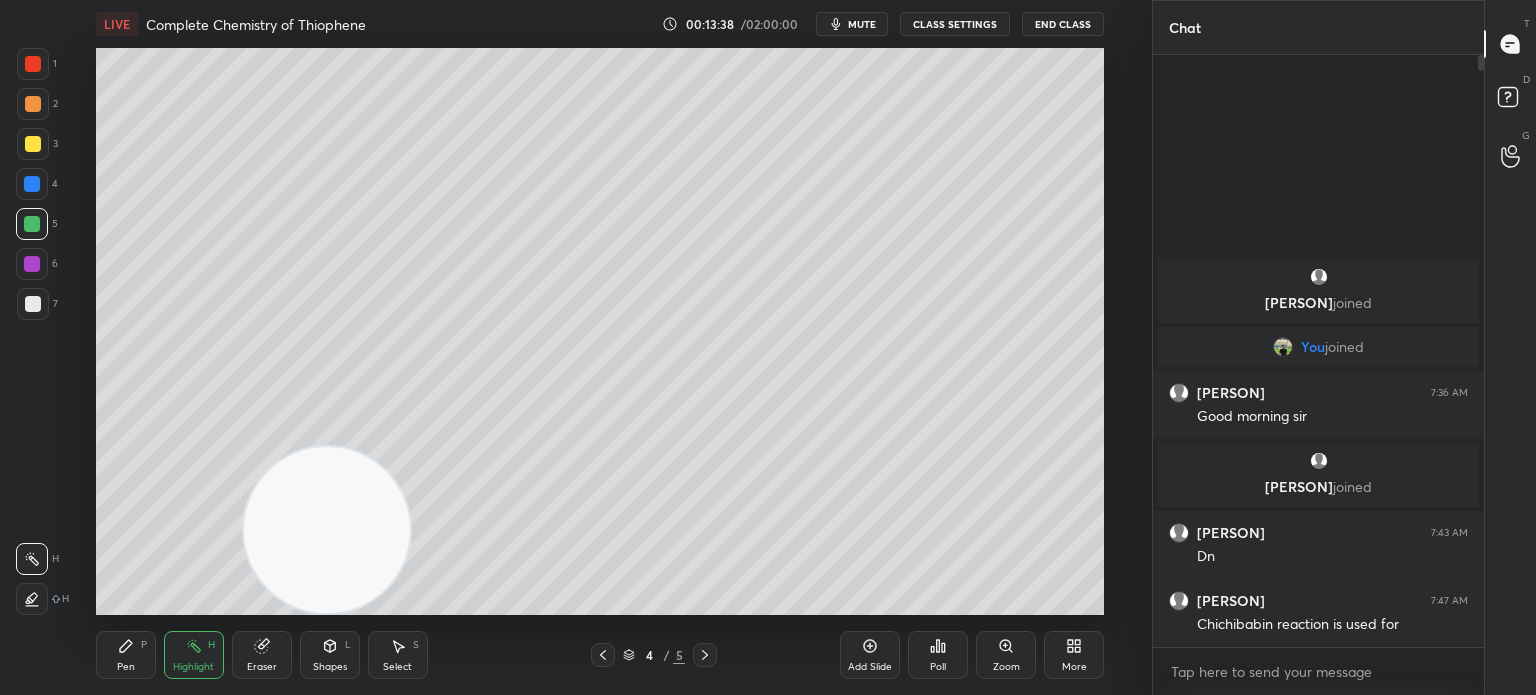 click at bounding box center (705, 655) 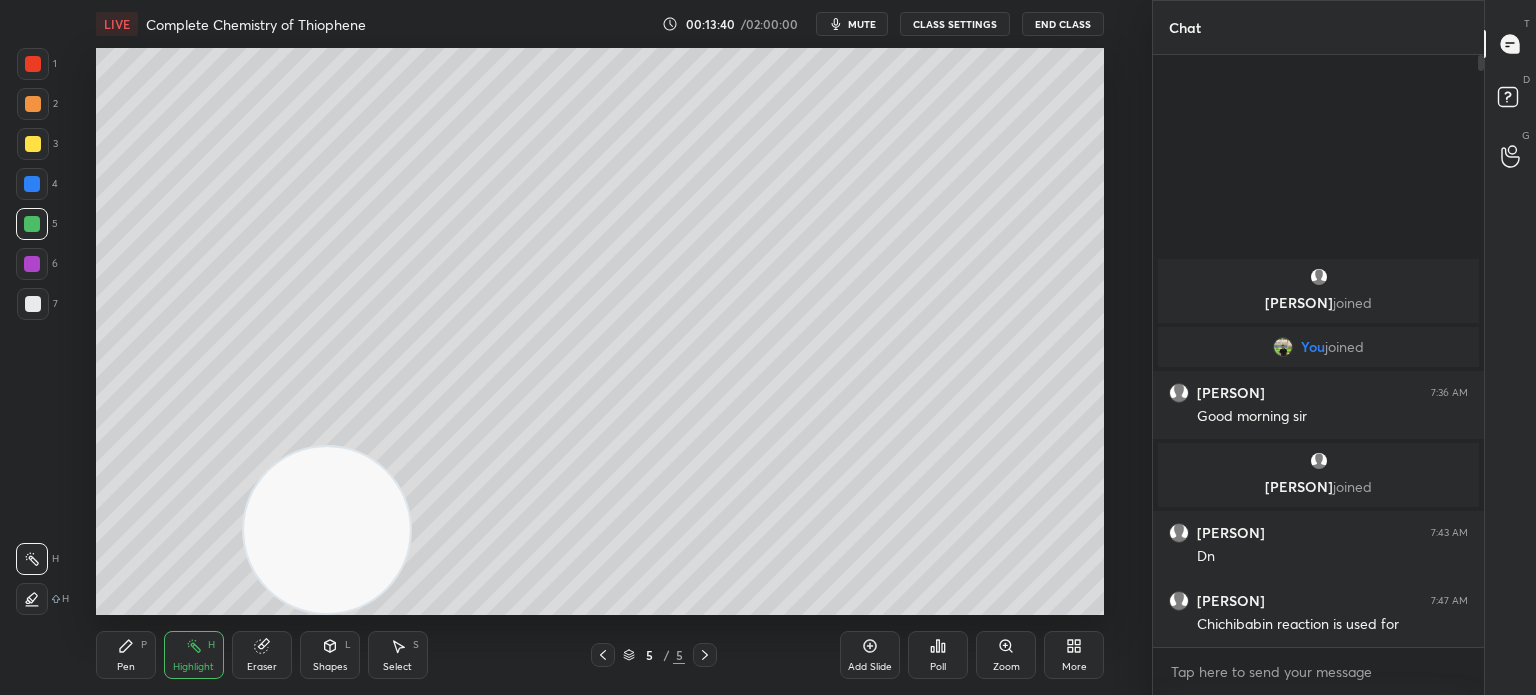 click at bounding box center [33, 144] 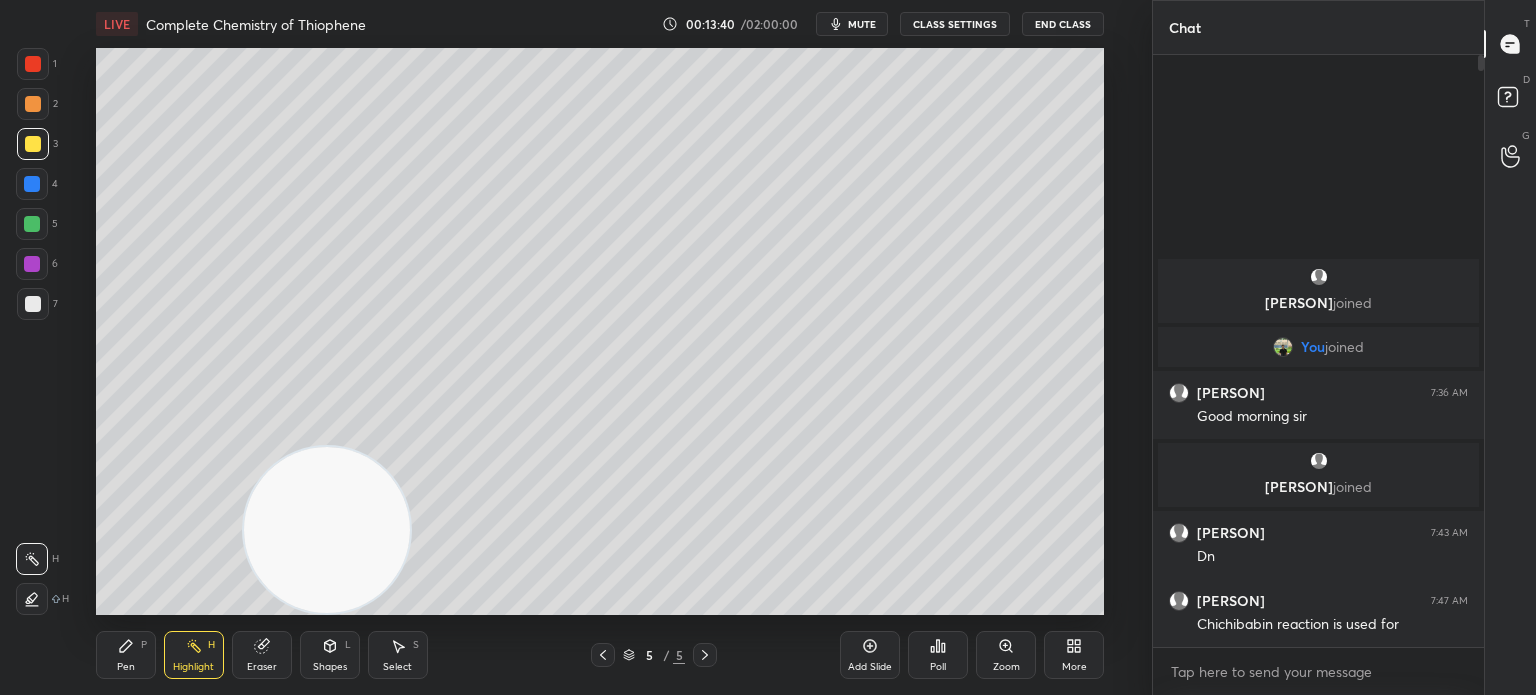click on "Pen P" at bounding box center (126, 655) 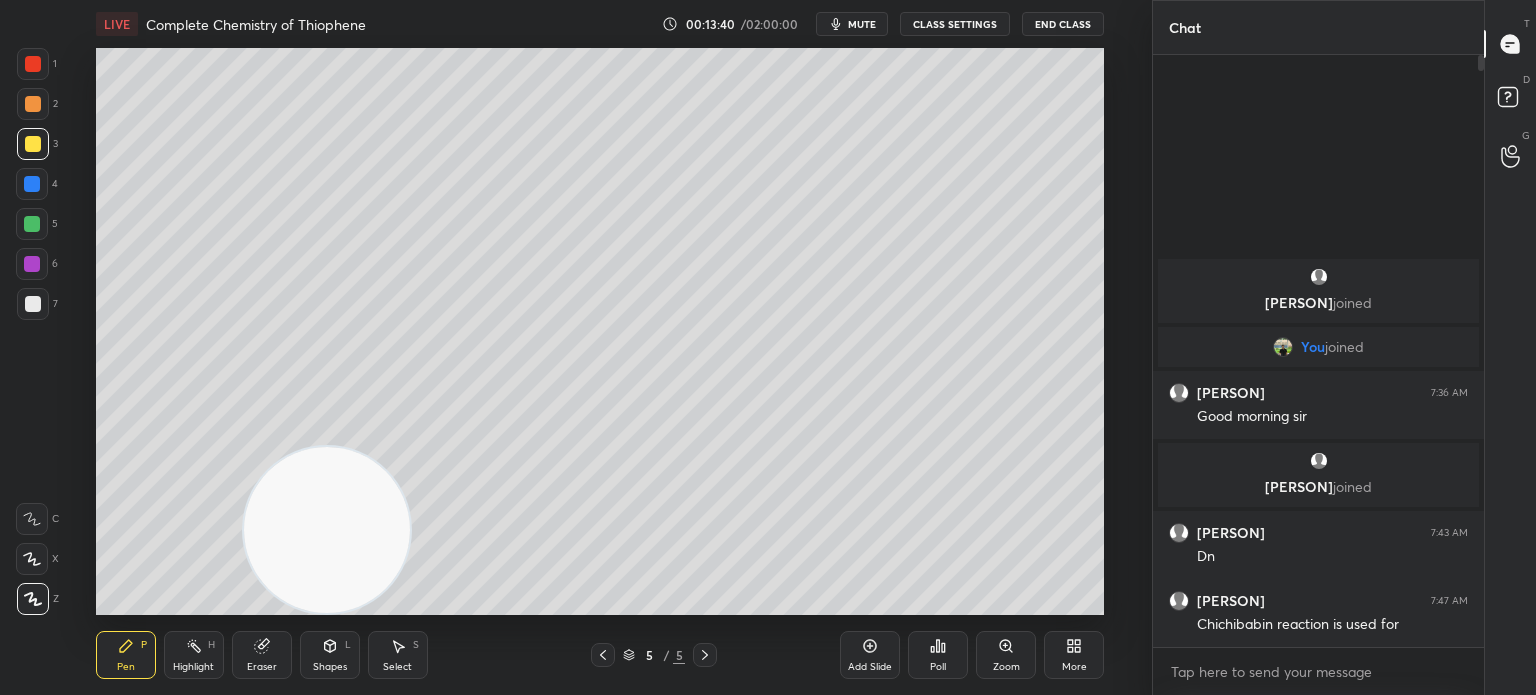 click on "Pen P" at bounding box center [126, 655] 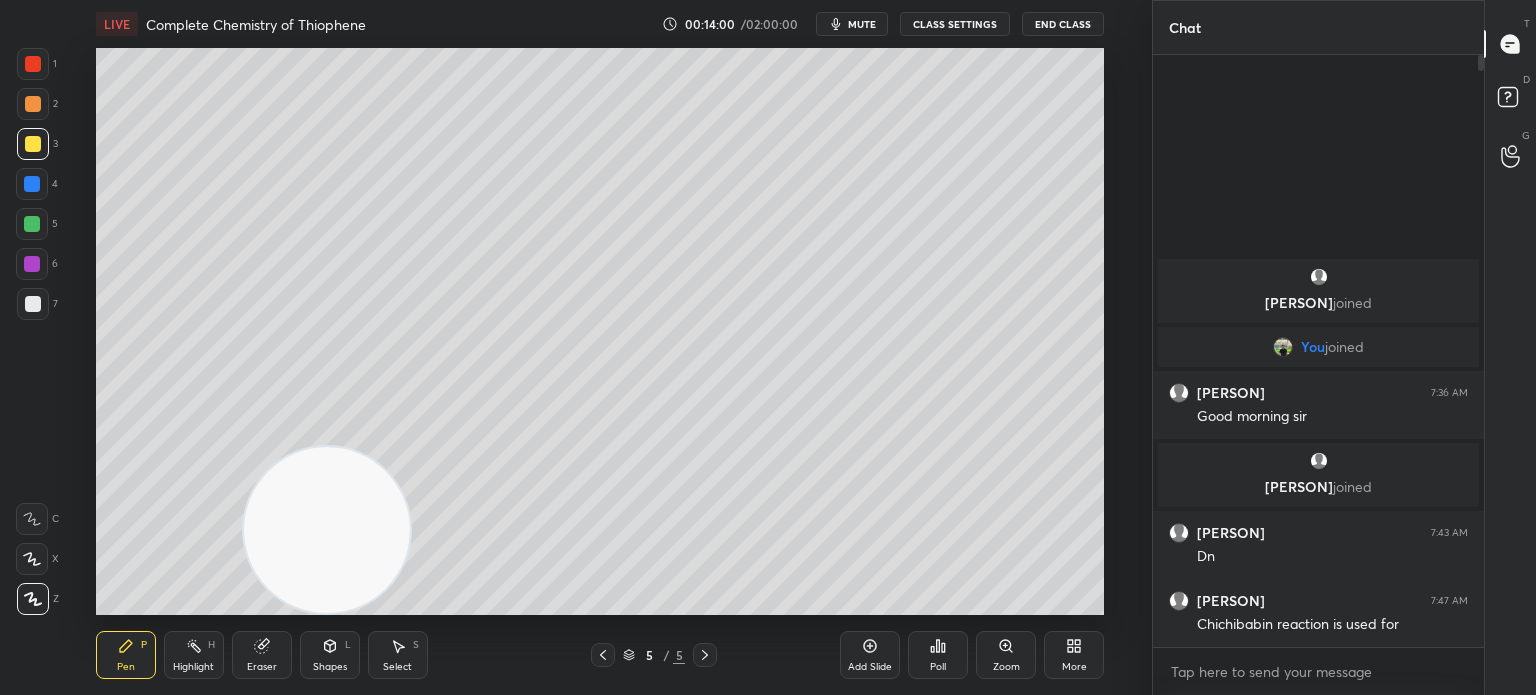 click at bounding box center (33, 304) 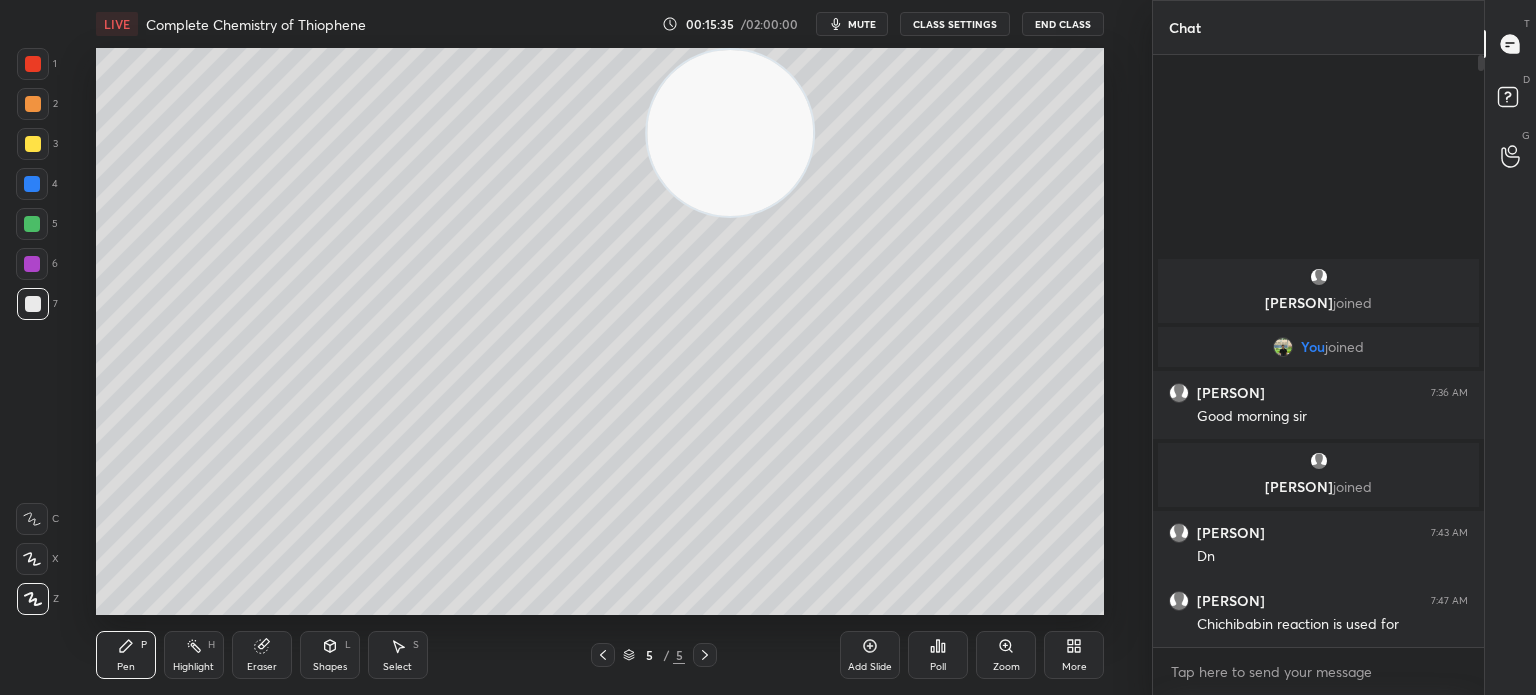 click at bounding box center [33, 144] 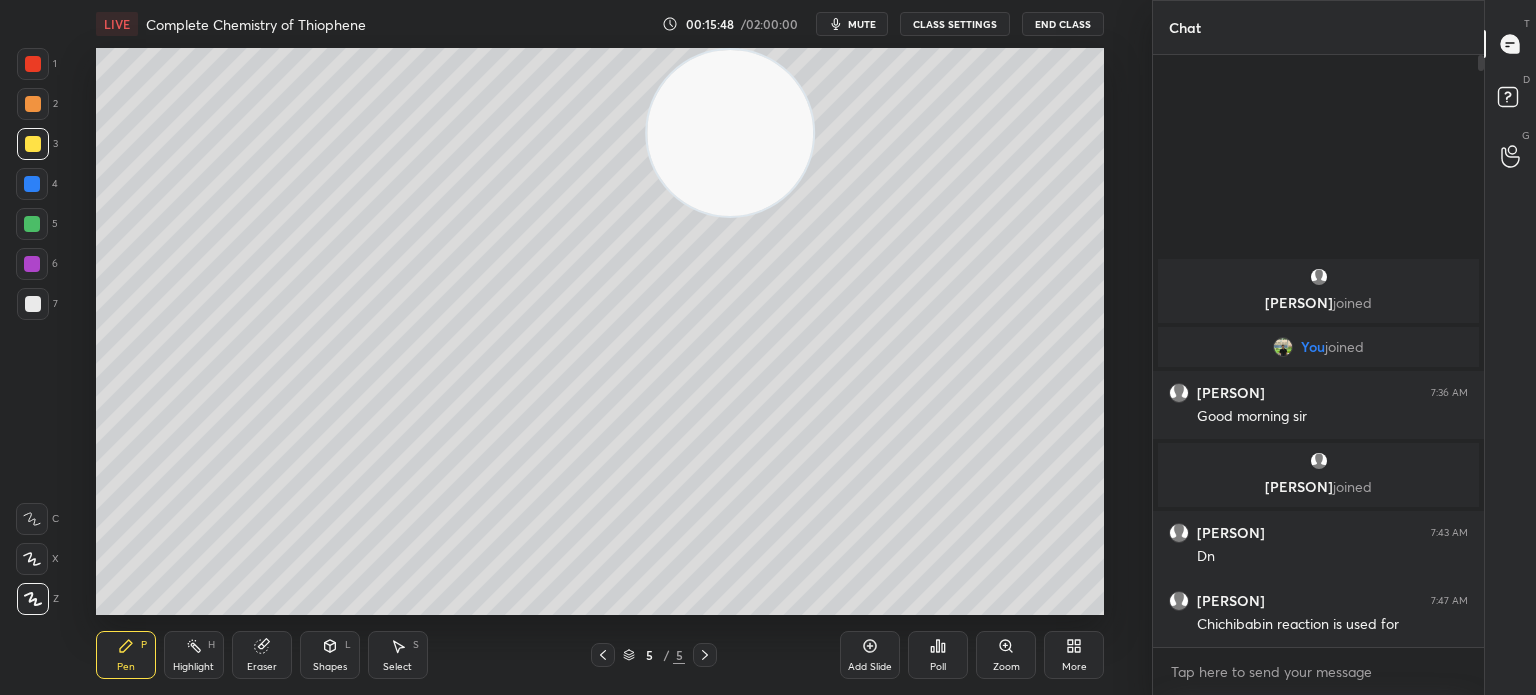 click at bounding box center [33, 304] 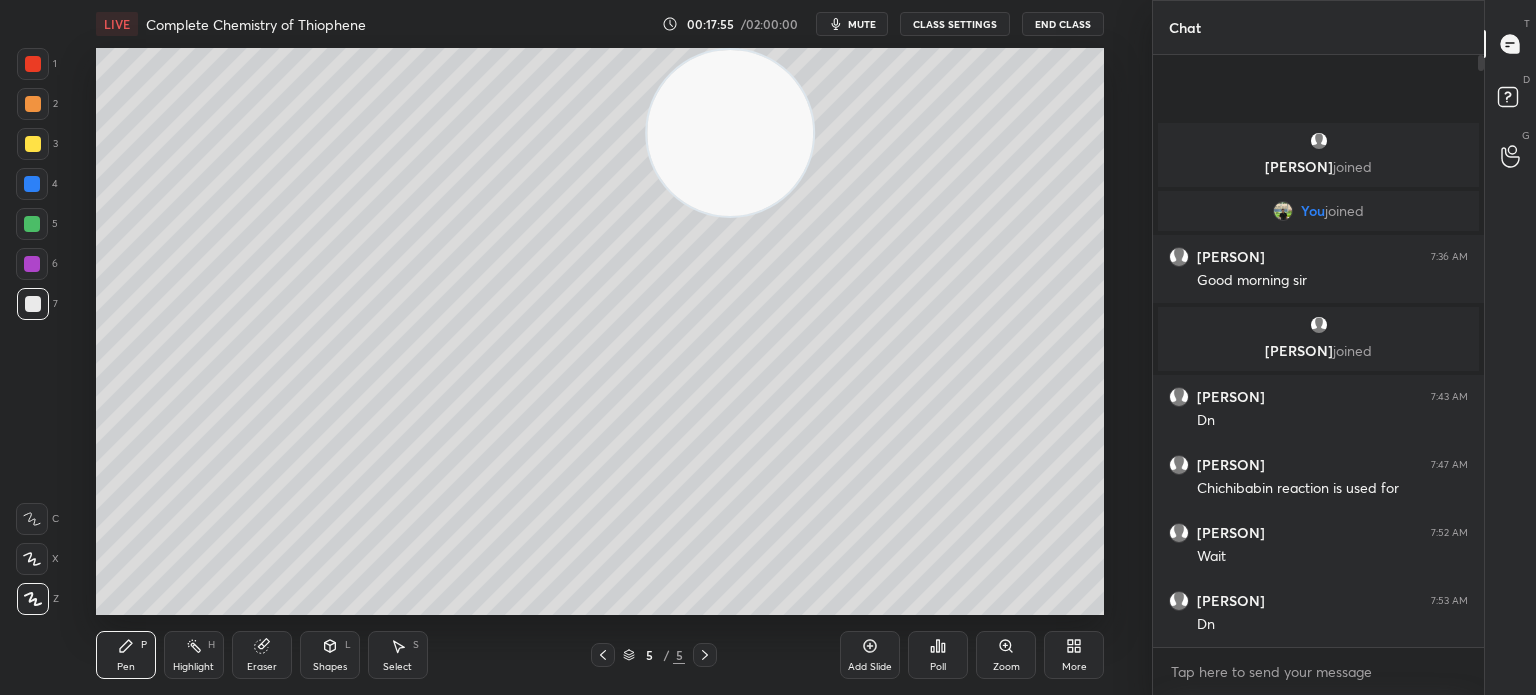 click at bounding box center [33, 144] 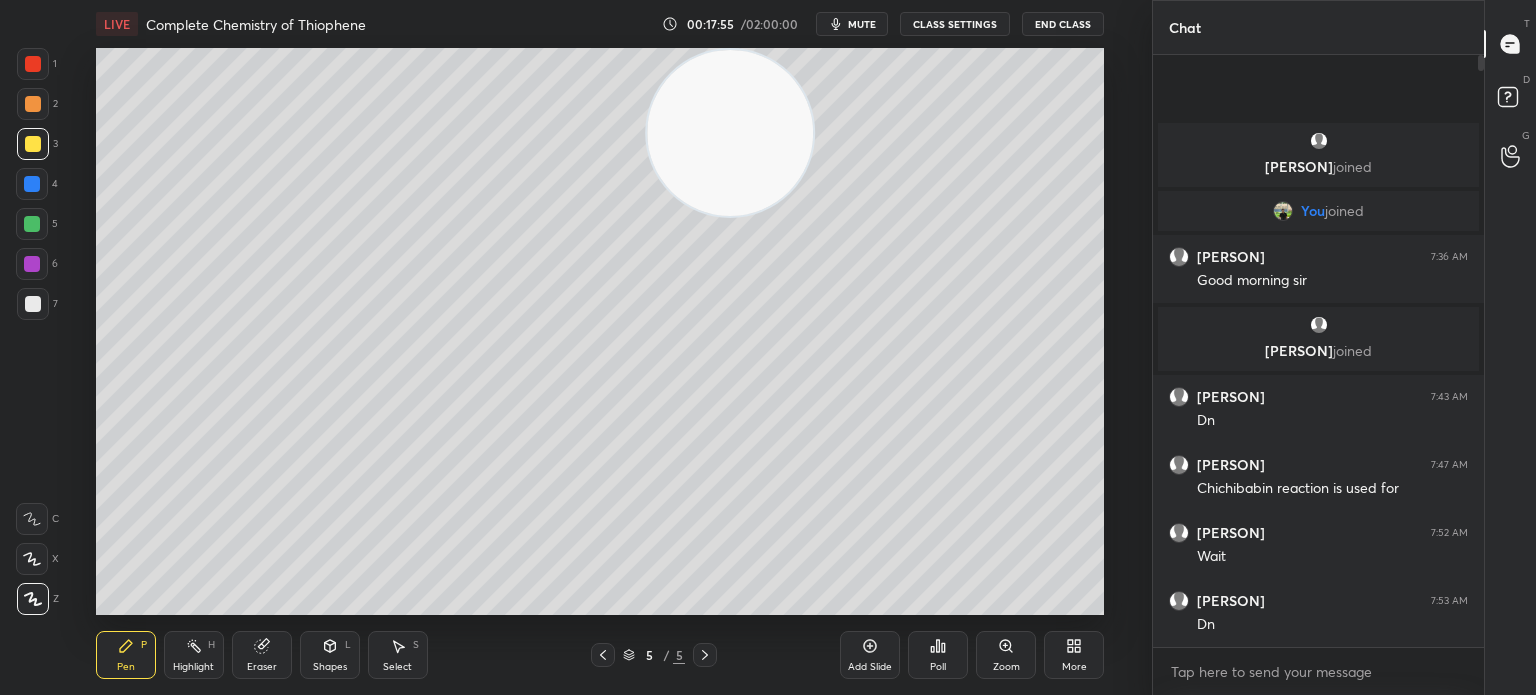 click on "3" at bounding box center (37, 148) 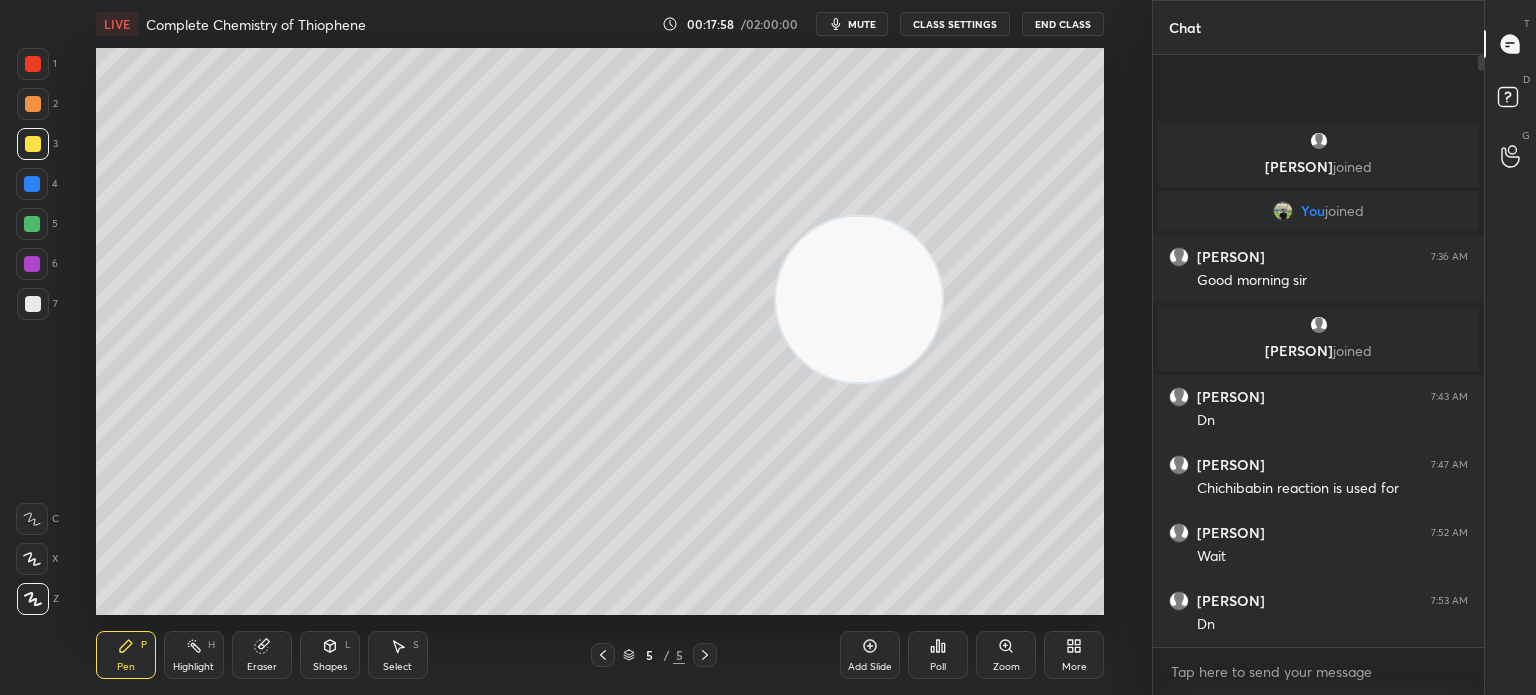 click 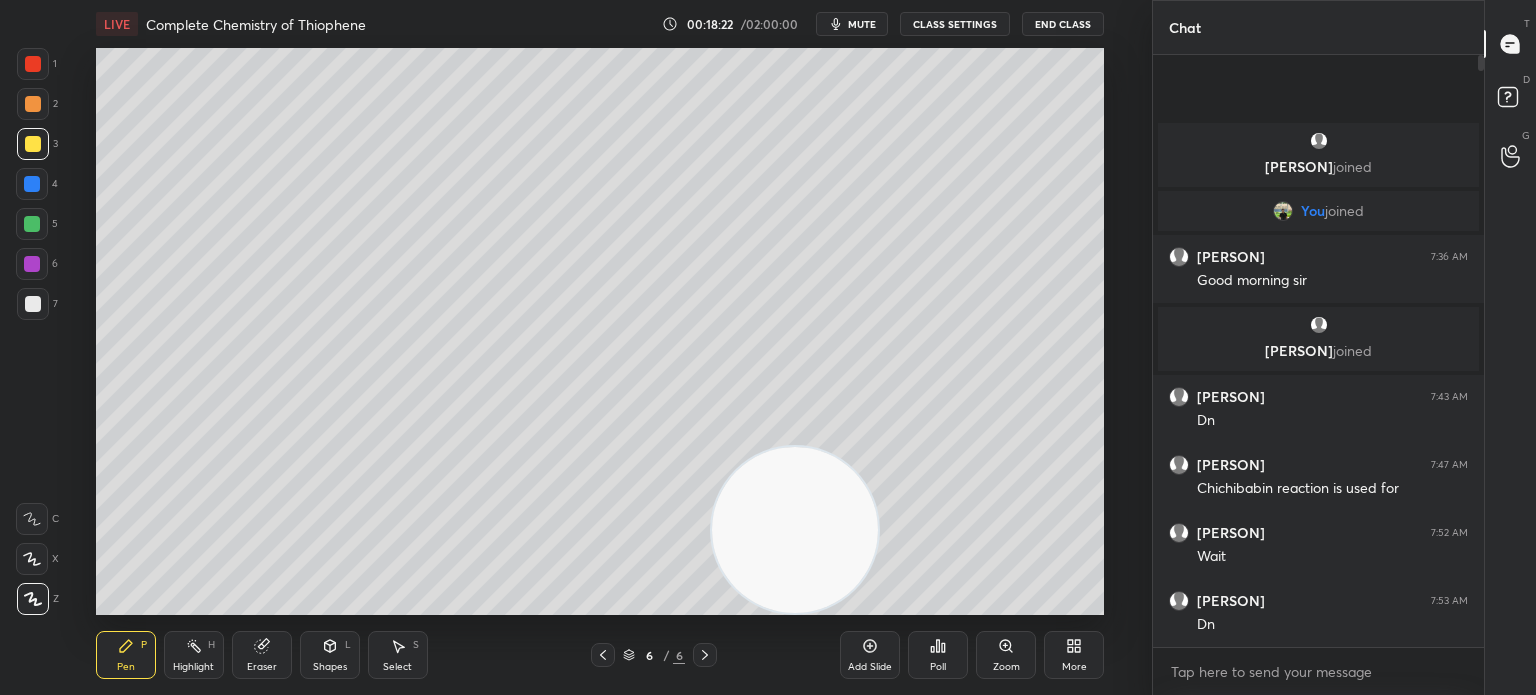 click at bounding box center [33, 304] 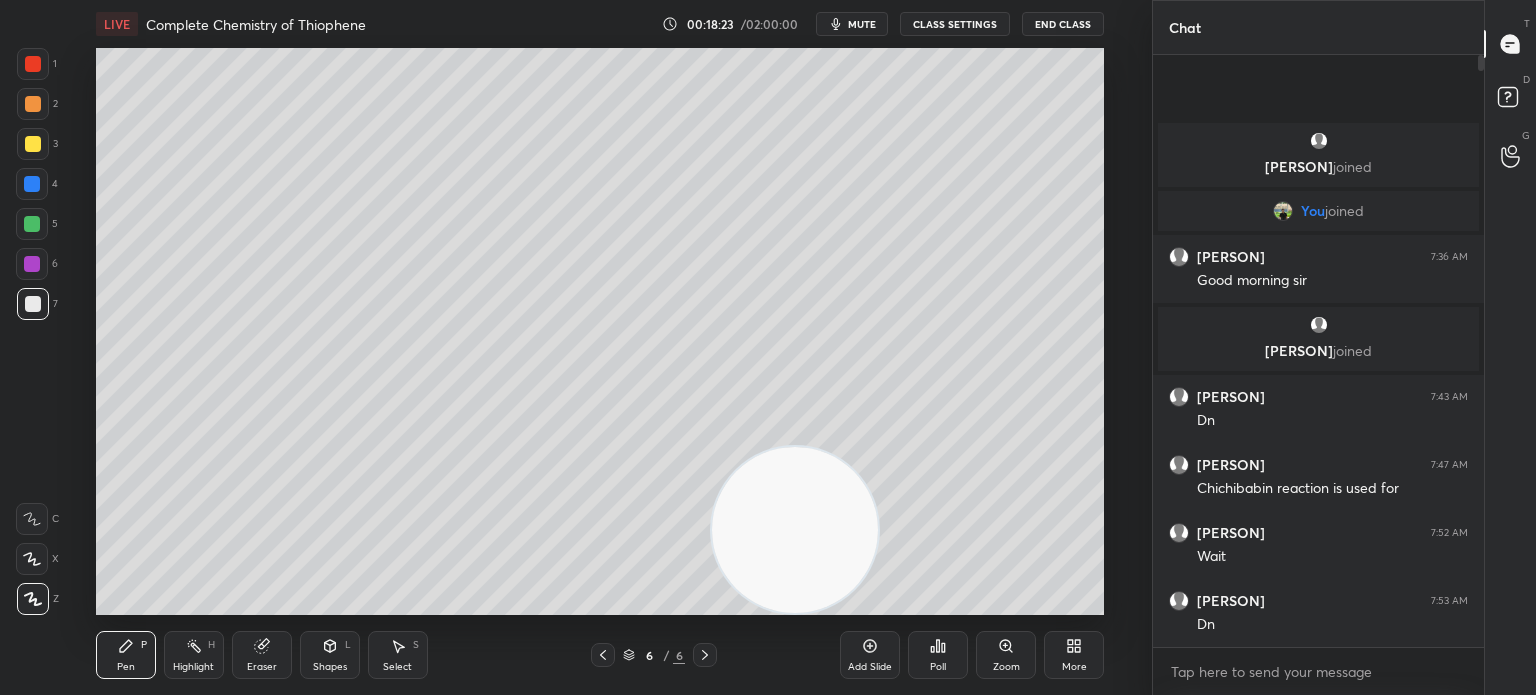 click at bounding box center [33, 304] 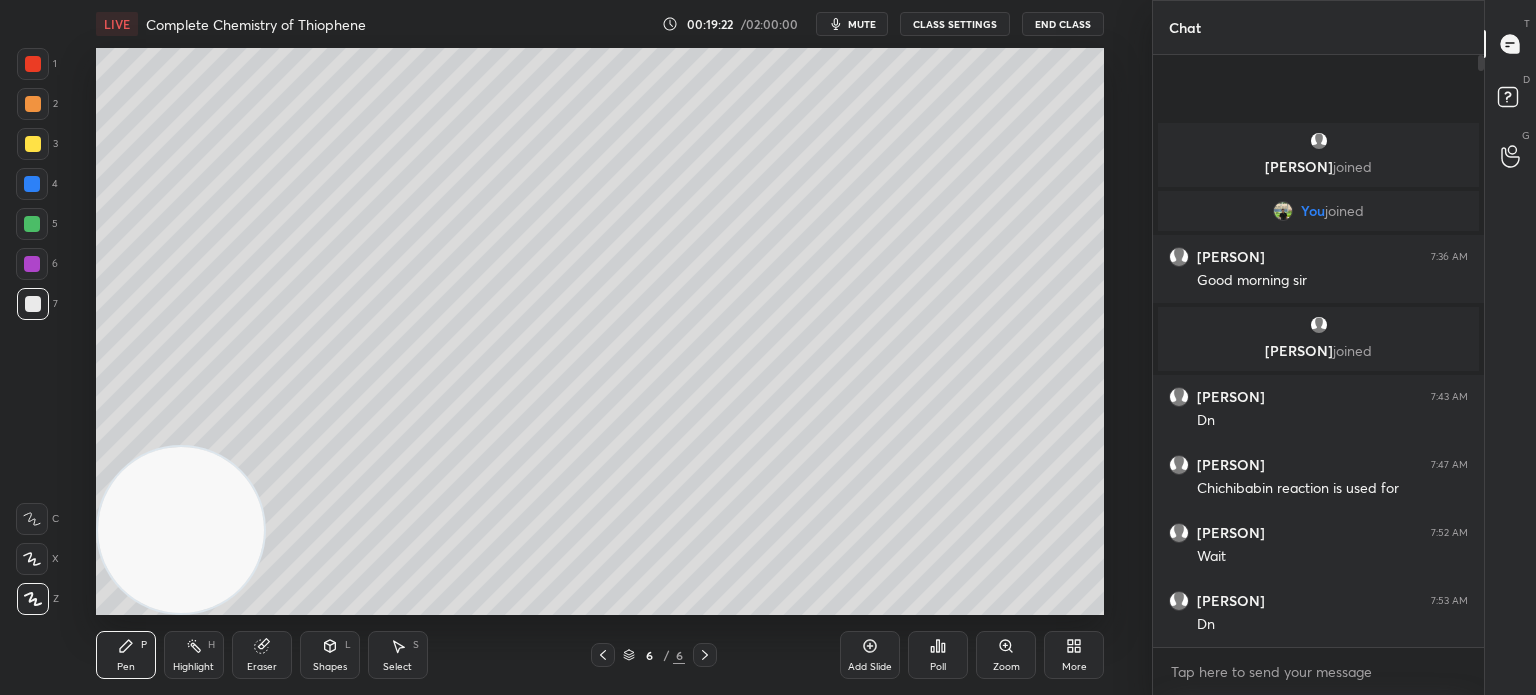 click at bounding box center [32, 224] 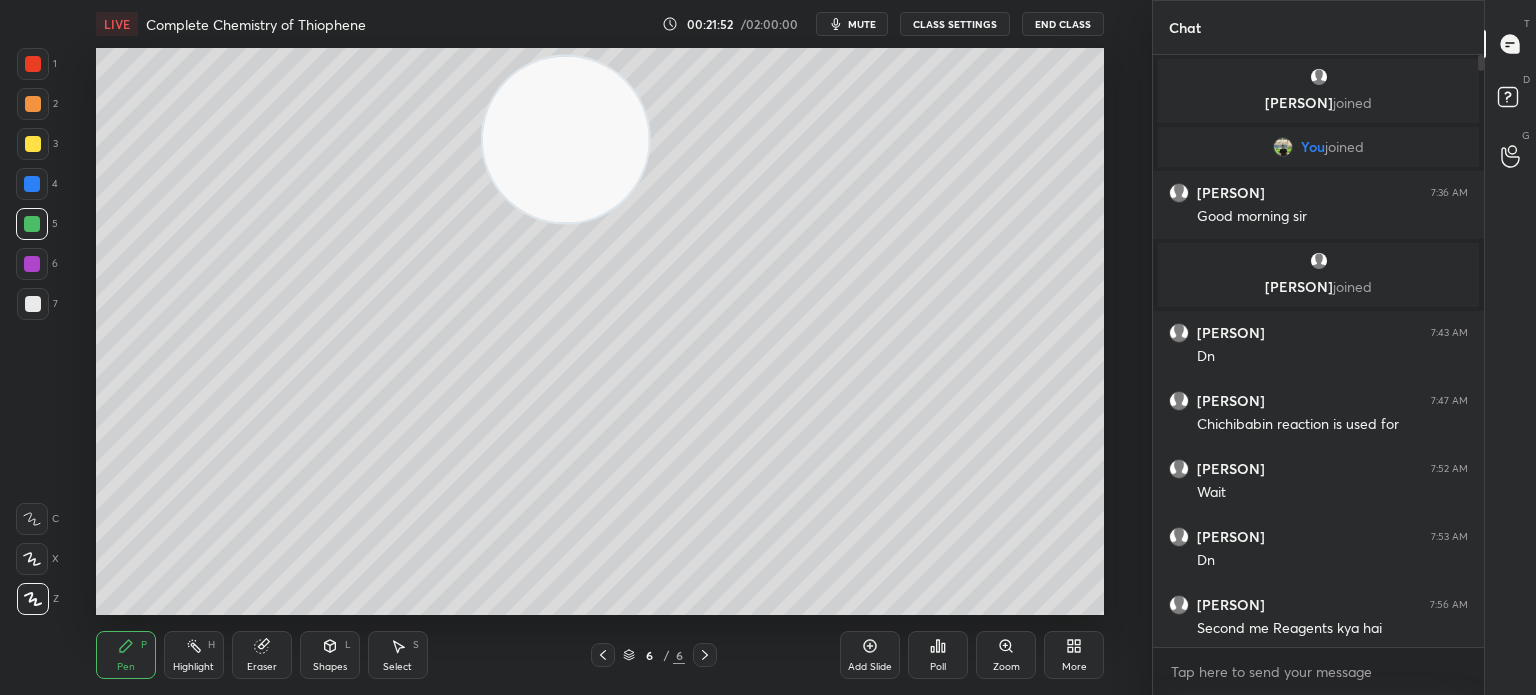 click at bounding box center [33, 144] 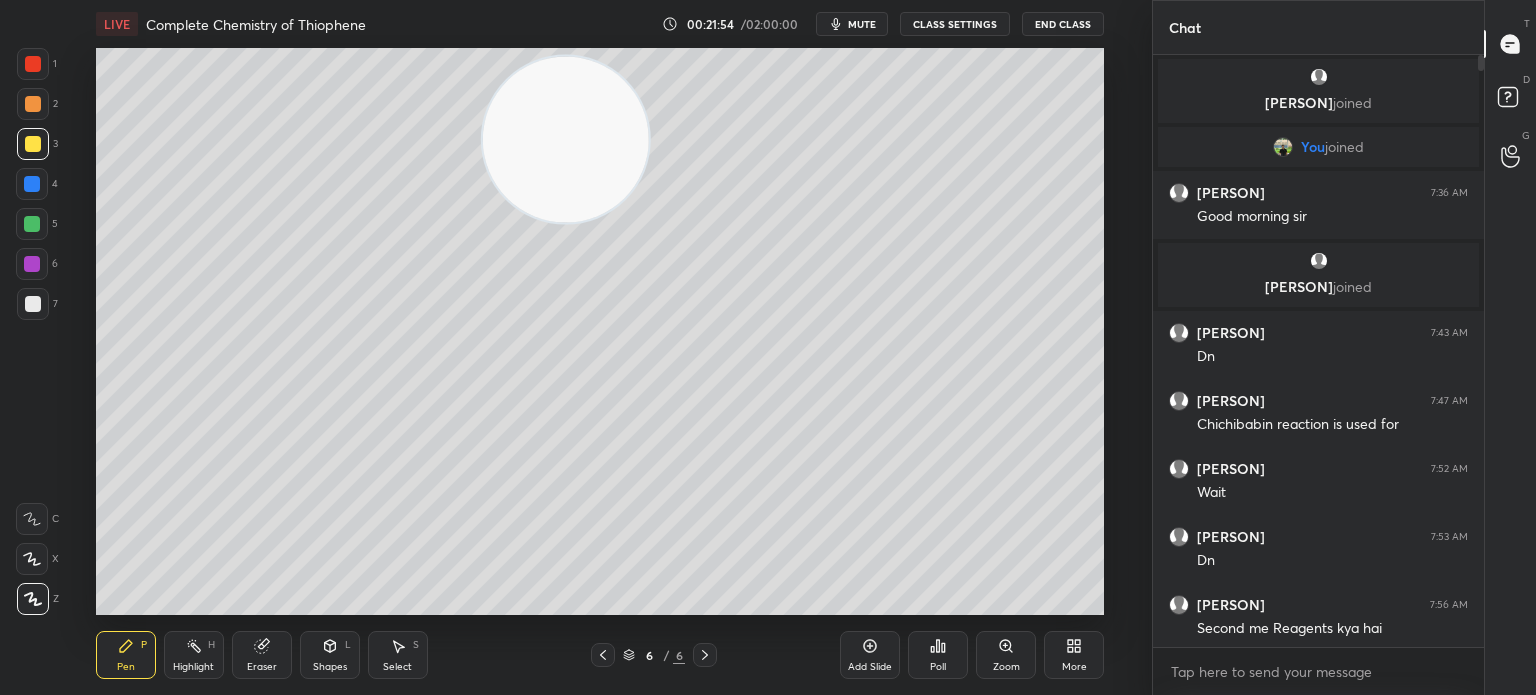 click 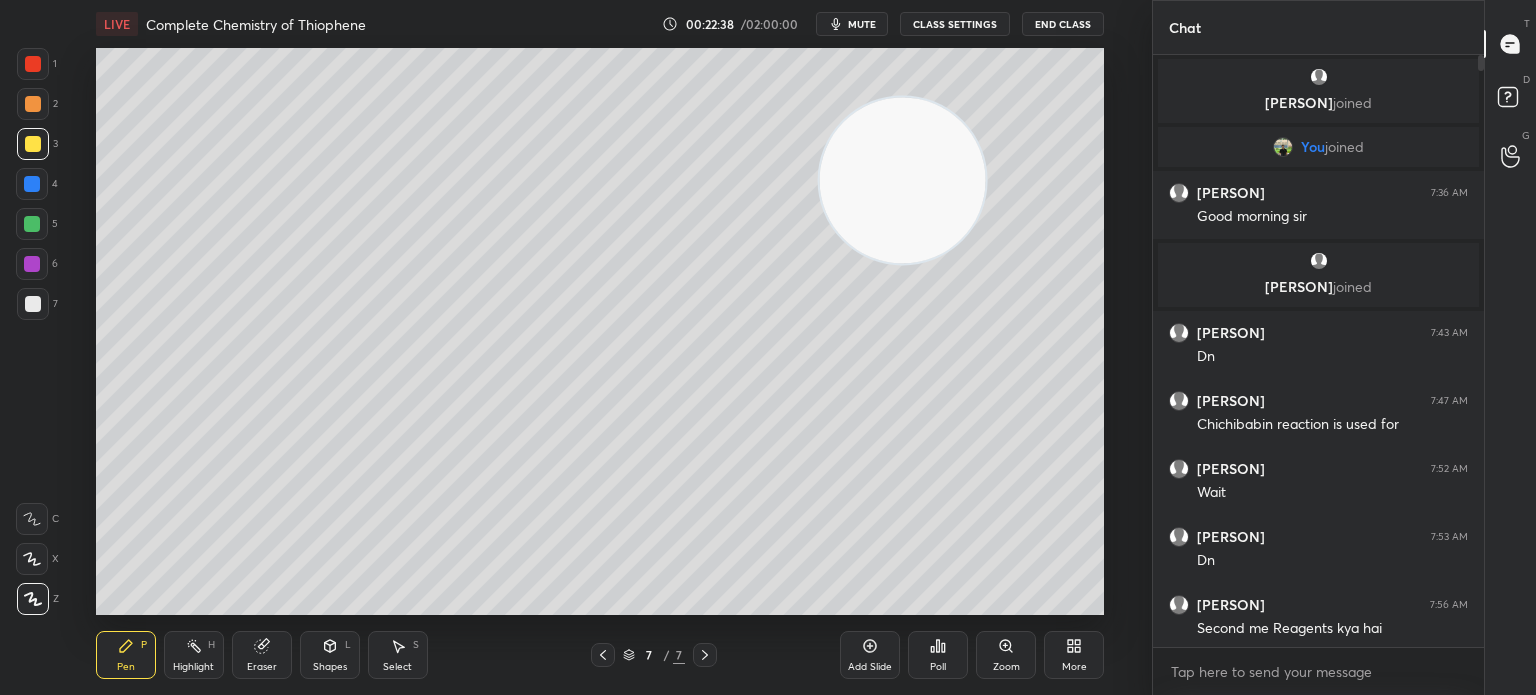 click on "Eraser" at bounding box center (262, 655) 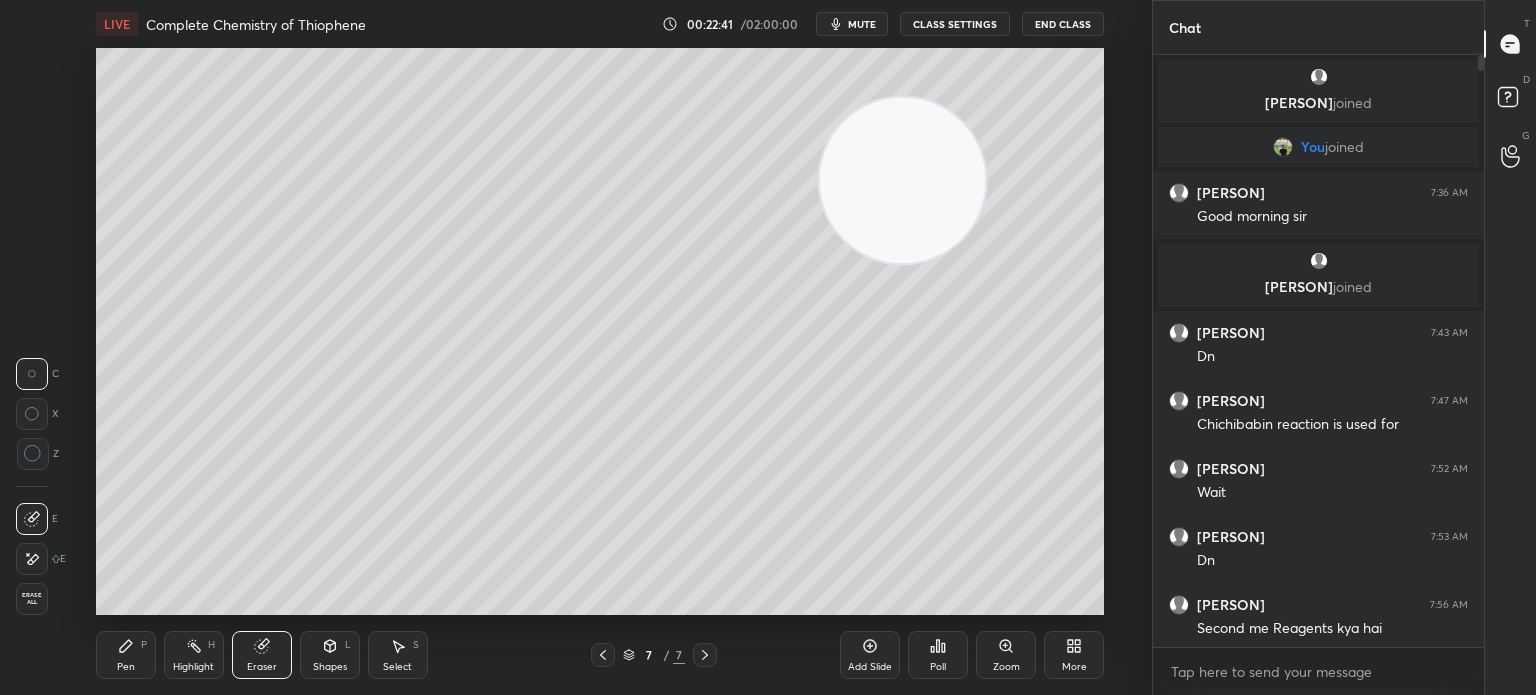 click 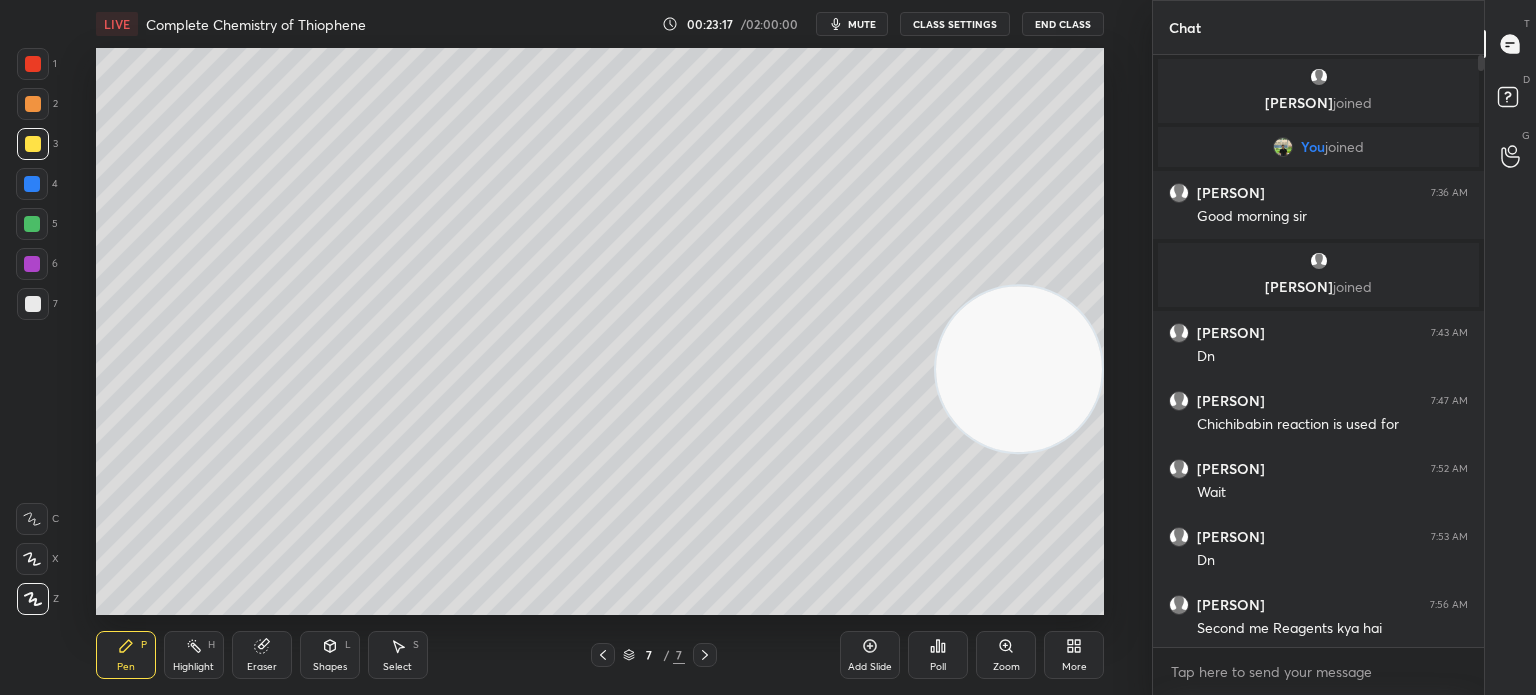 click at bounding box center (33, 304) 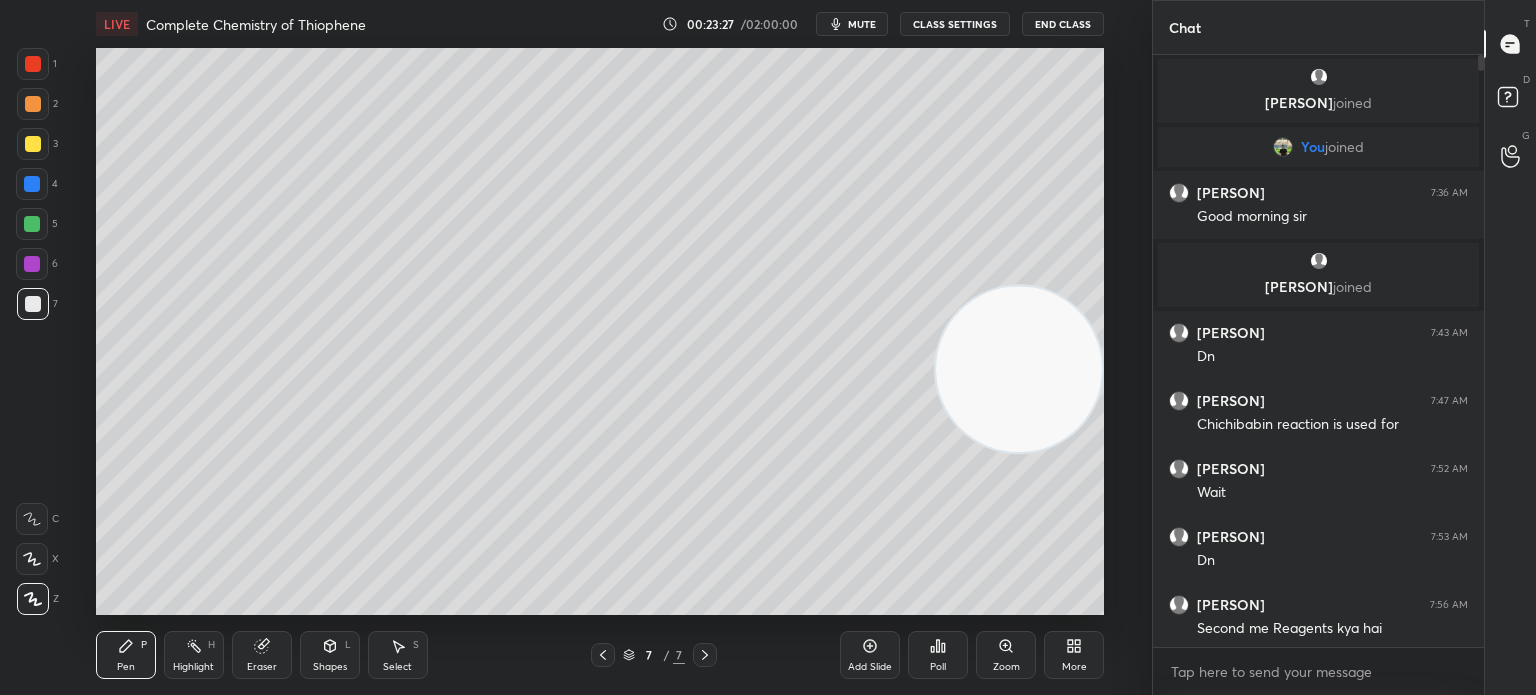 click on "mute" at bounding box center [852, 24] 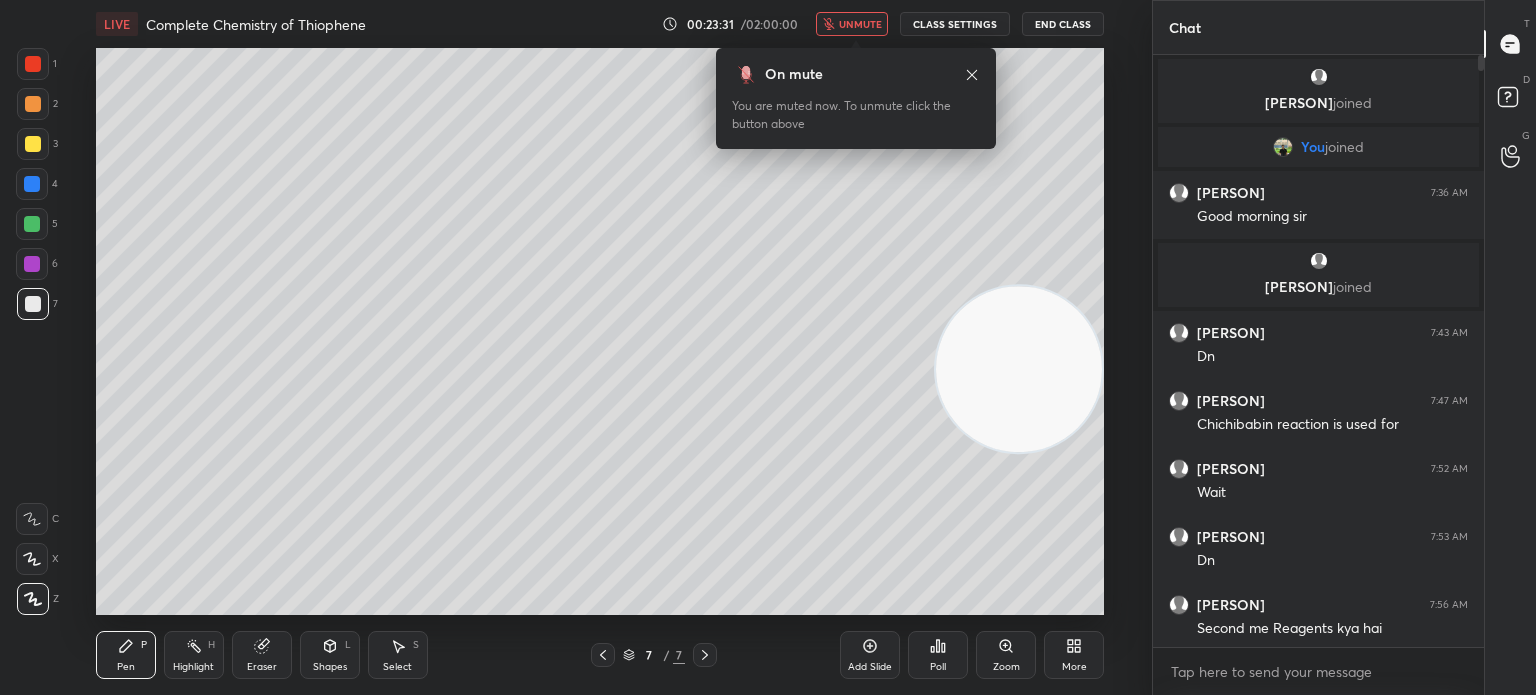 click on "On mute You are muted now. To unmute click the
button above" at bounding box center (856, 92) 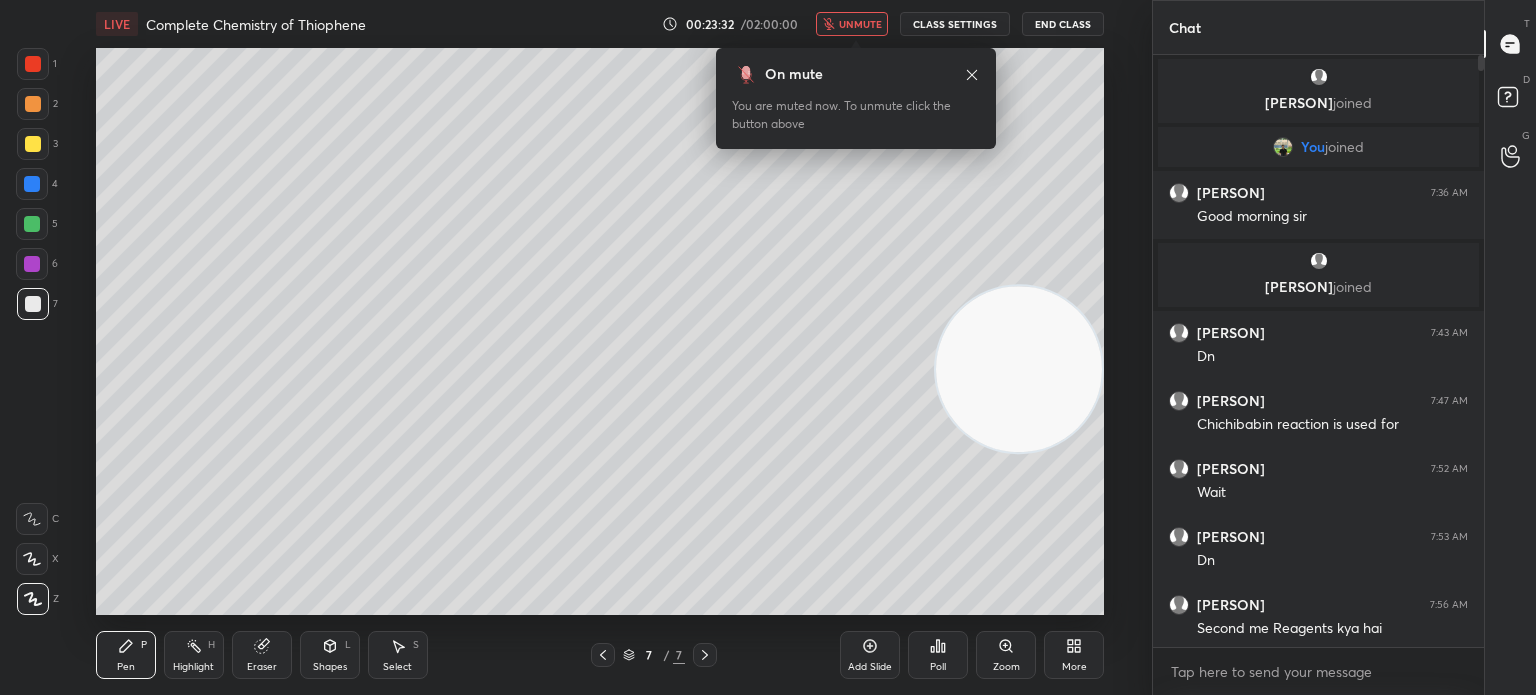 click on "unmute" at bounding box center (860, 24) 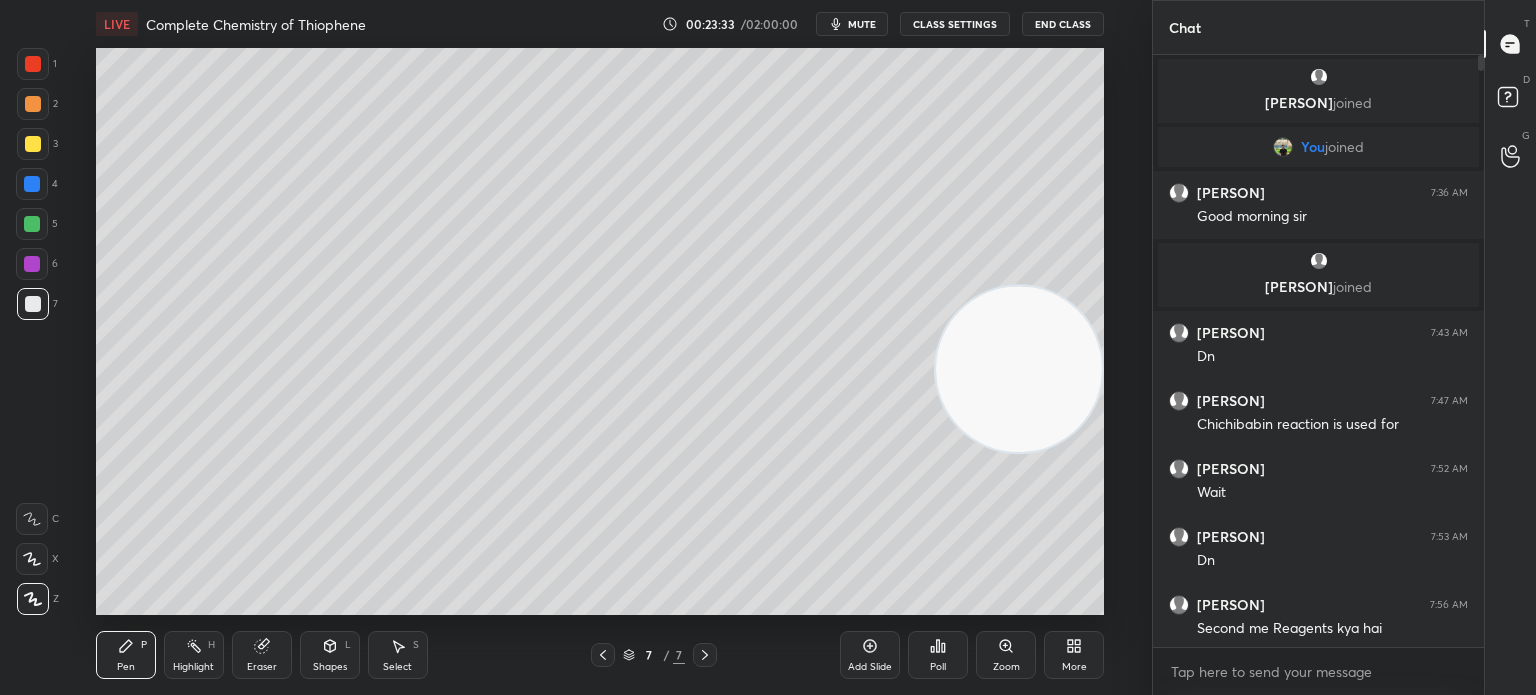 click at bounding box center (603, 655) 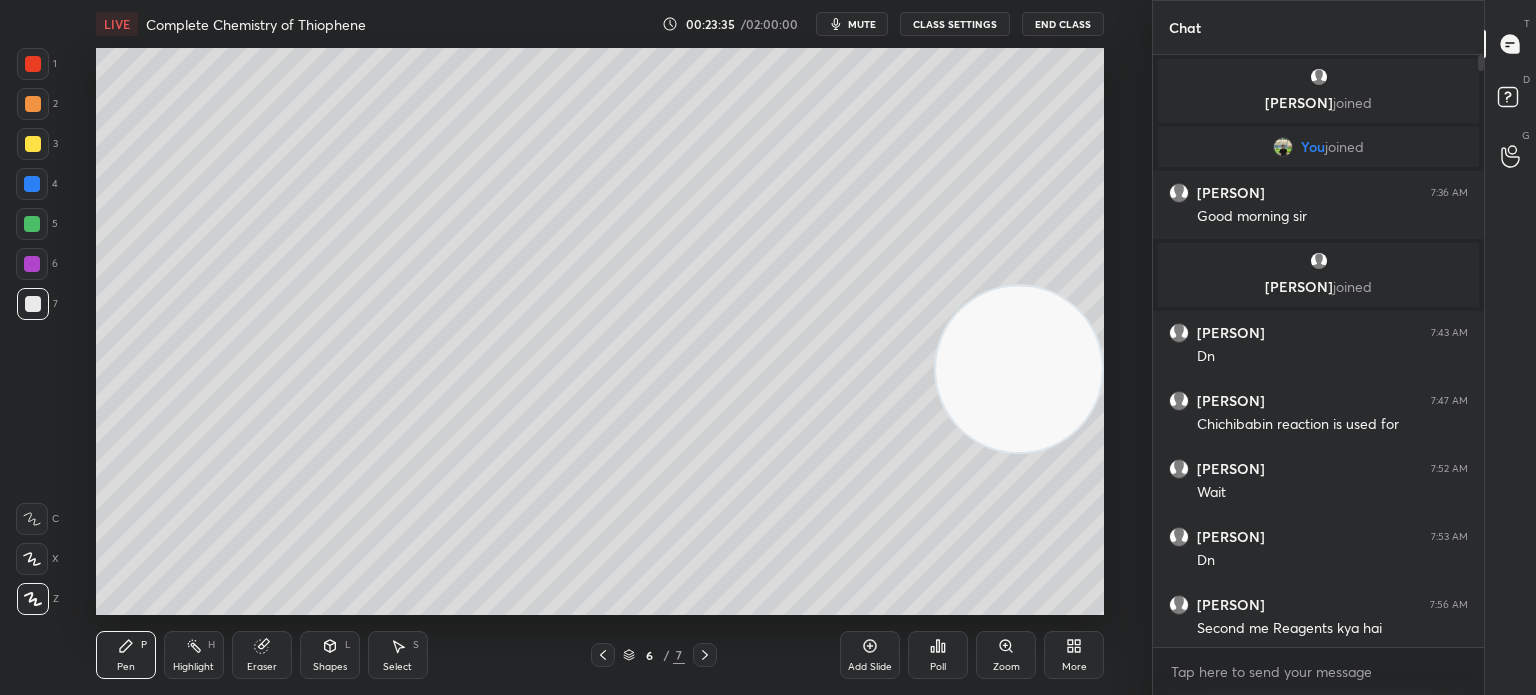 click 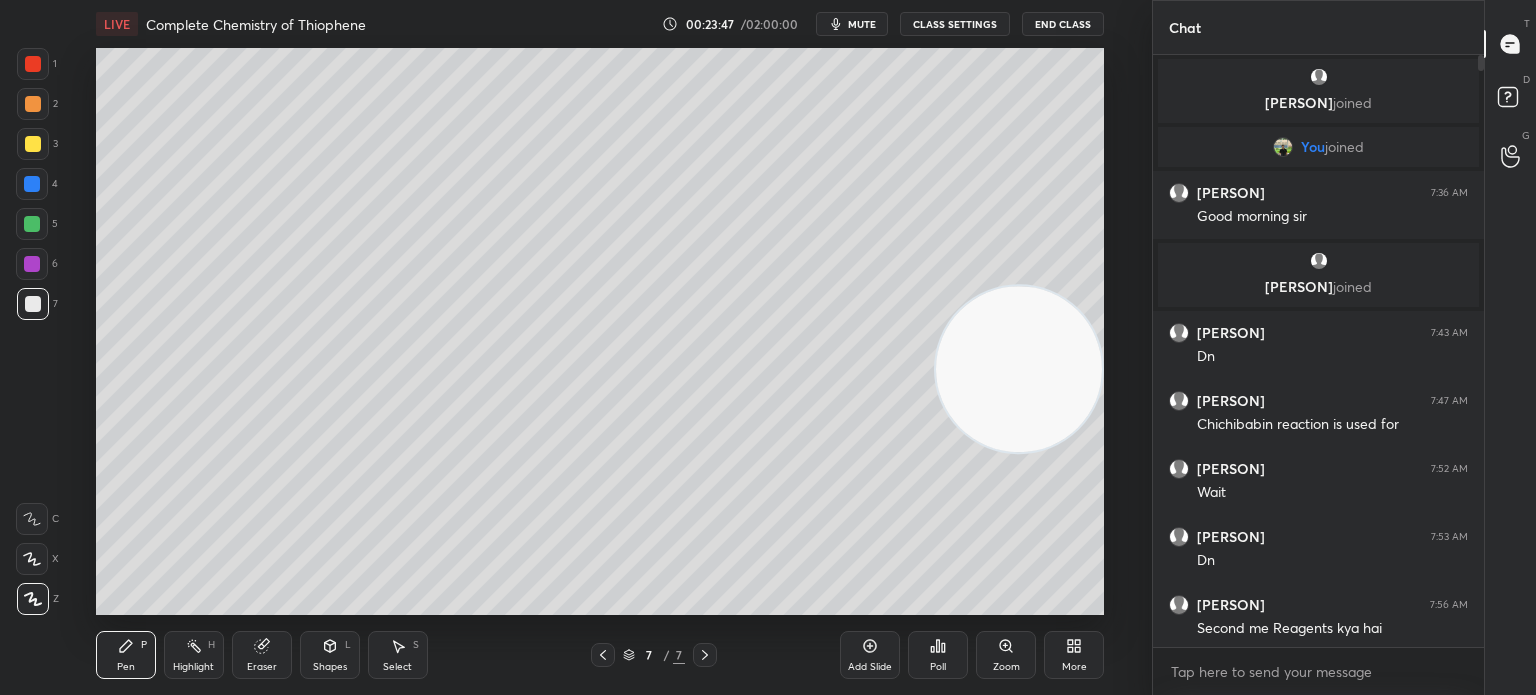 click at bounding box center [33, 144] 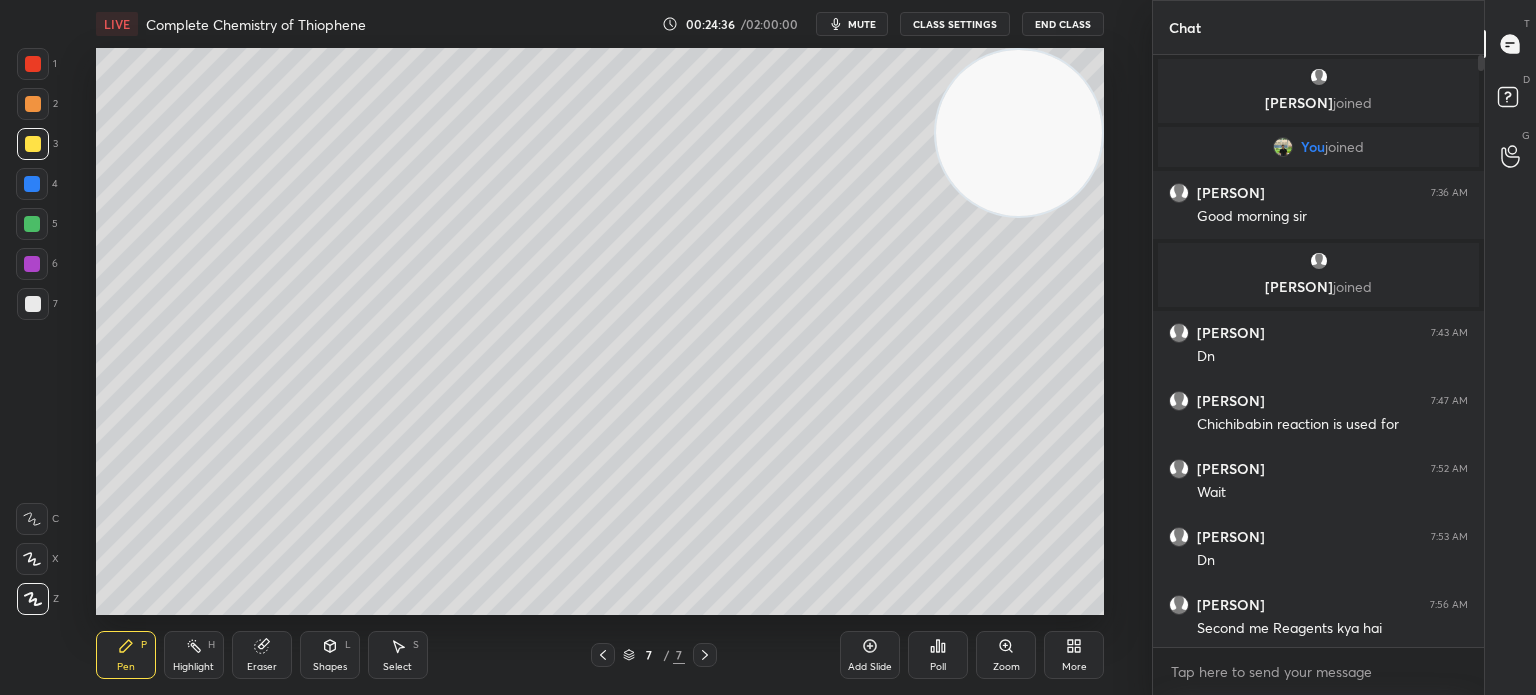 click at bounding box center [33, 304] 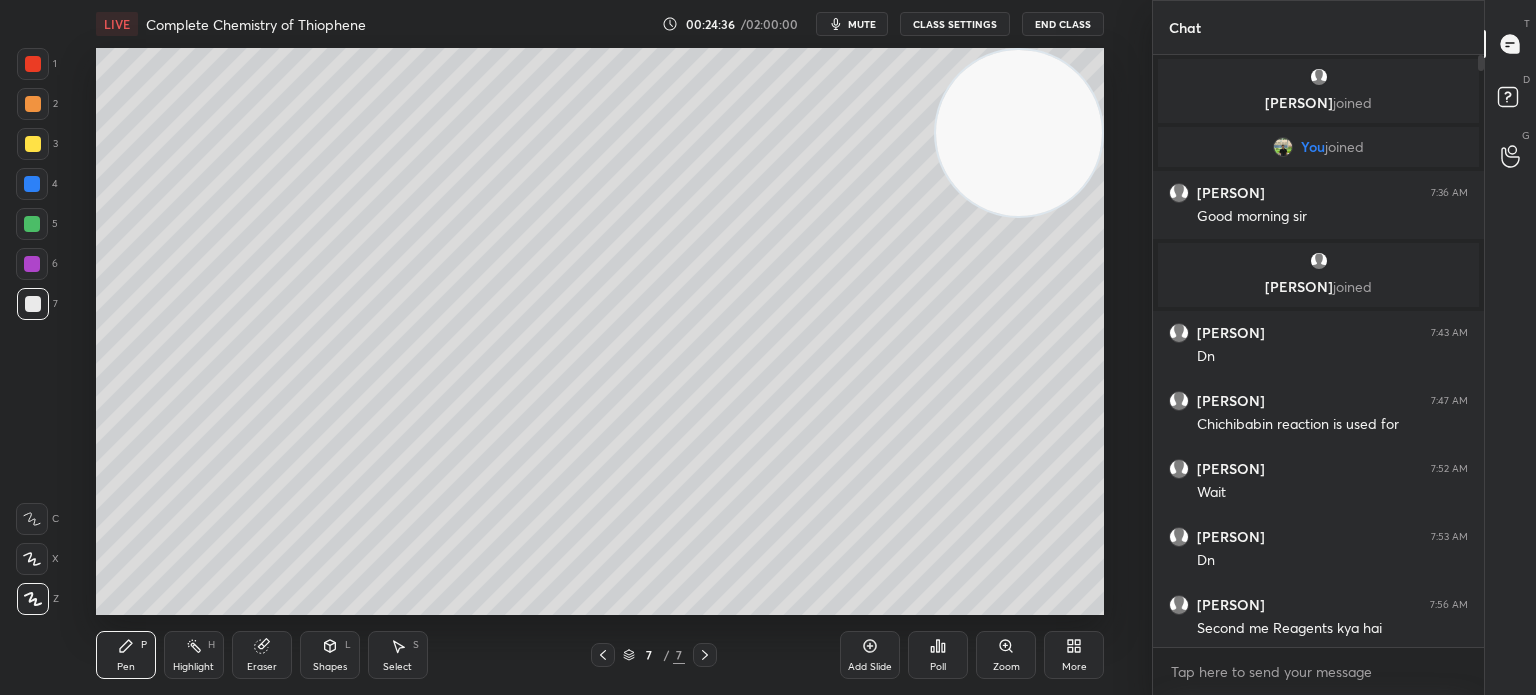 click at bounding box center (33, 304) 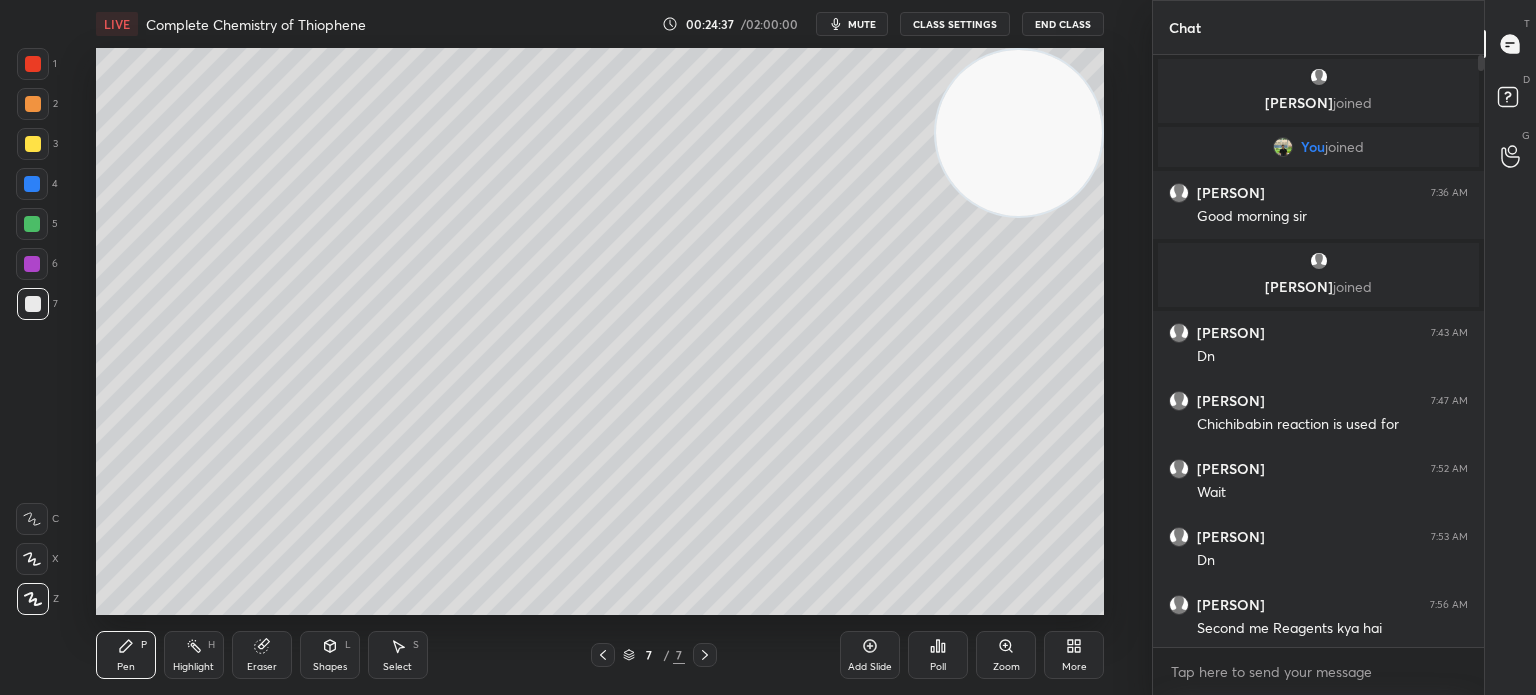 click at bounding box center [1019, 133] 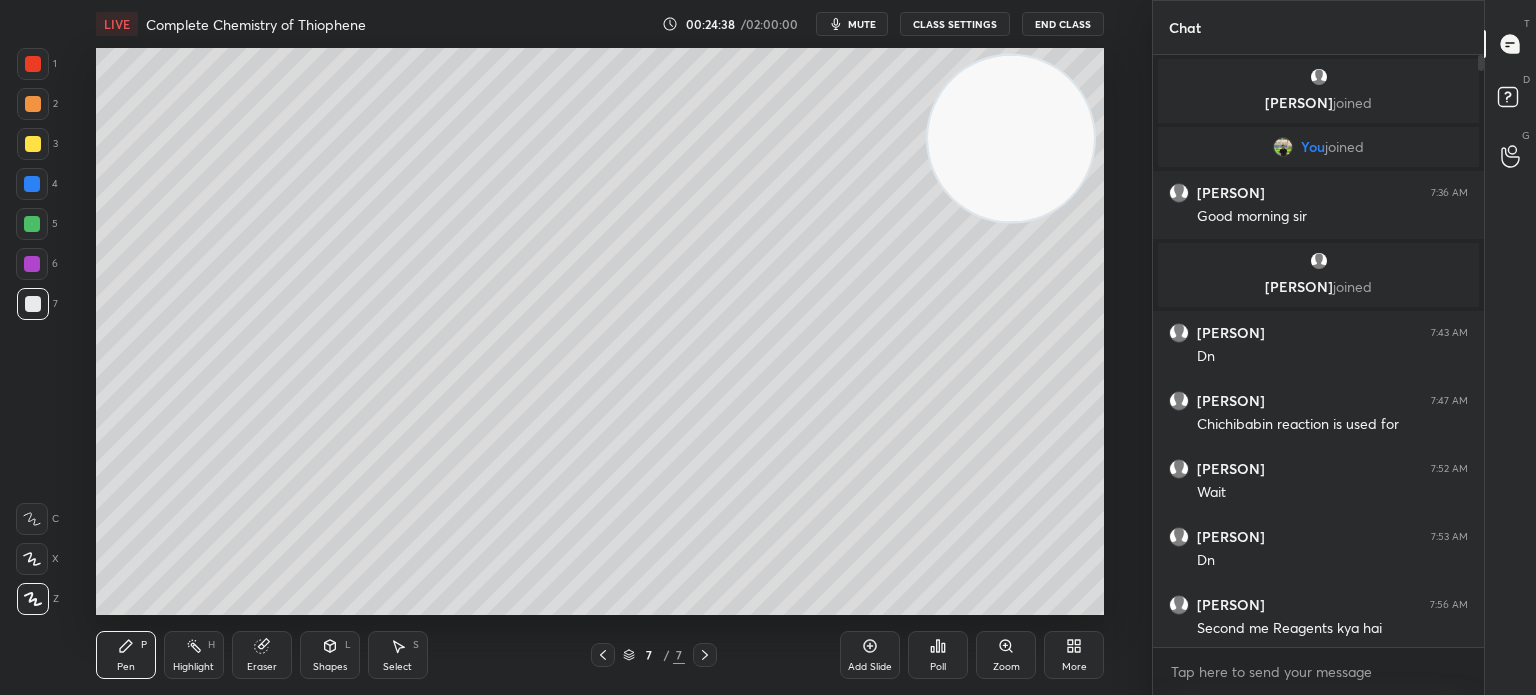click on "Add Slide" at bounding box center (870, 655) 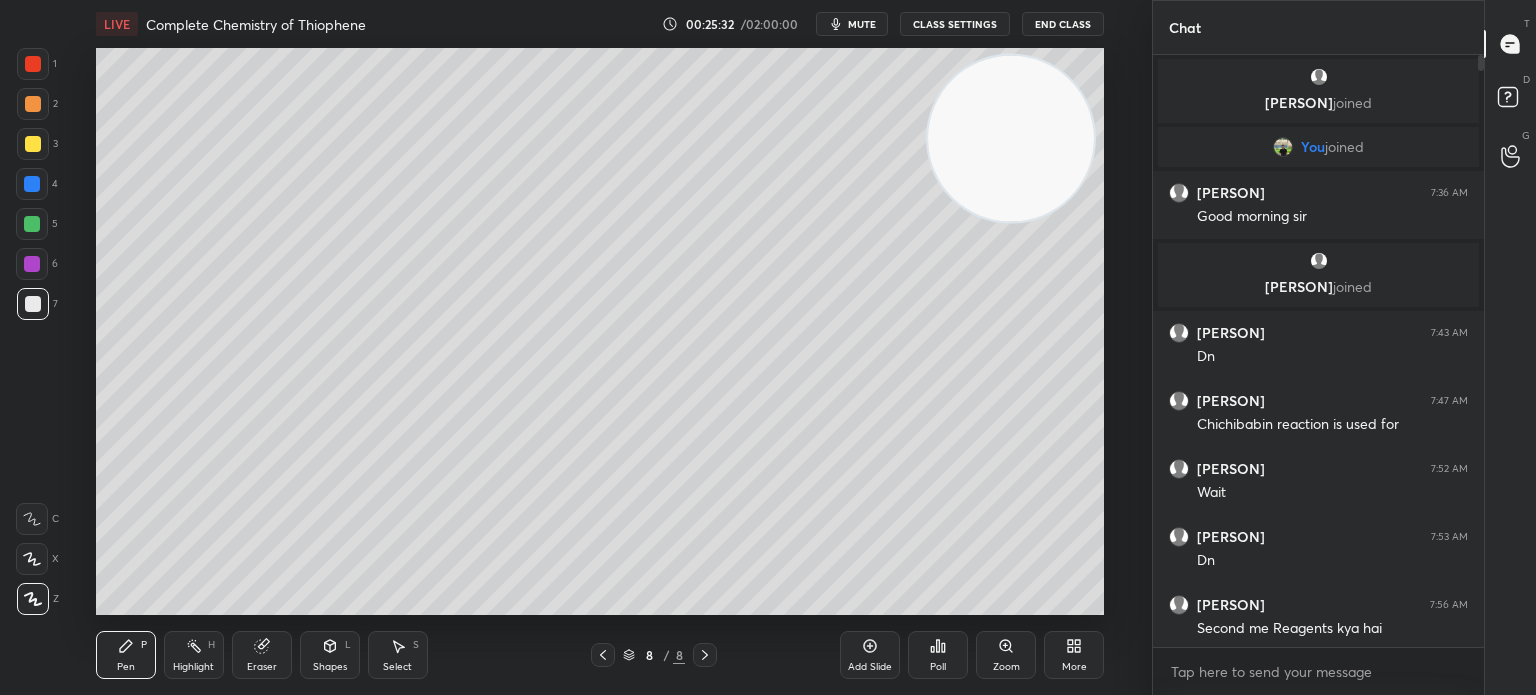 click at bounding box center (33, 104) 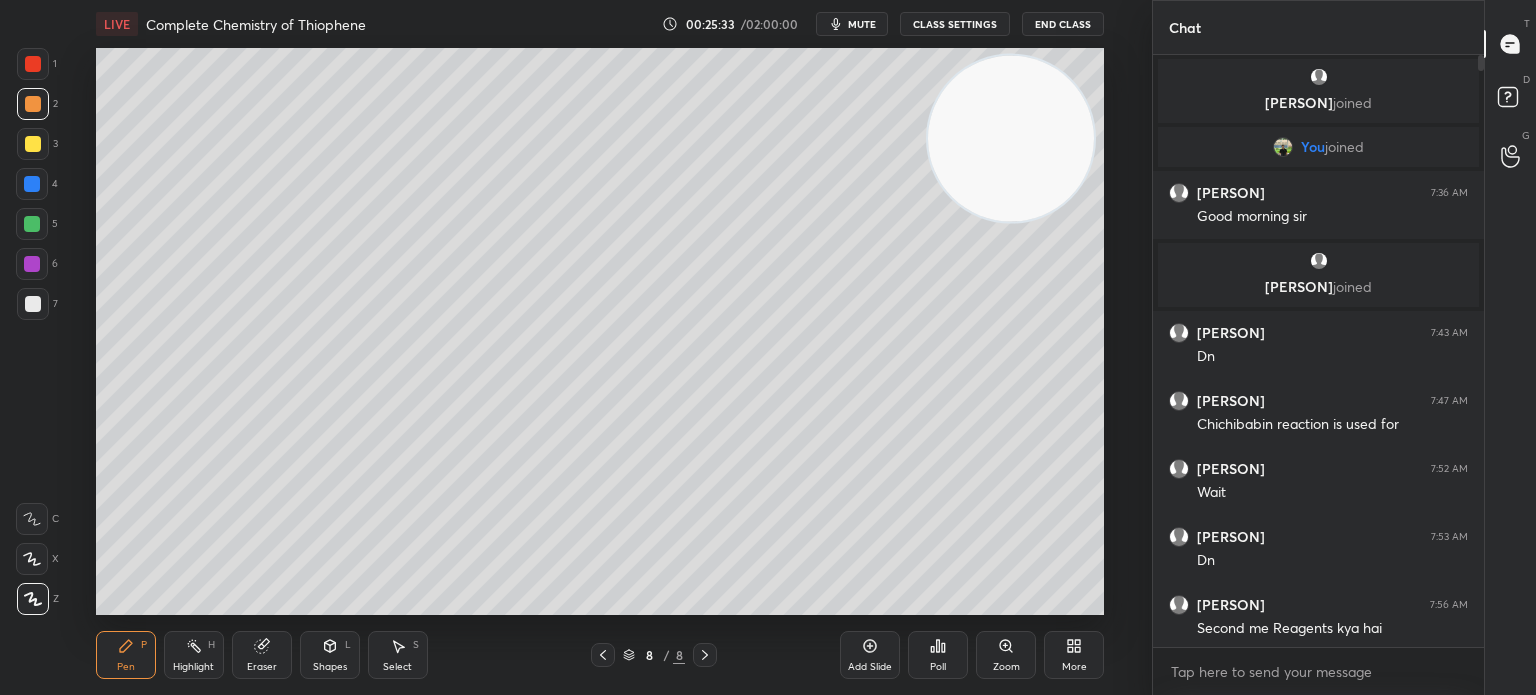 click at bounding box center (33, 104) 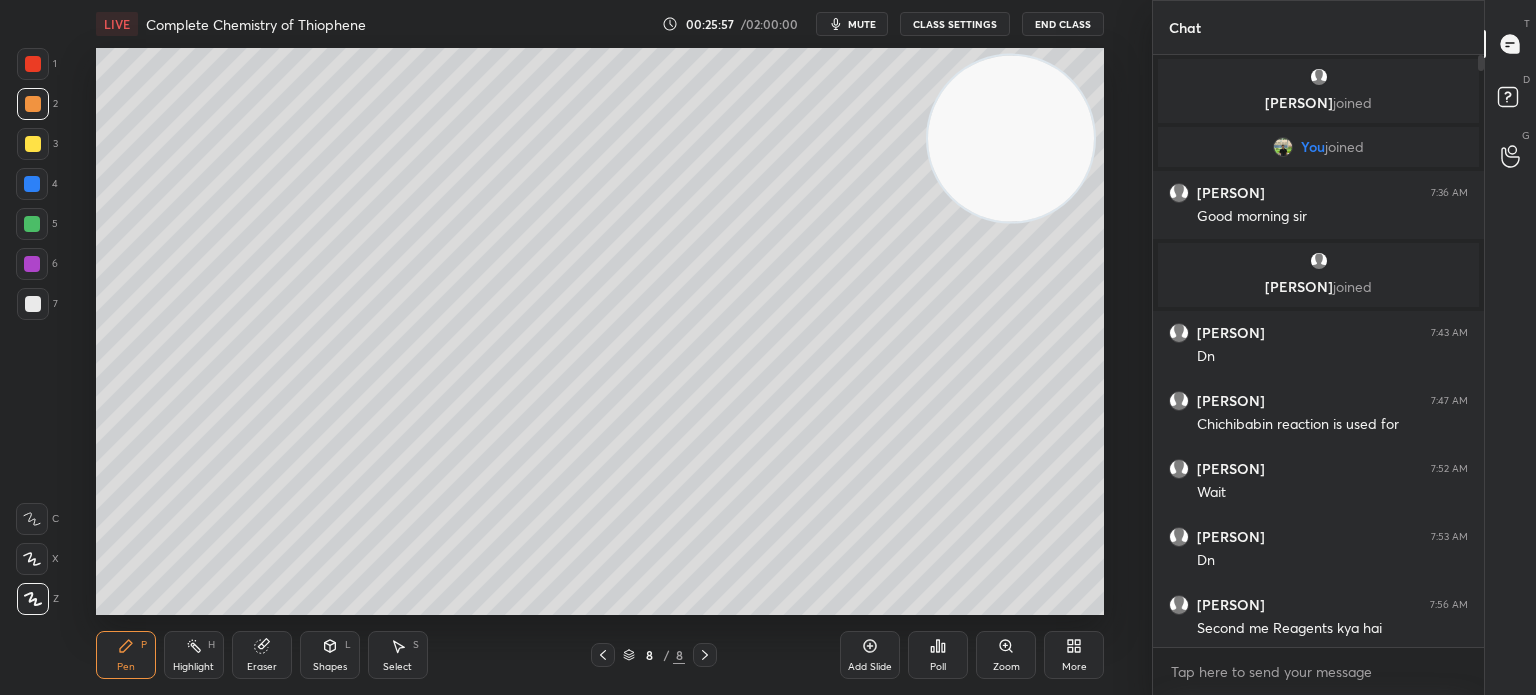 click on "Eraser" at bounding box center [262, 655] 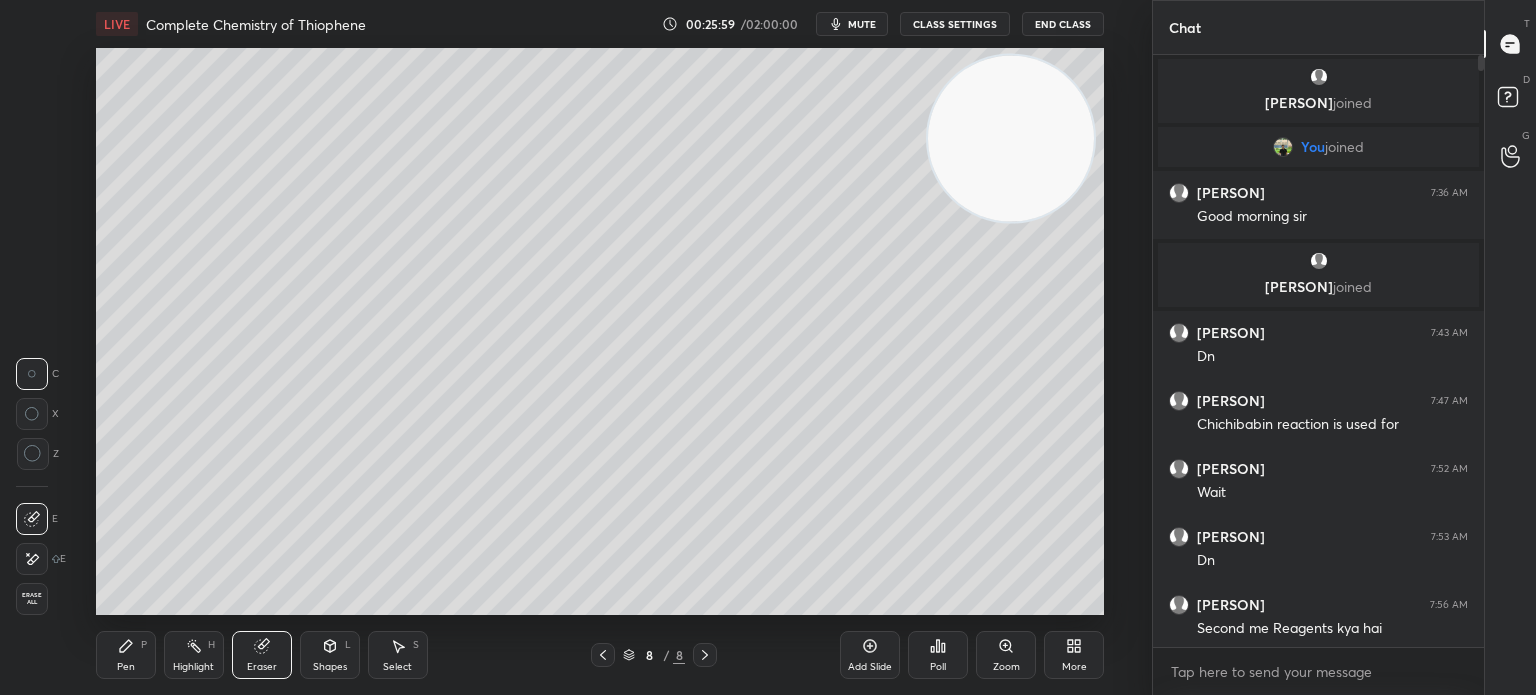 click on "Pen P" at bounding box center [126, 655] 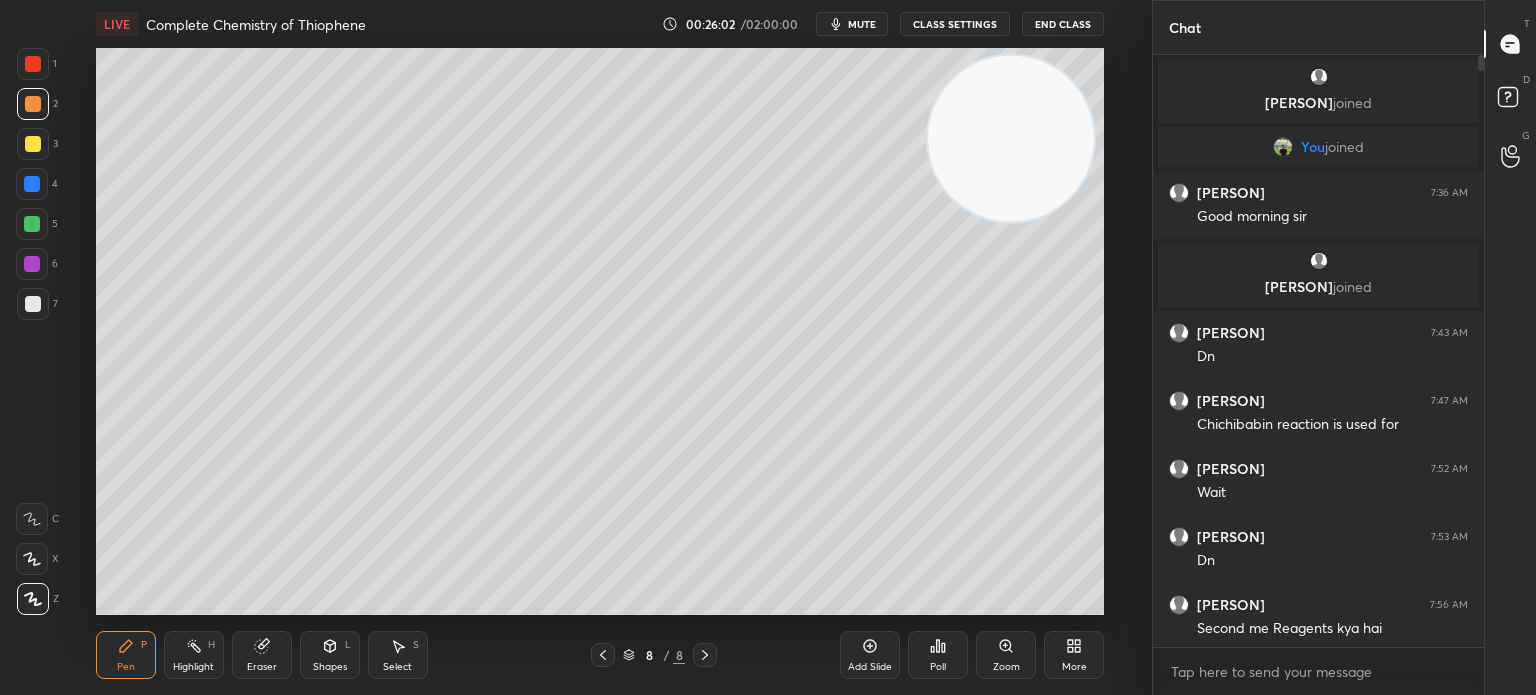 click at bounding box center [33, 304] 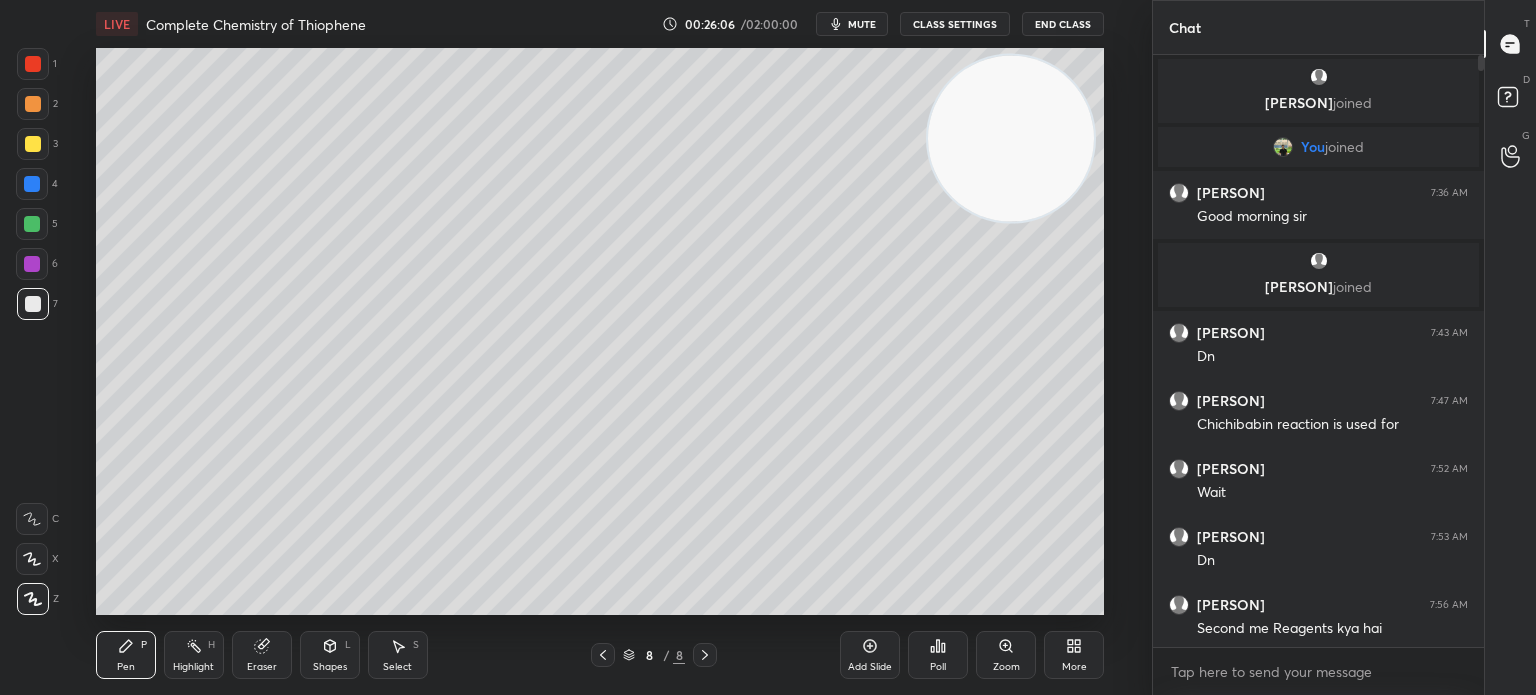 click 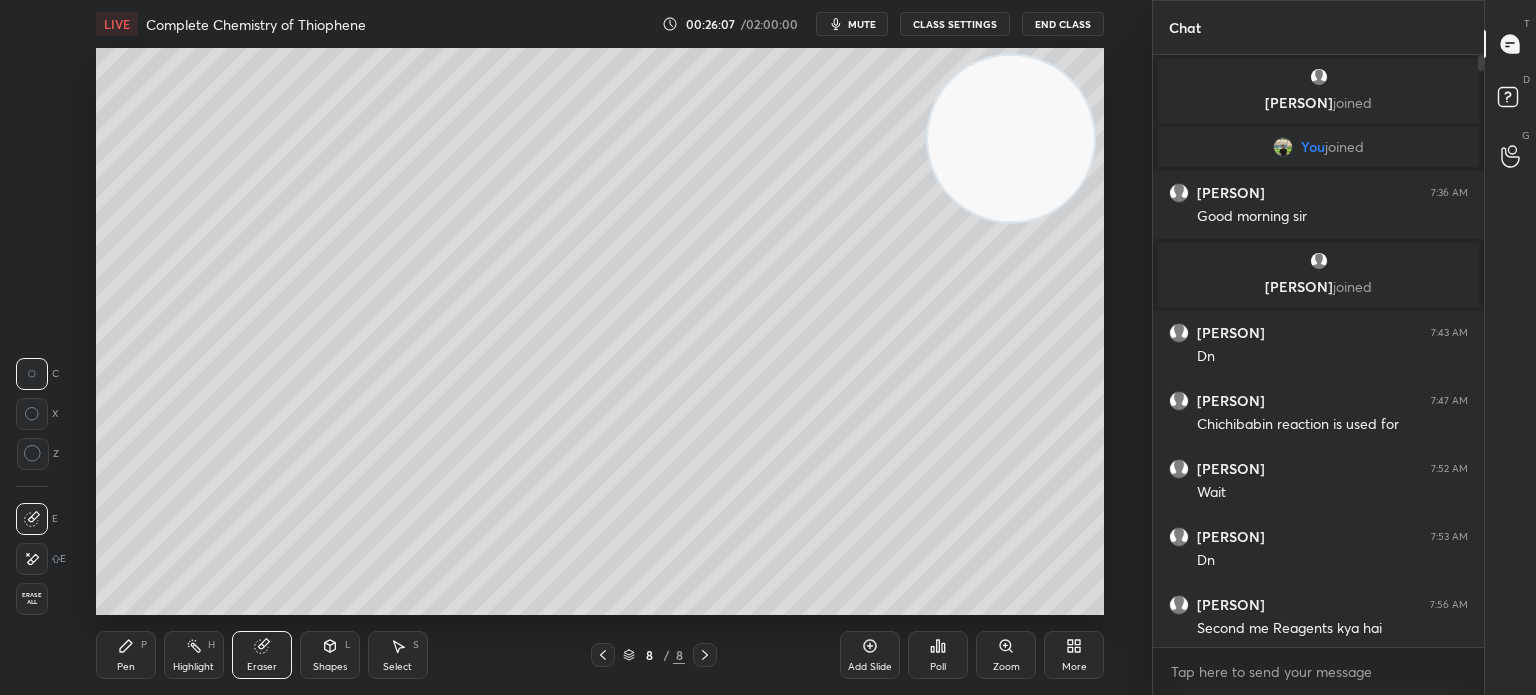 click on "Pen" at bounding box center [126, 667] 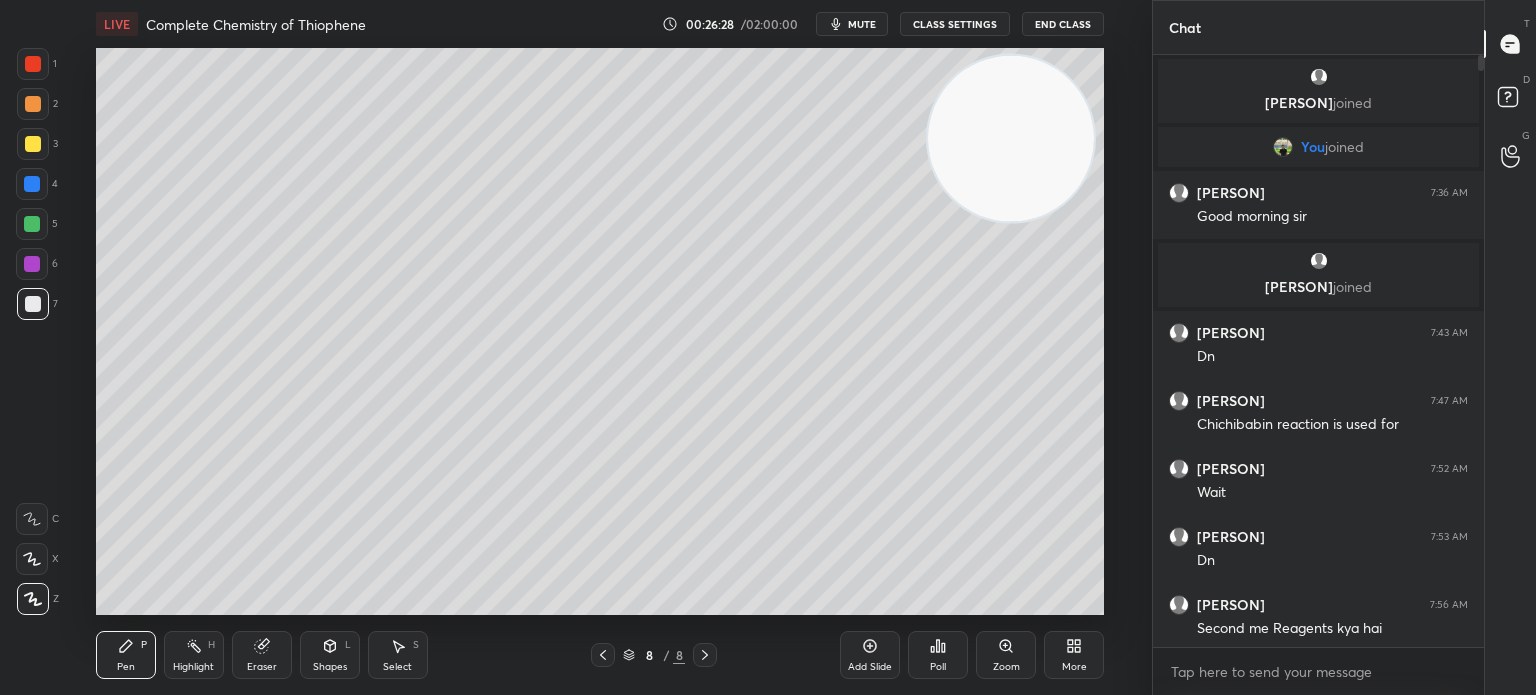 click on "Eraser" at bounding box center [262, 667] 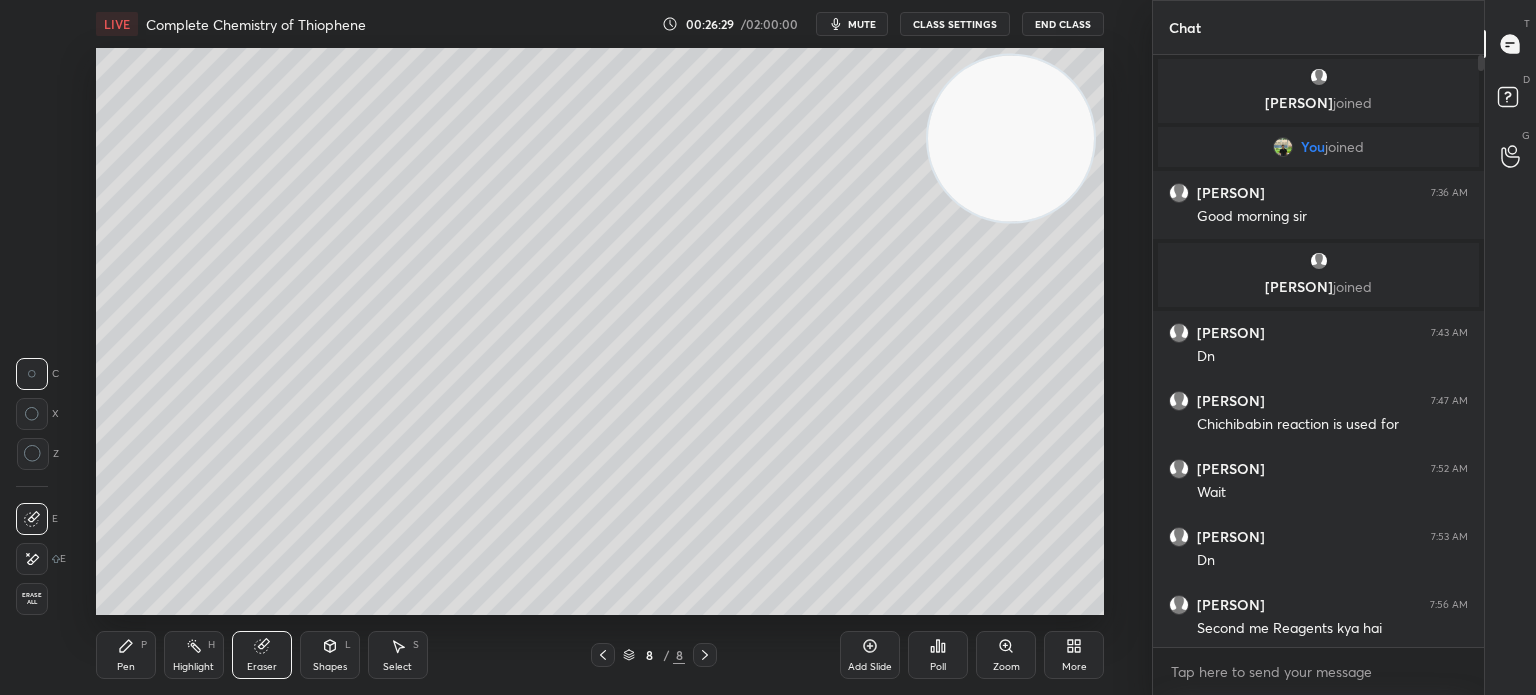 click on "Erase all" at bounding box center (34, 595) 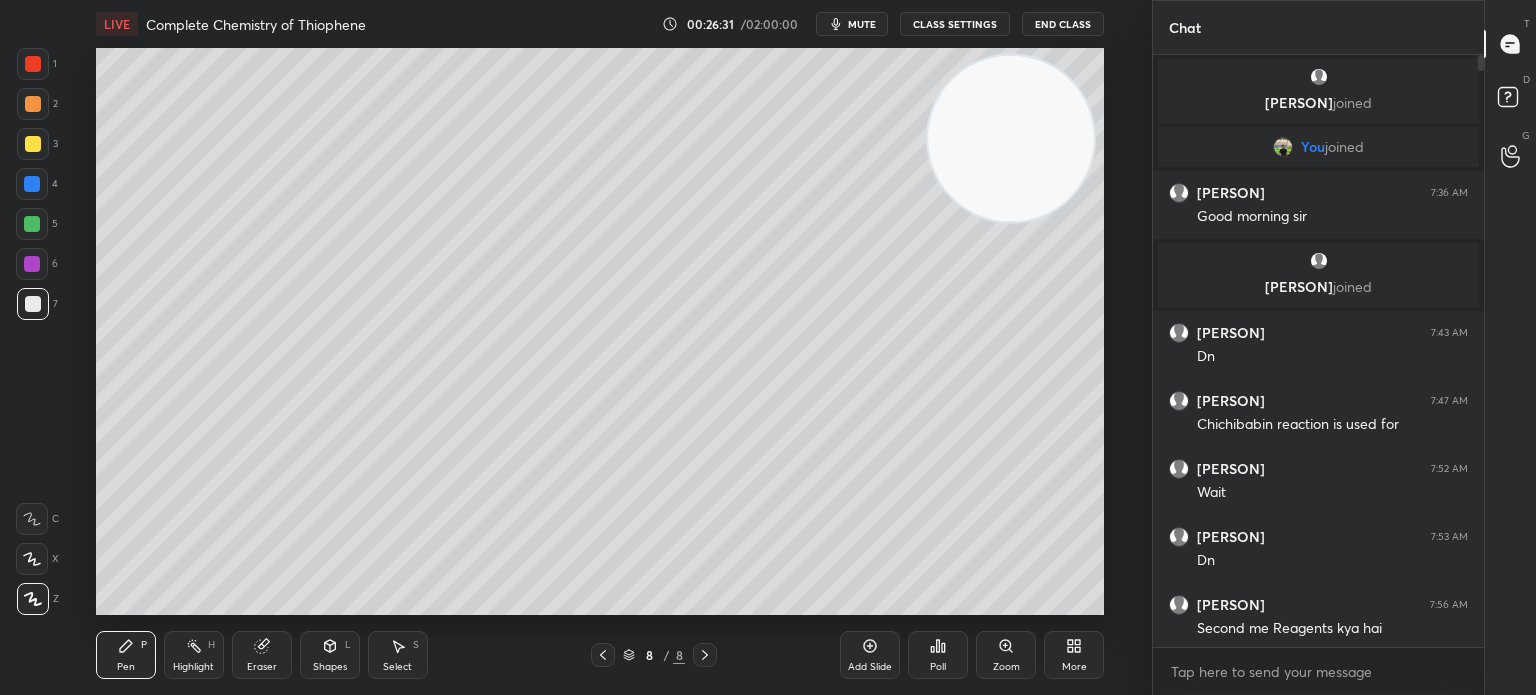 click on "Pen P" at bounding box center (126, 655) 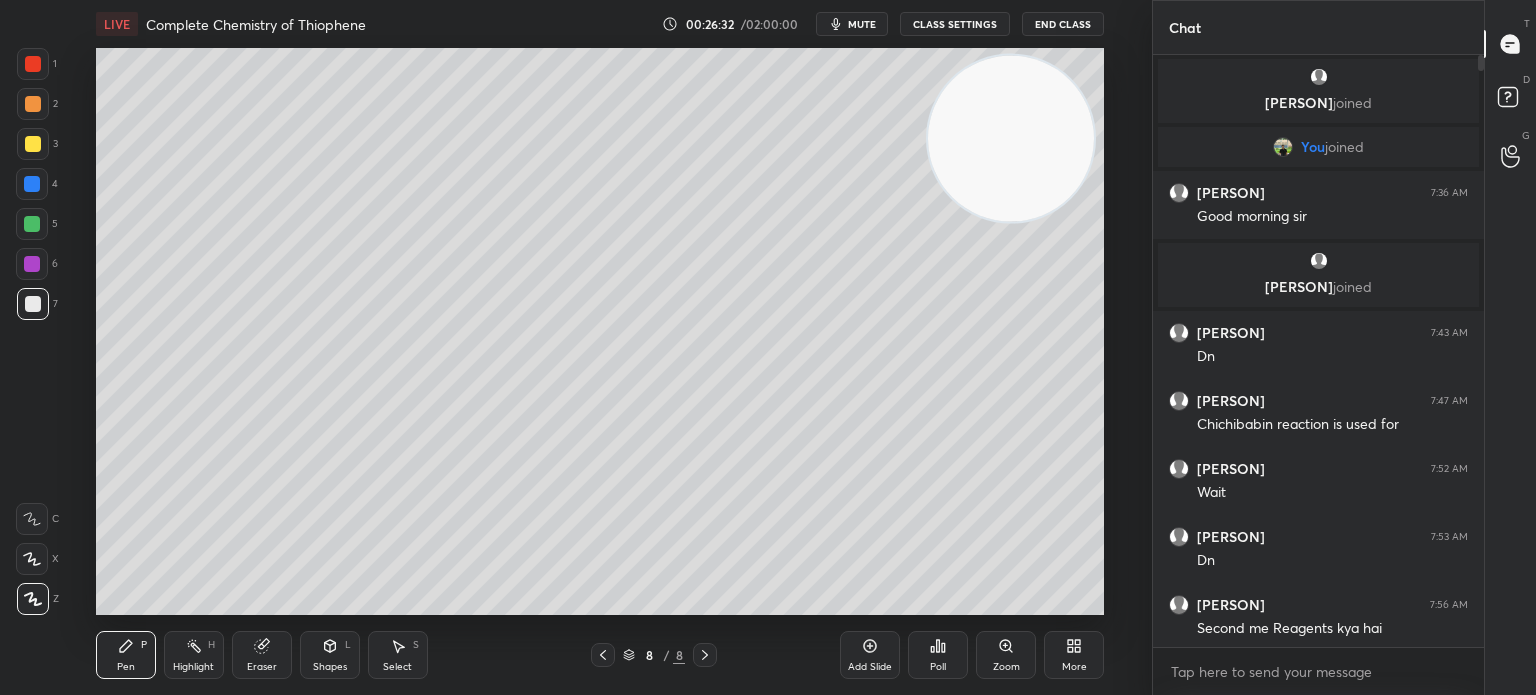 click at bounding box center (33, 144) 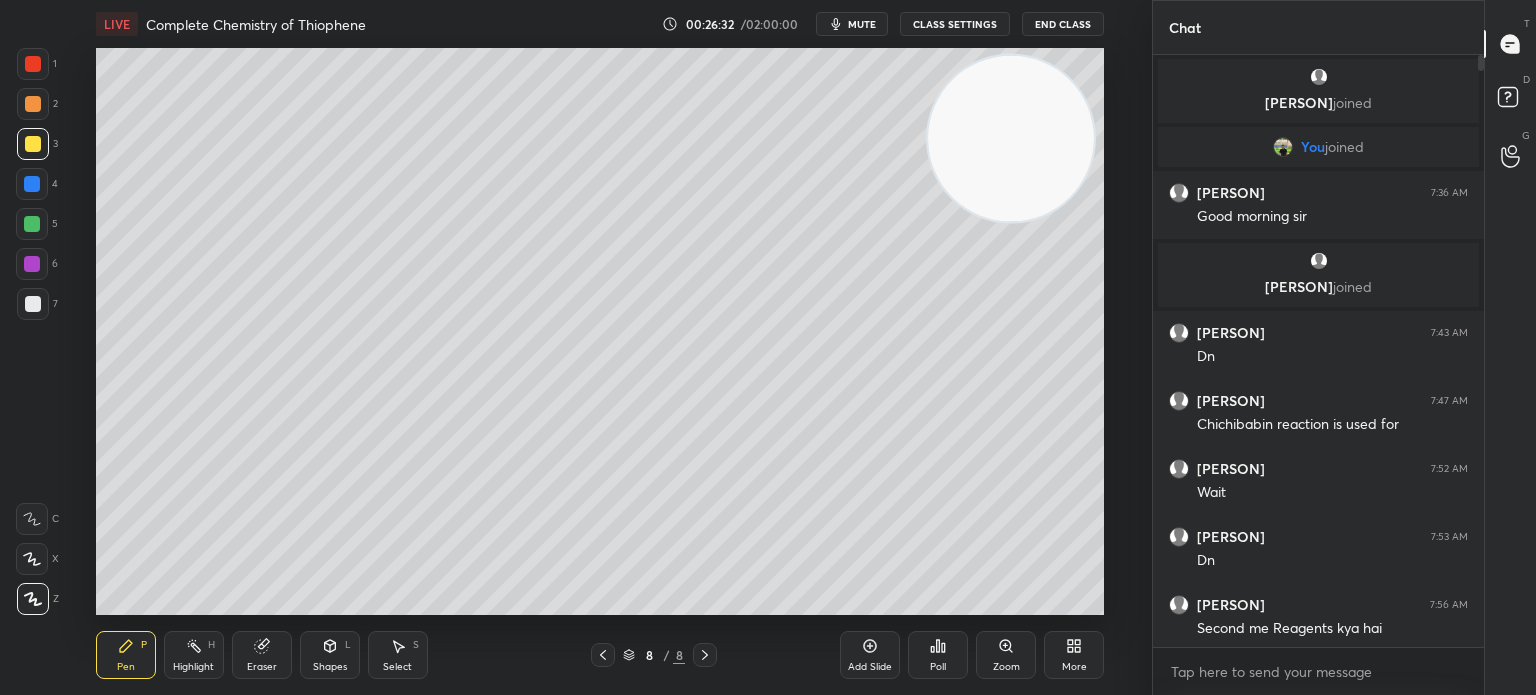 click at bounding box center [33, 144] 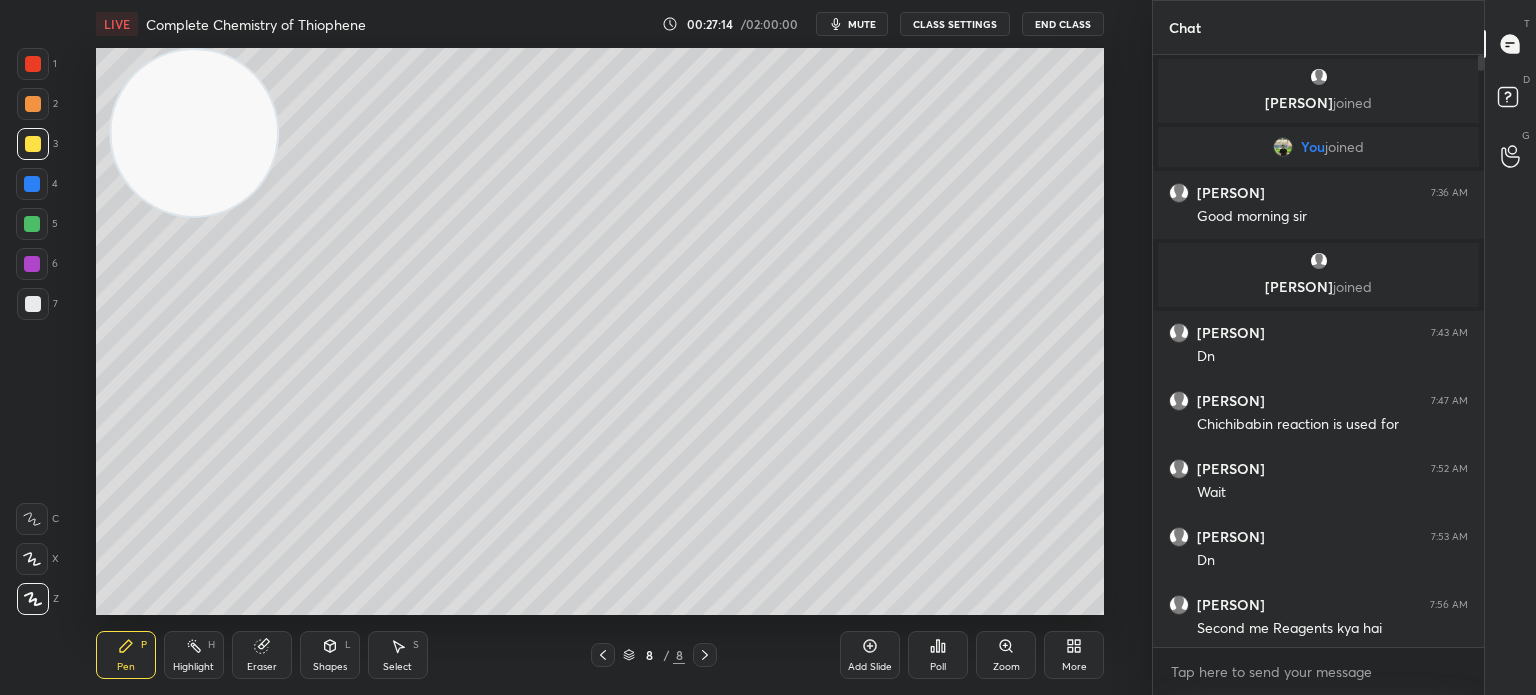 click on "Poll" at bounding box center (938, 655) 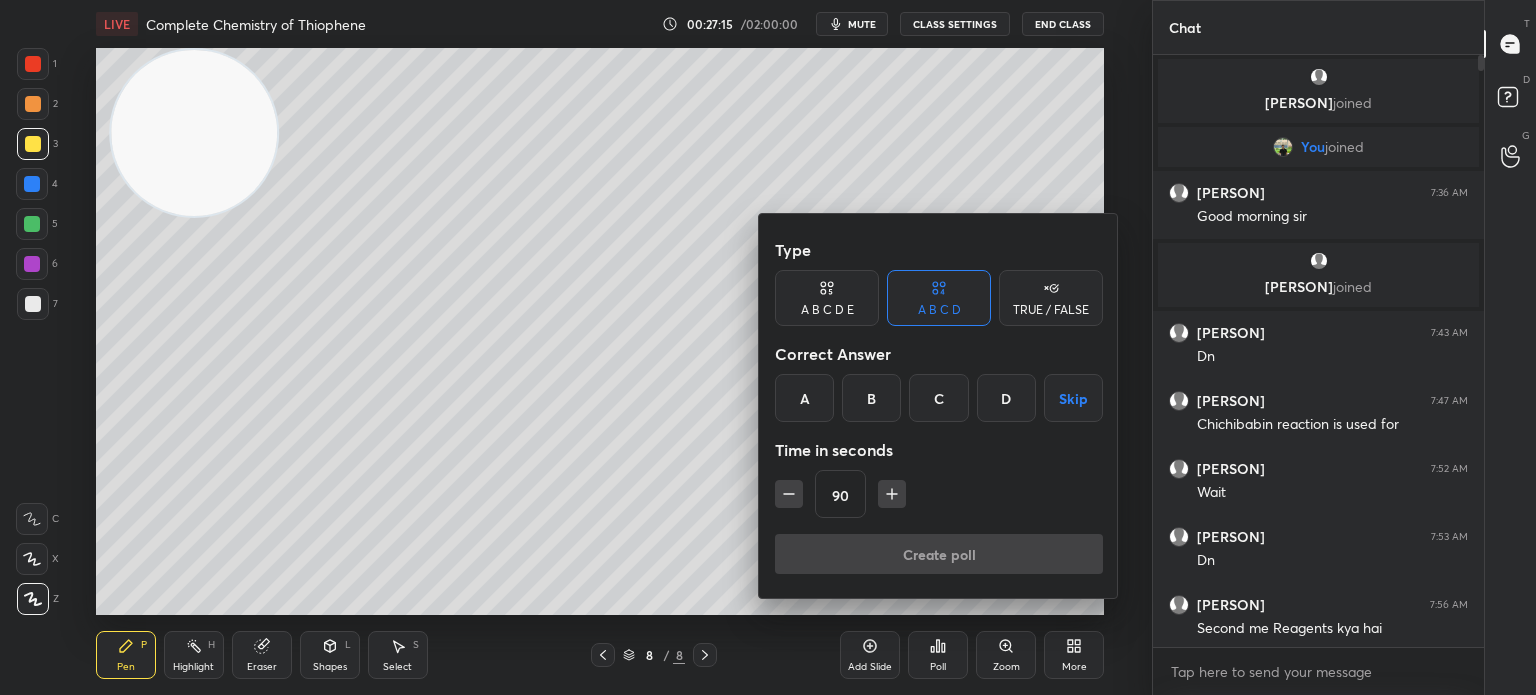 click on "B" at bounding box center (871, 398) 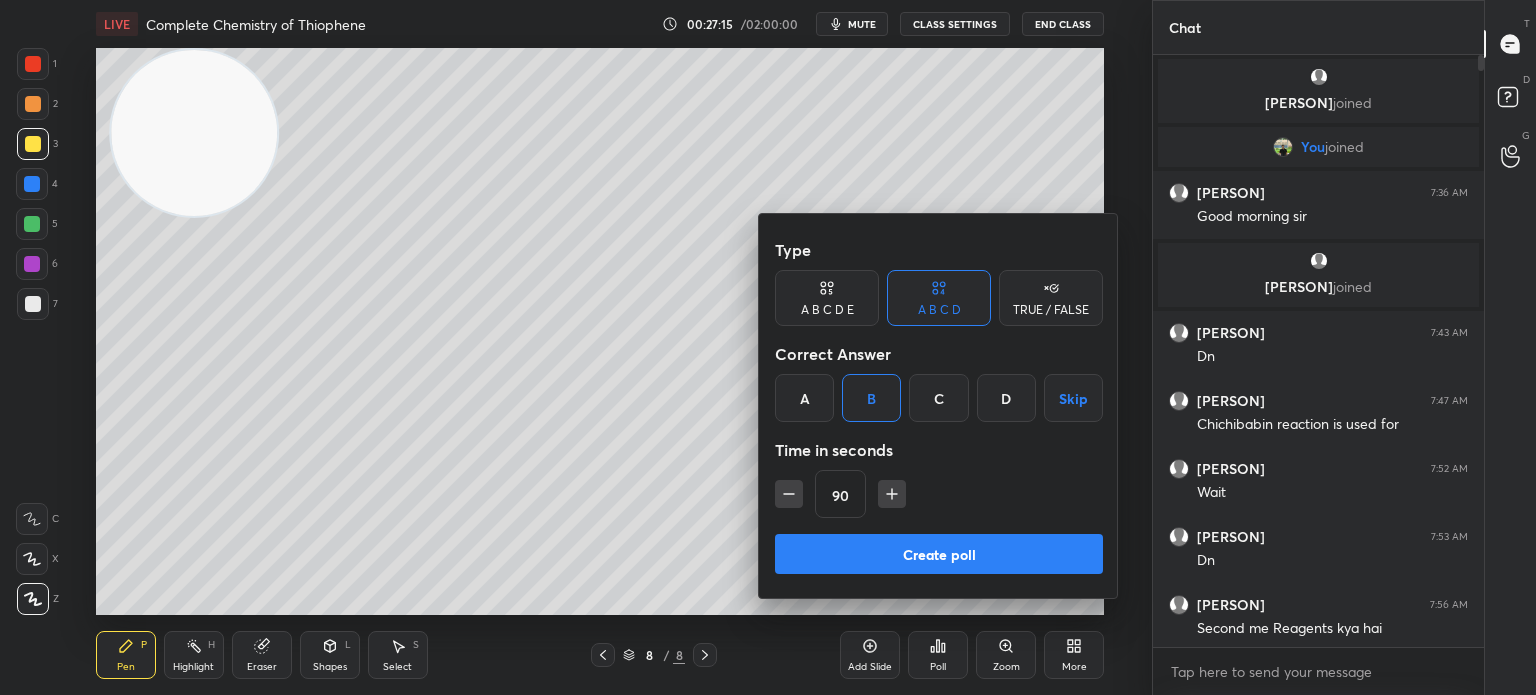 click 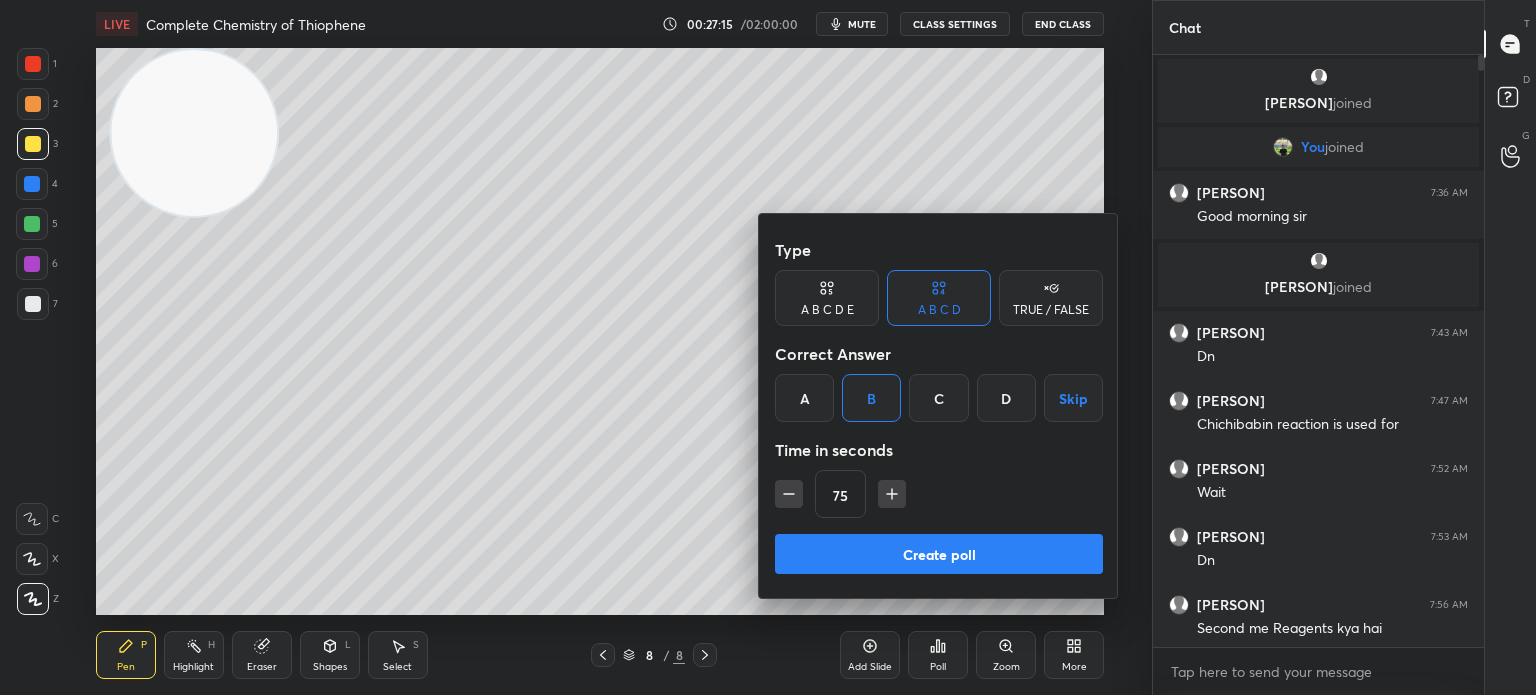 click 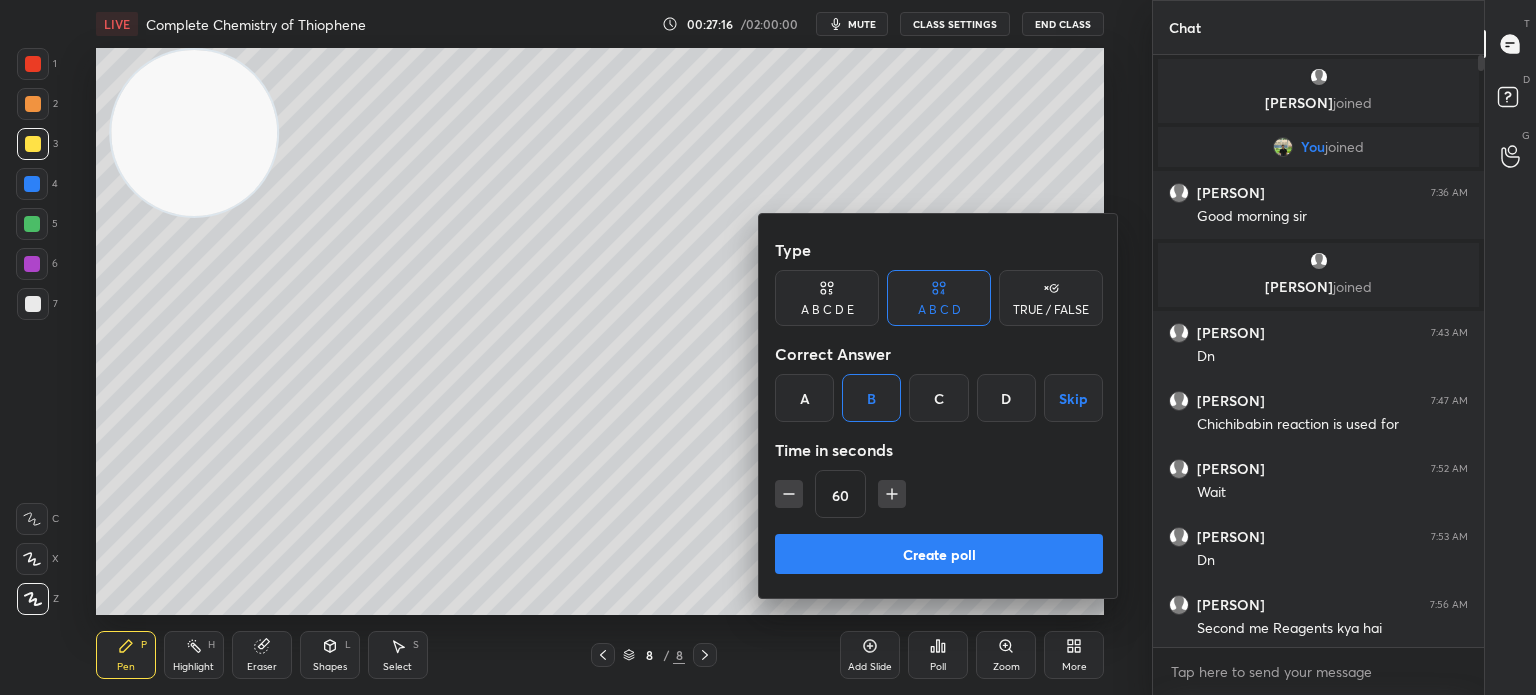 click 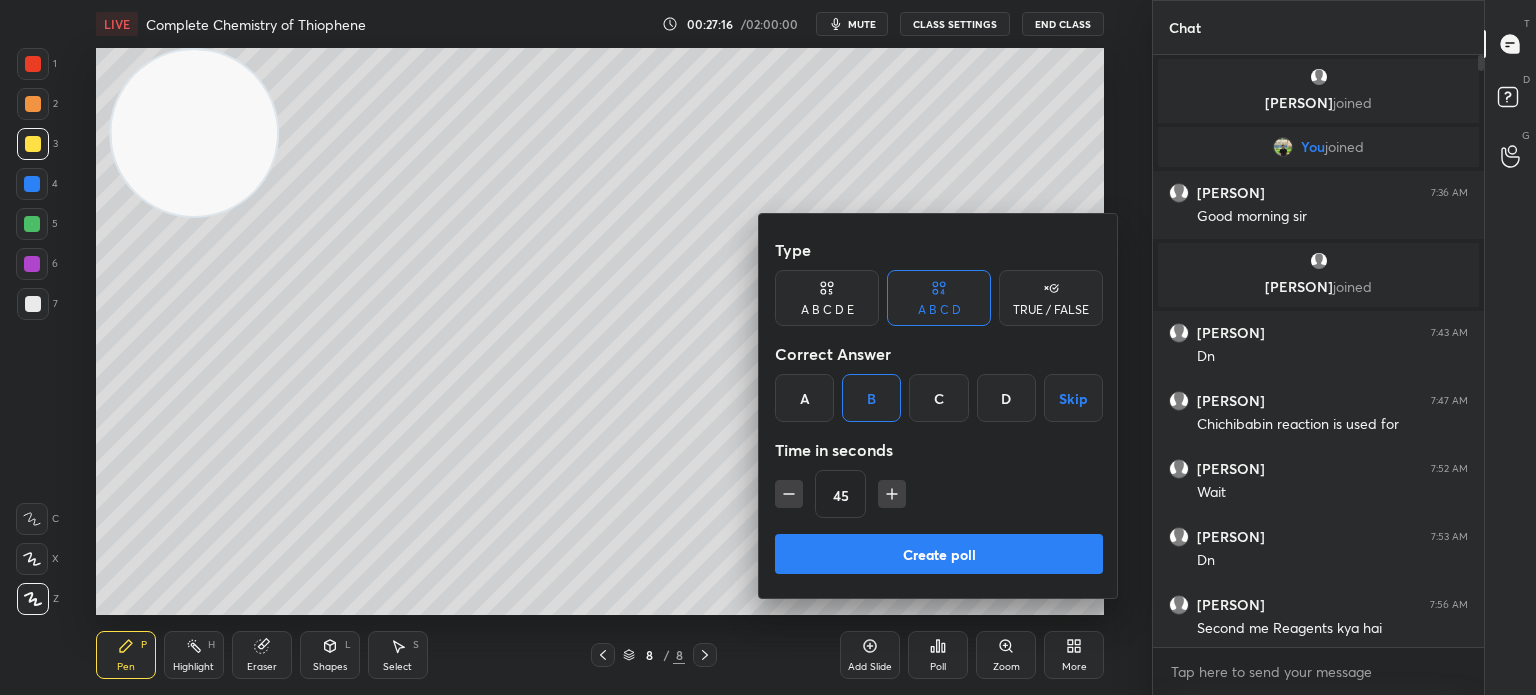 click on "Create poll" at bounding box center [939, 554] 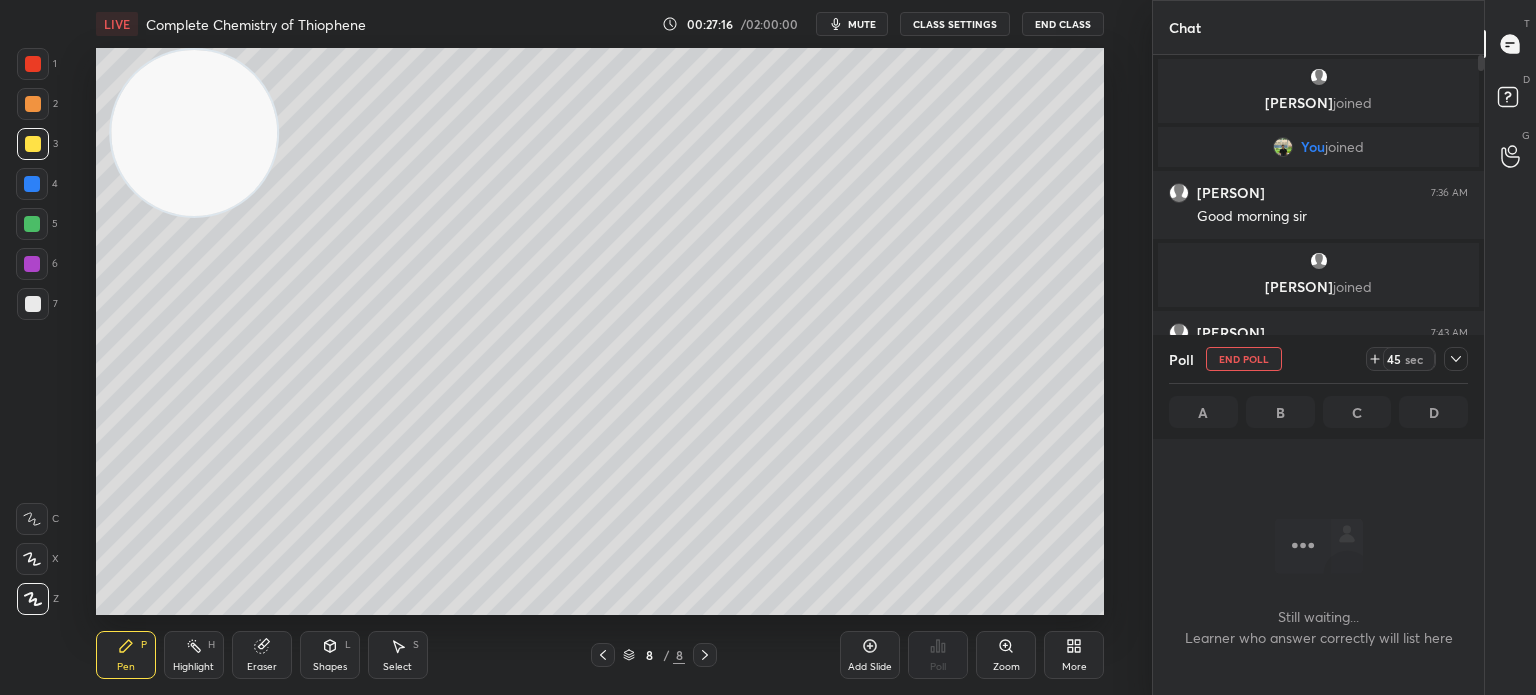 scroll, scrollTop: 488, scrollLeft: 325, axis: both 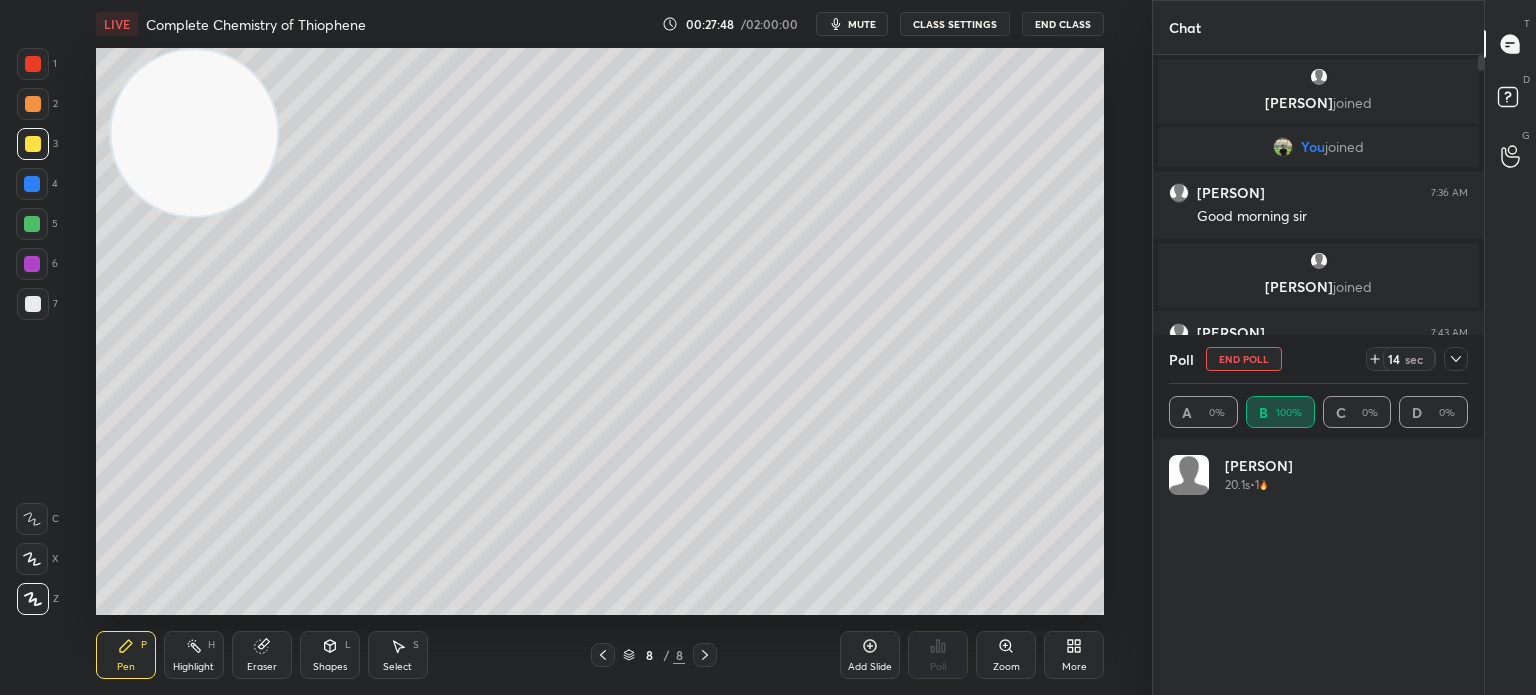 click at bounding box center (32, 224) 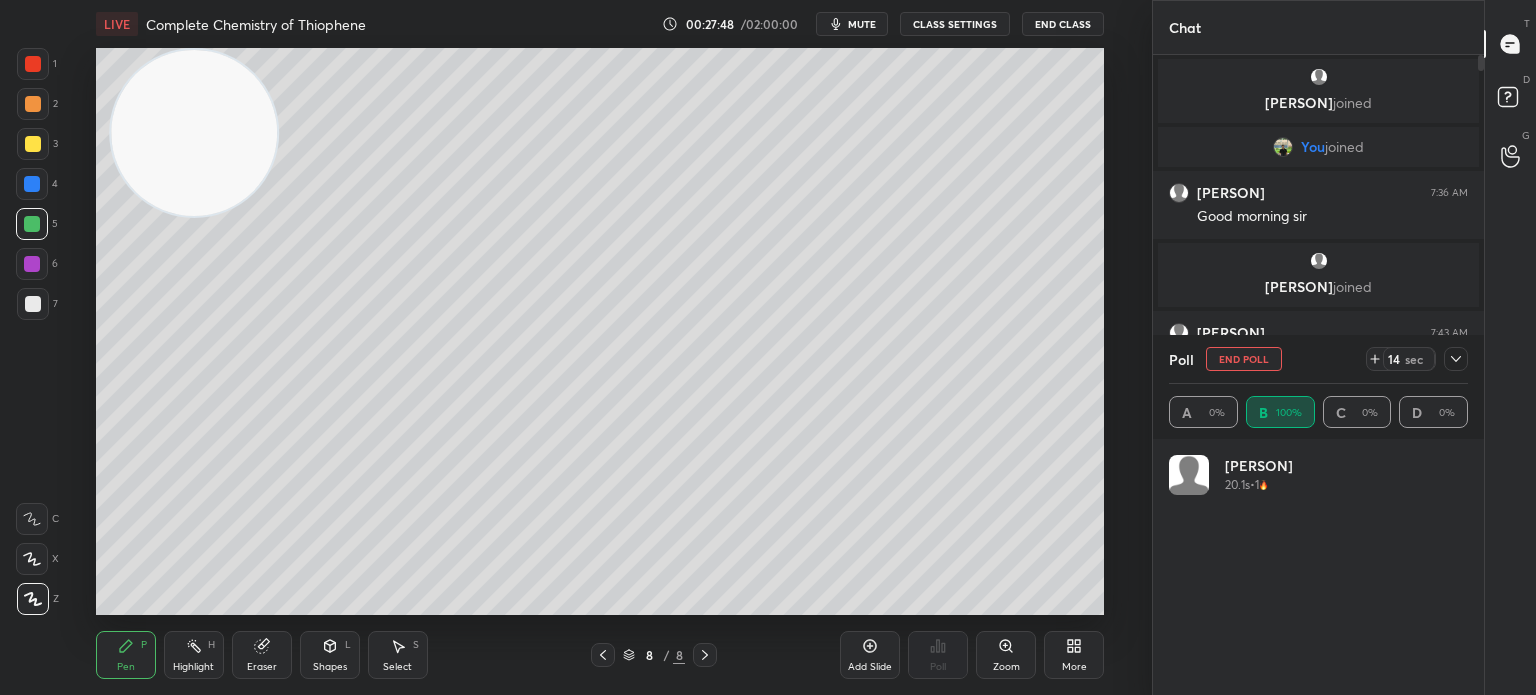 click at bounding box center (32, 224) 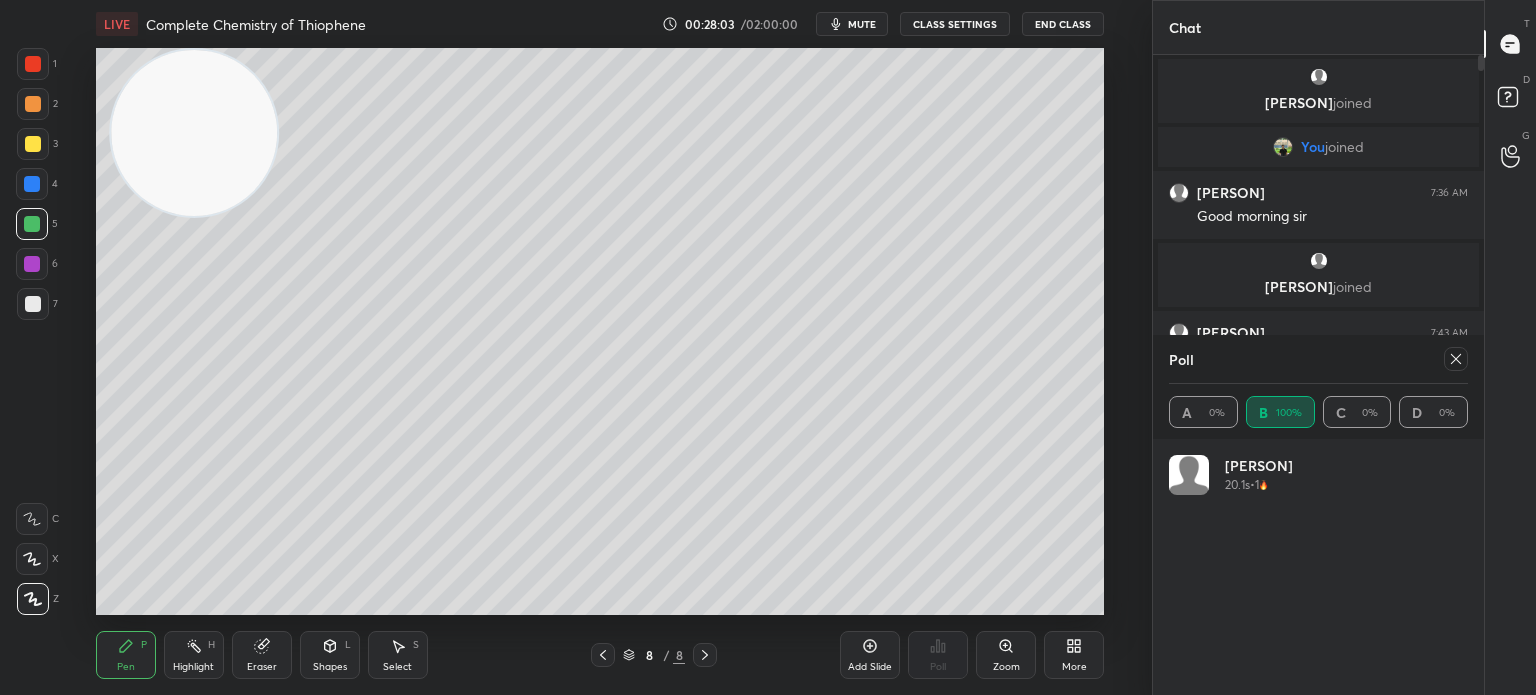 click 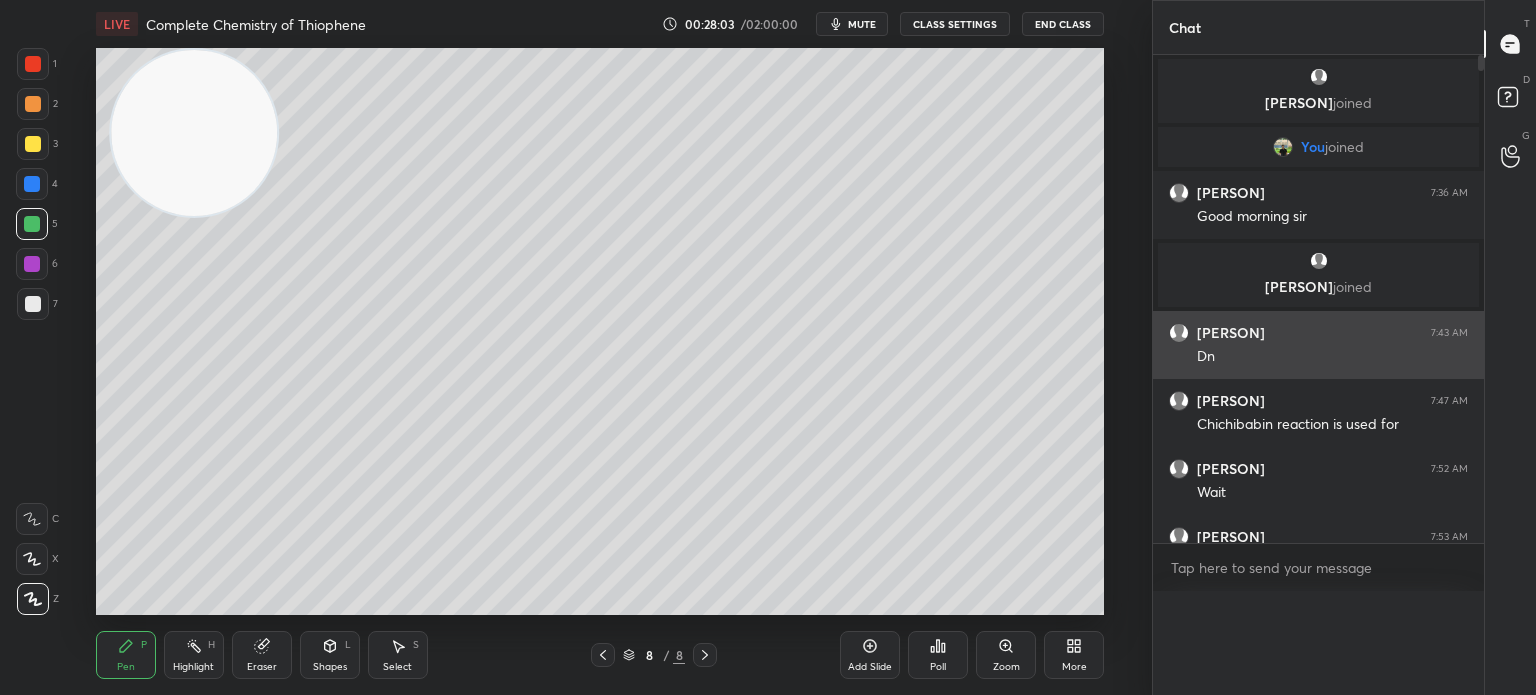 scroll, scrollTop: 88, scrollLeft: 293, axis: both 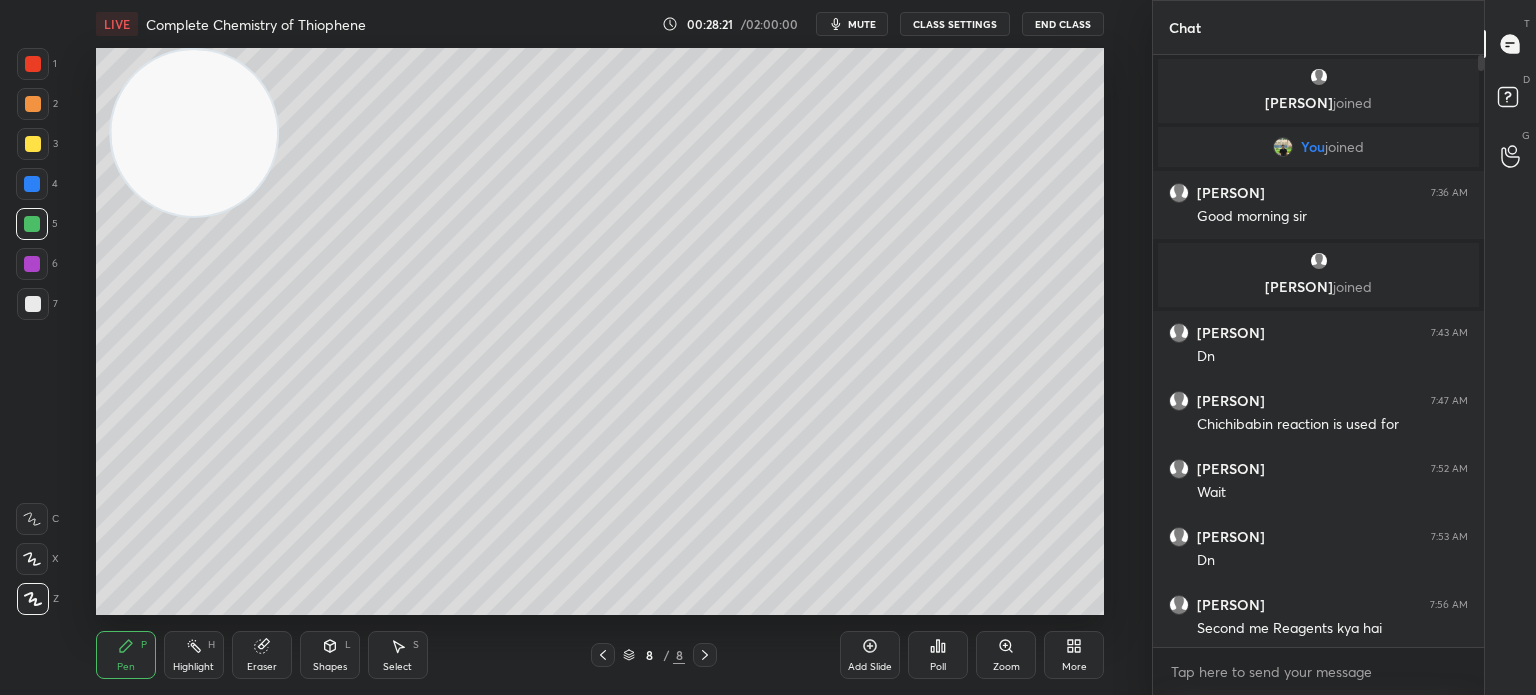 click on "Highlight" at bounding box center (193, 667) 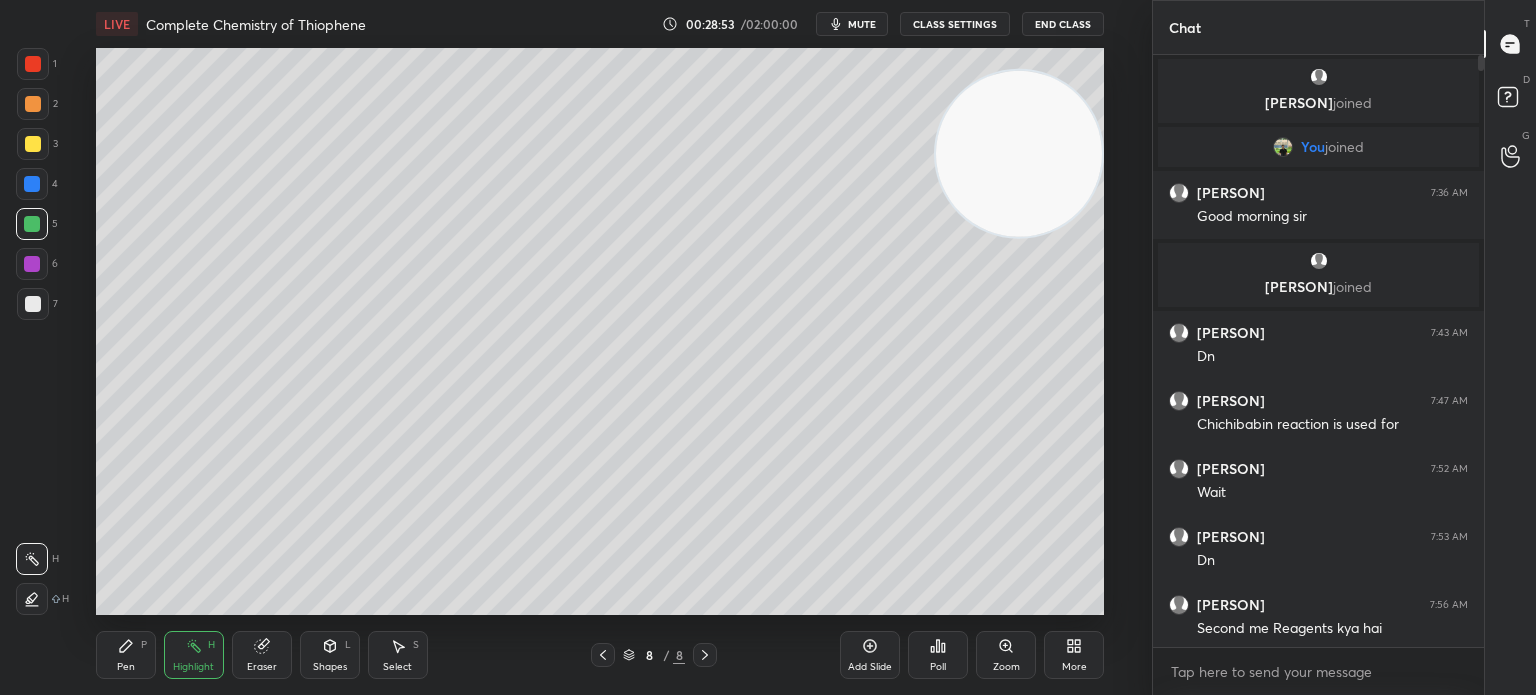 click at bounding box center (33, 144) 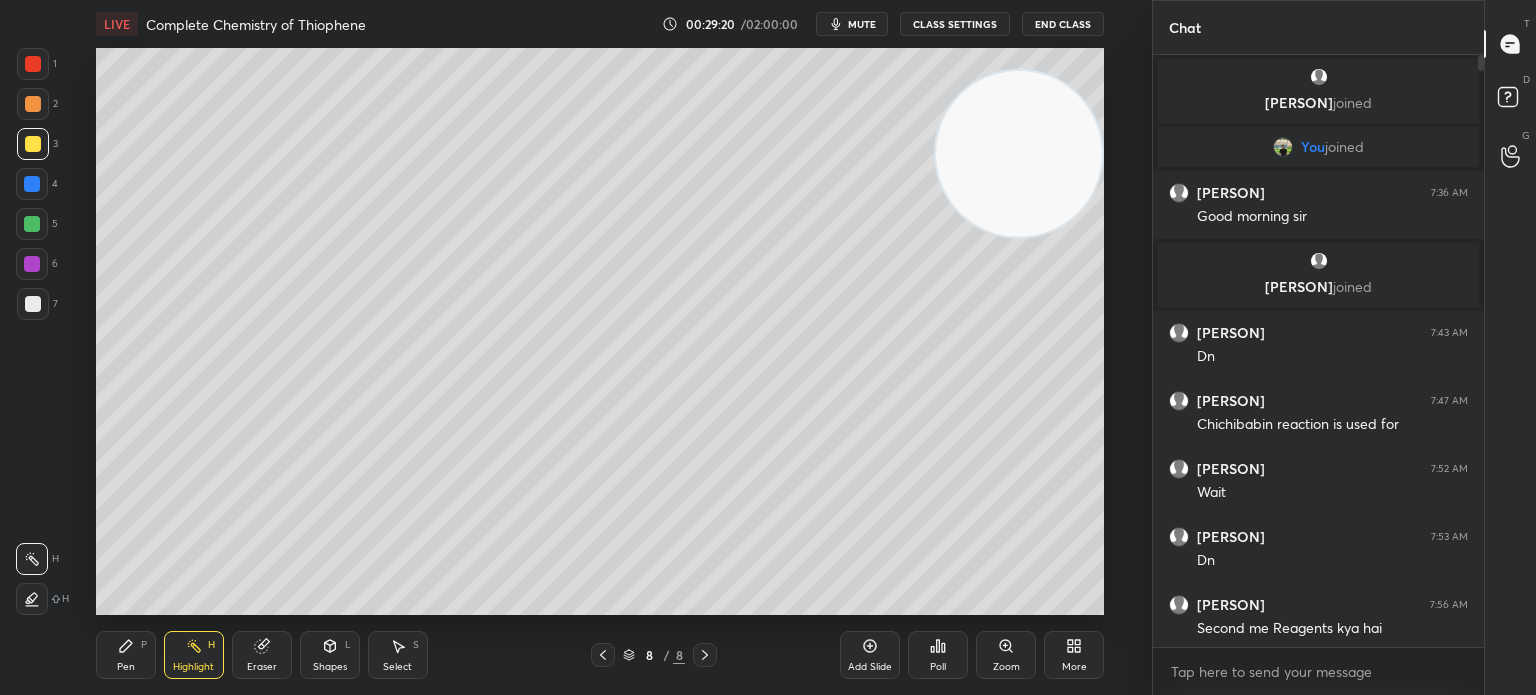 click on "Add Slide" at bounding box center [870, 655] 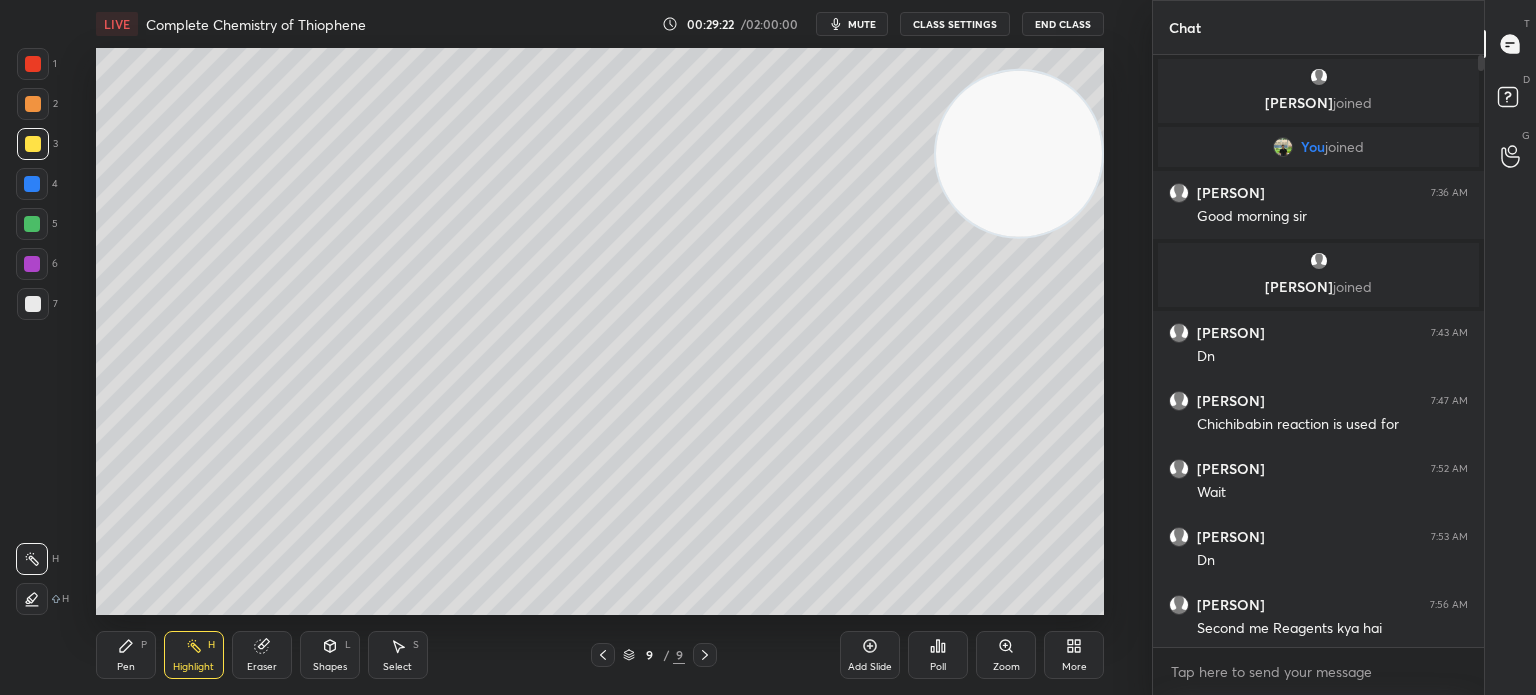 click at bounding box center [33, 304] 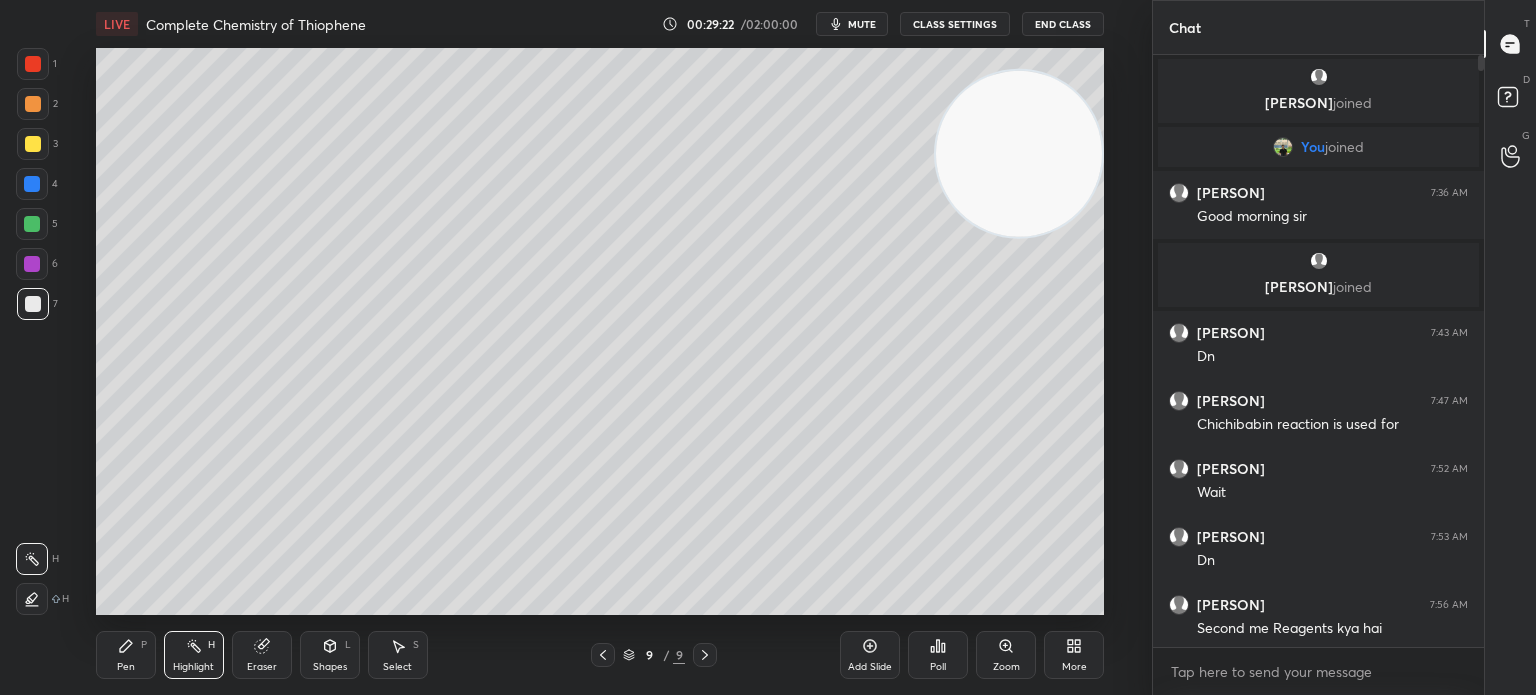 click 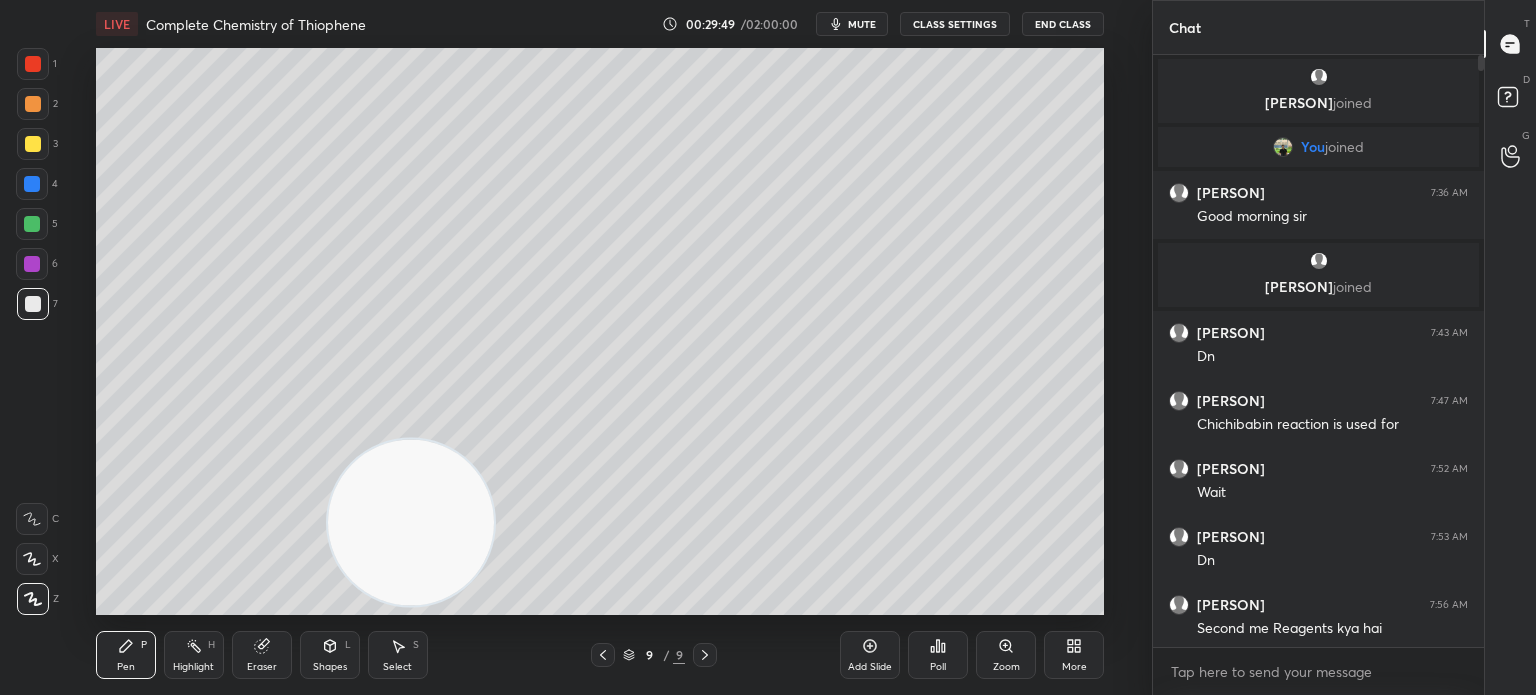 click at bounding box center [33, 144] 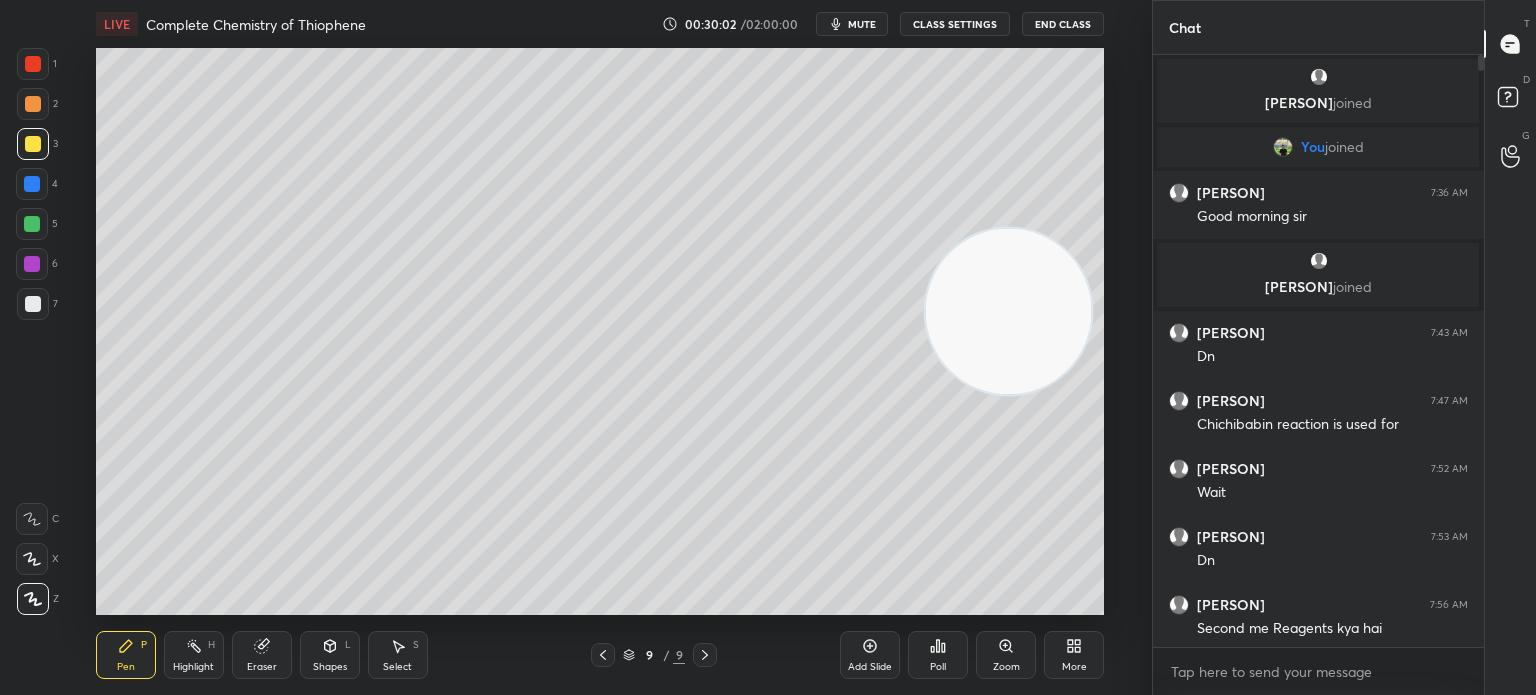 click at bounding box center (33, 304) 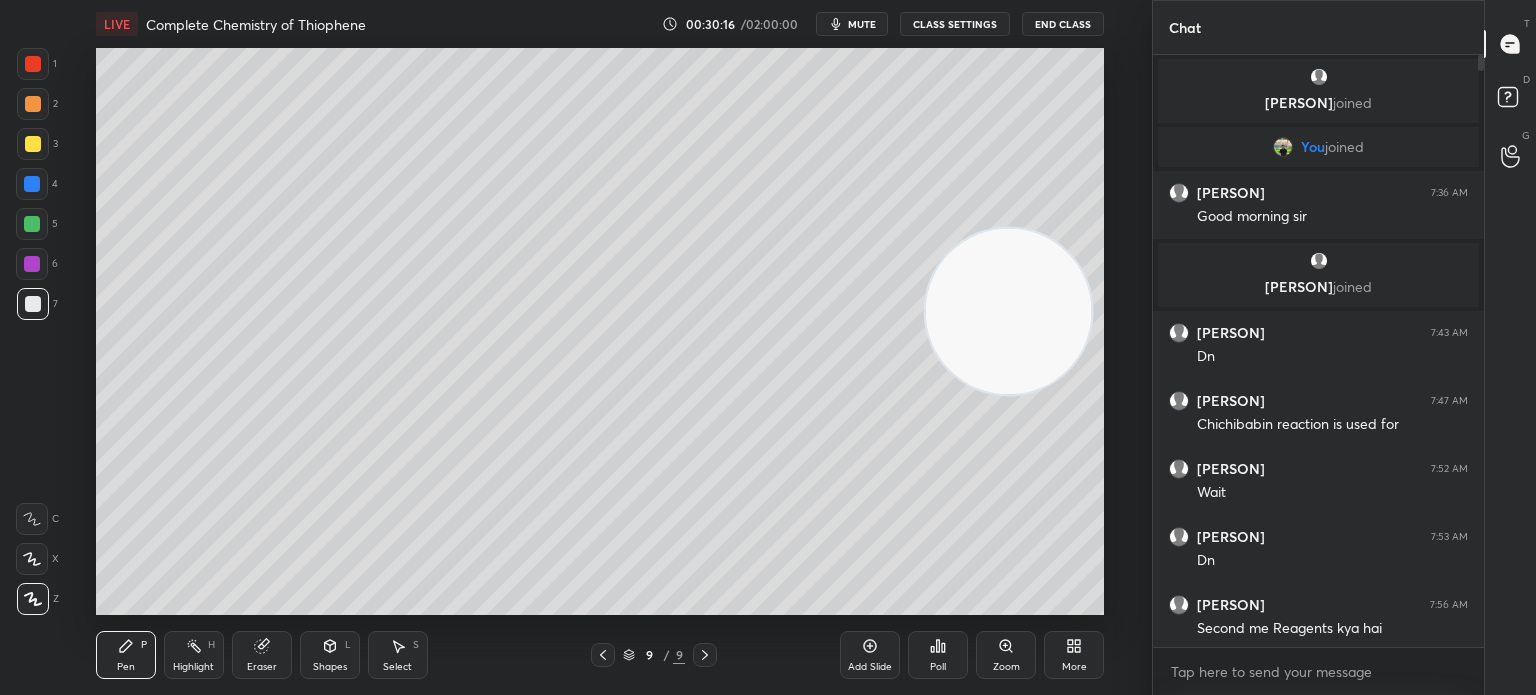 click on "Highlight H" at bounding box center [194, 655] 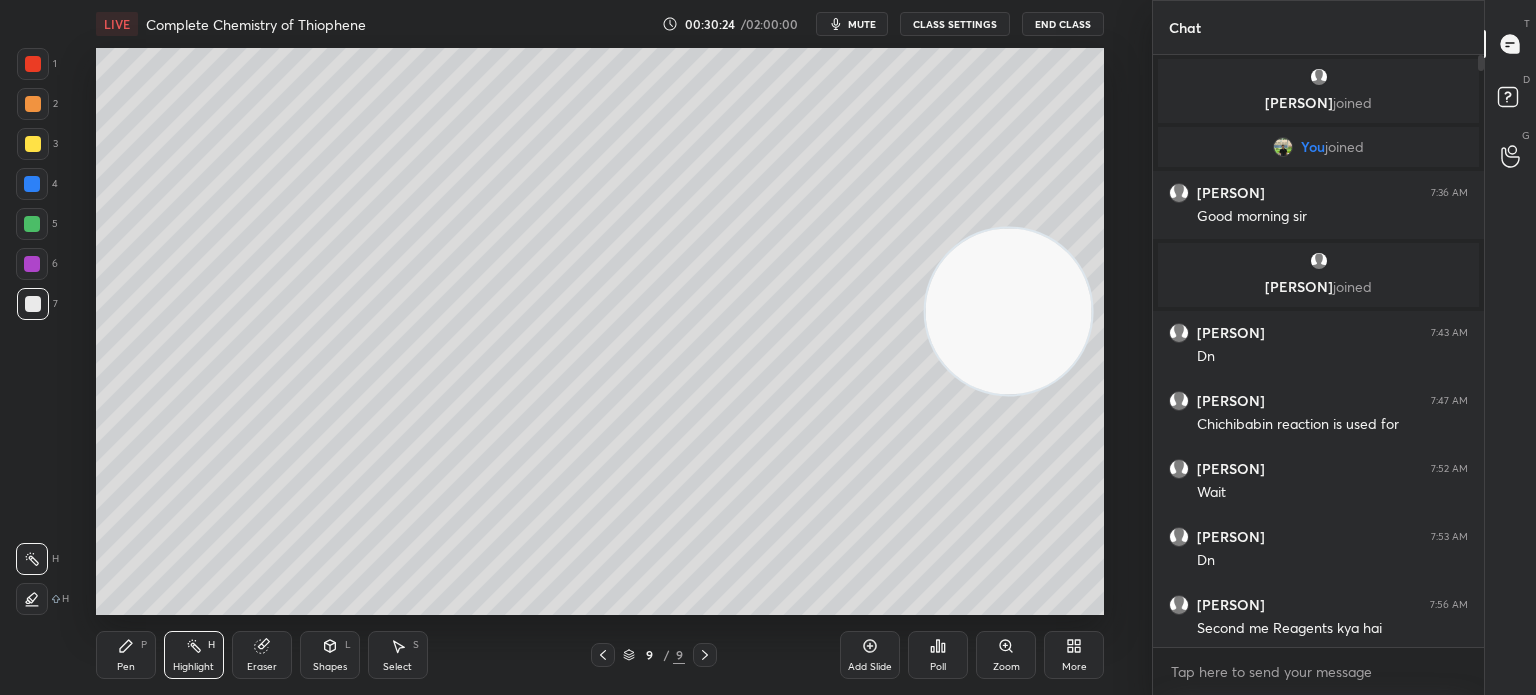 click at bounding box center [33, 304] 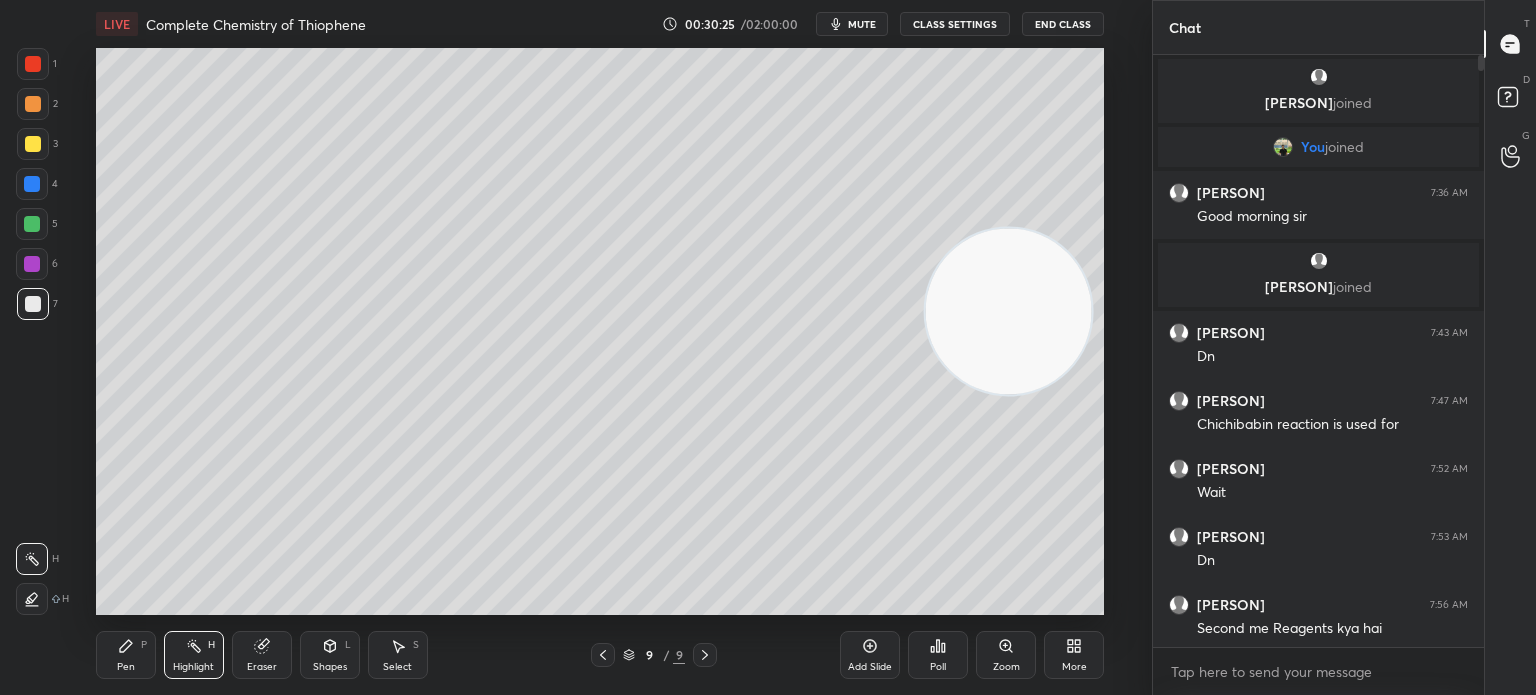 click on "Pen P Highlight H Eraser Shapes L Select S 9 / 9 Add Slide Poll Zoom More" at bounding box center [600, 655] 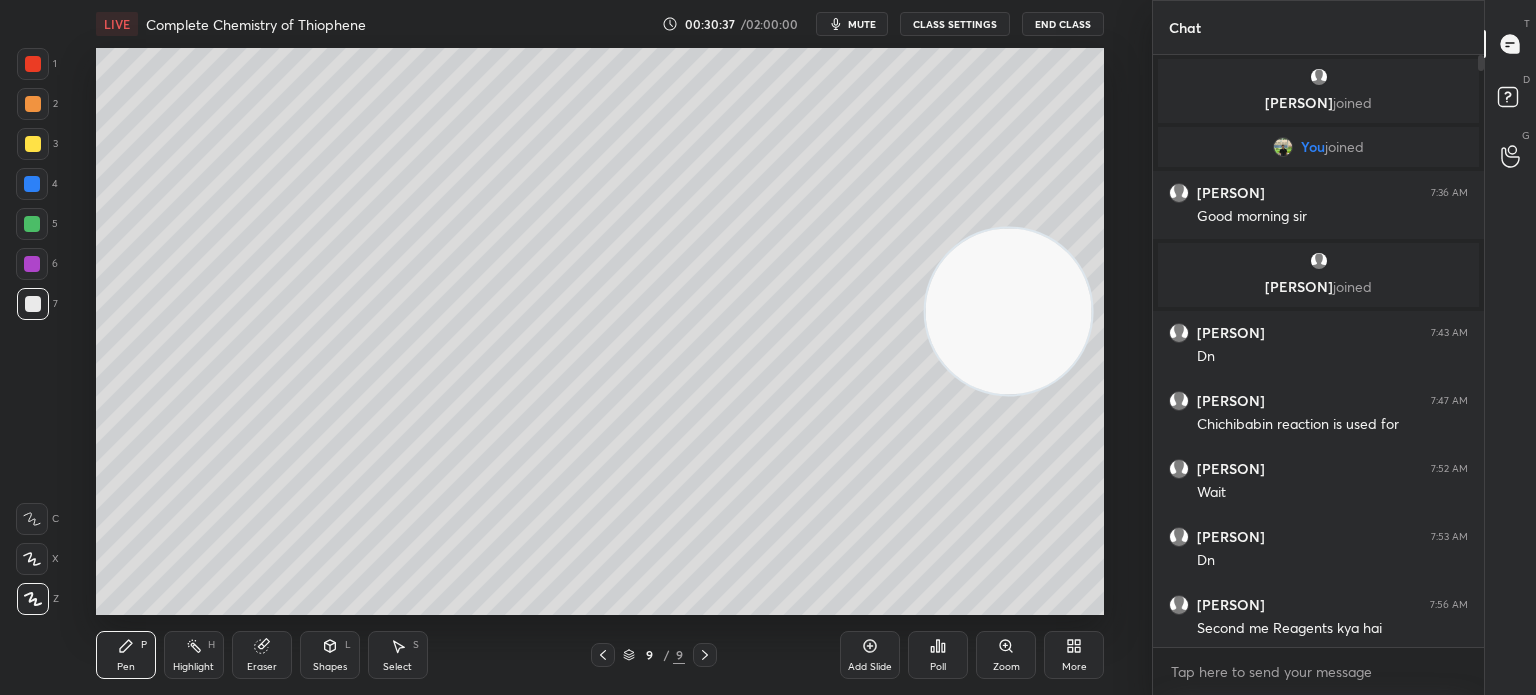 click 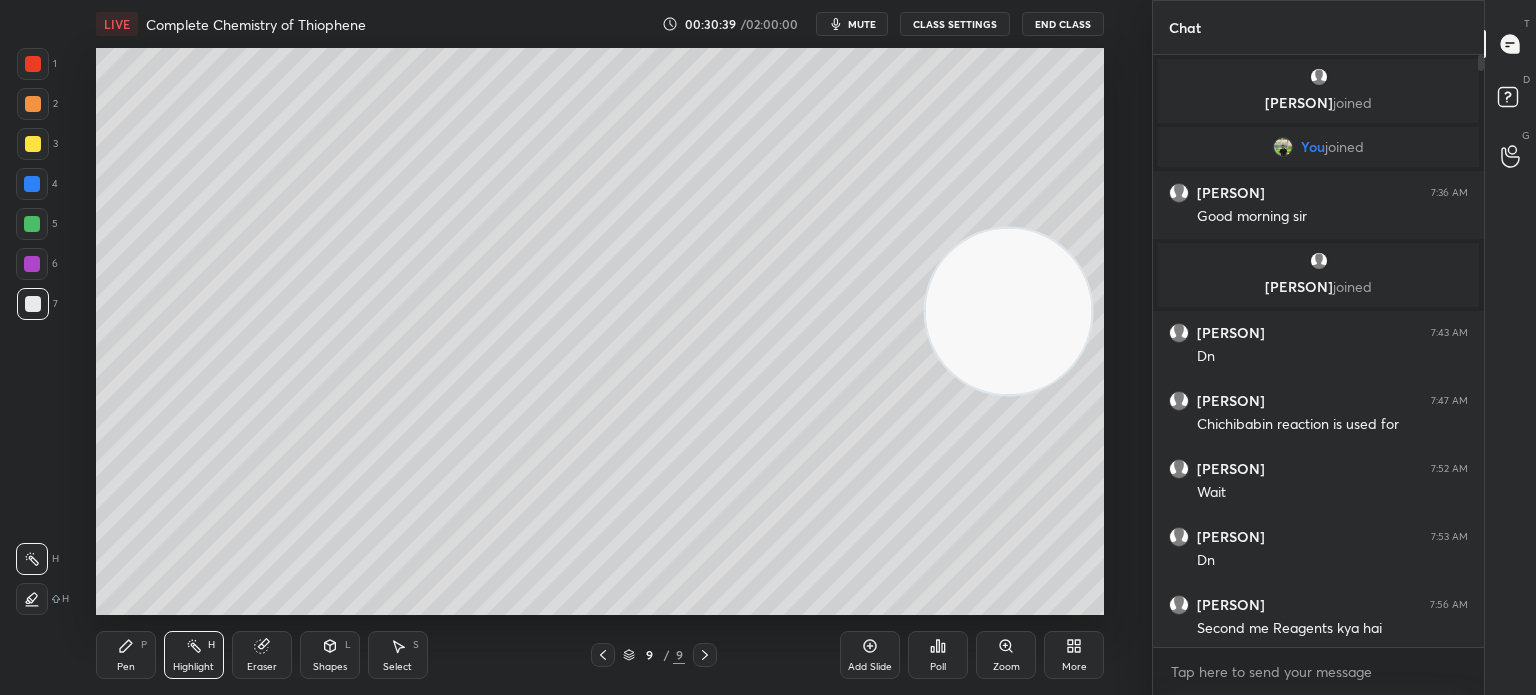 click on "Pen P" at bounding box center [126, 655] 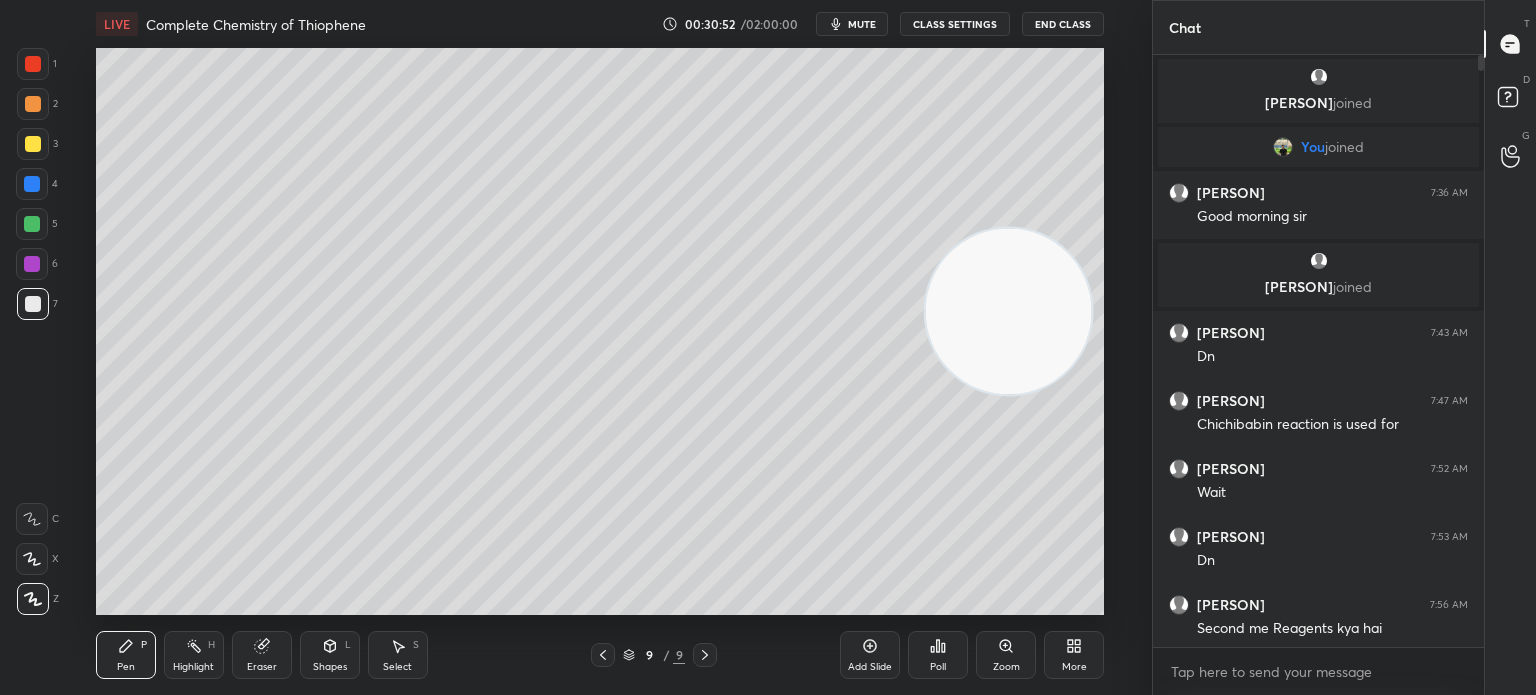 click on "Highlight" at bounding box center [193, 667] 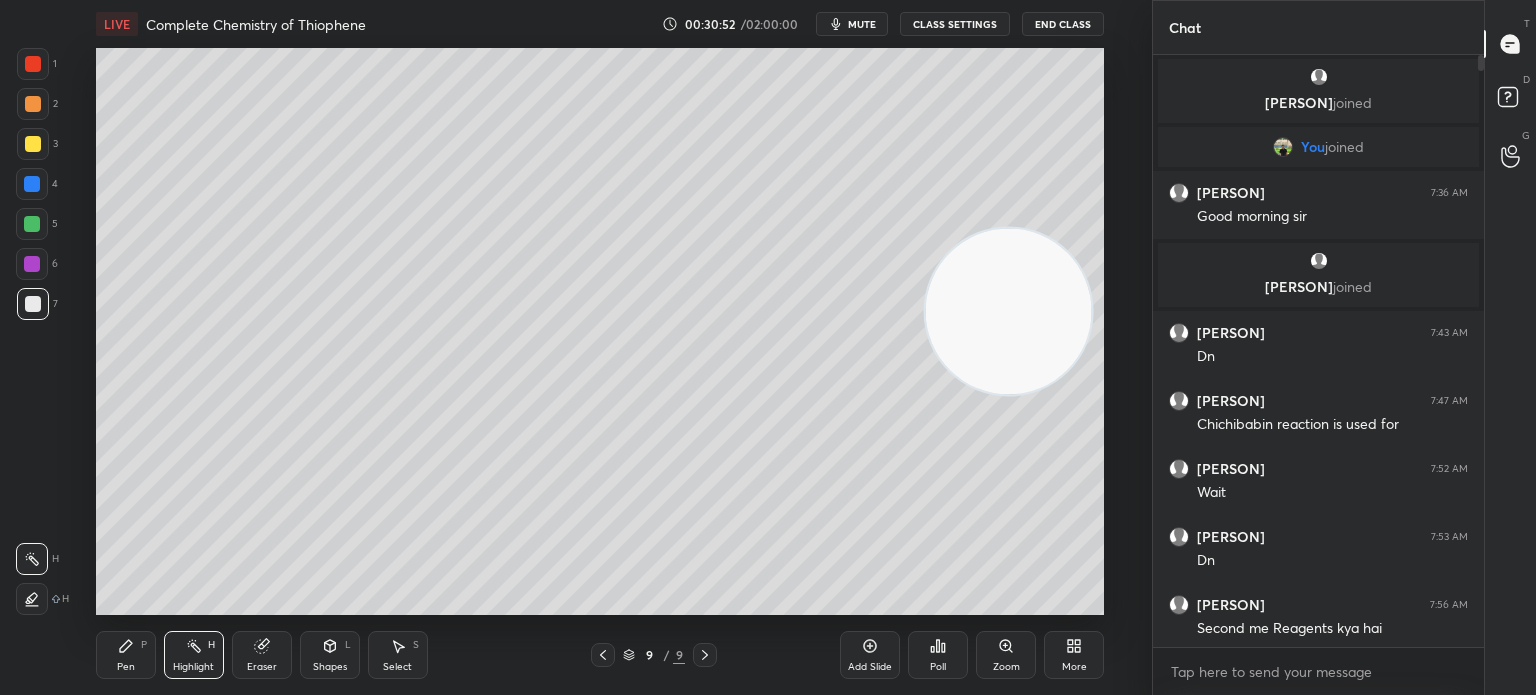 click on "Highlight H" at bounding box center [194, 655] 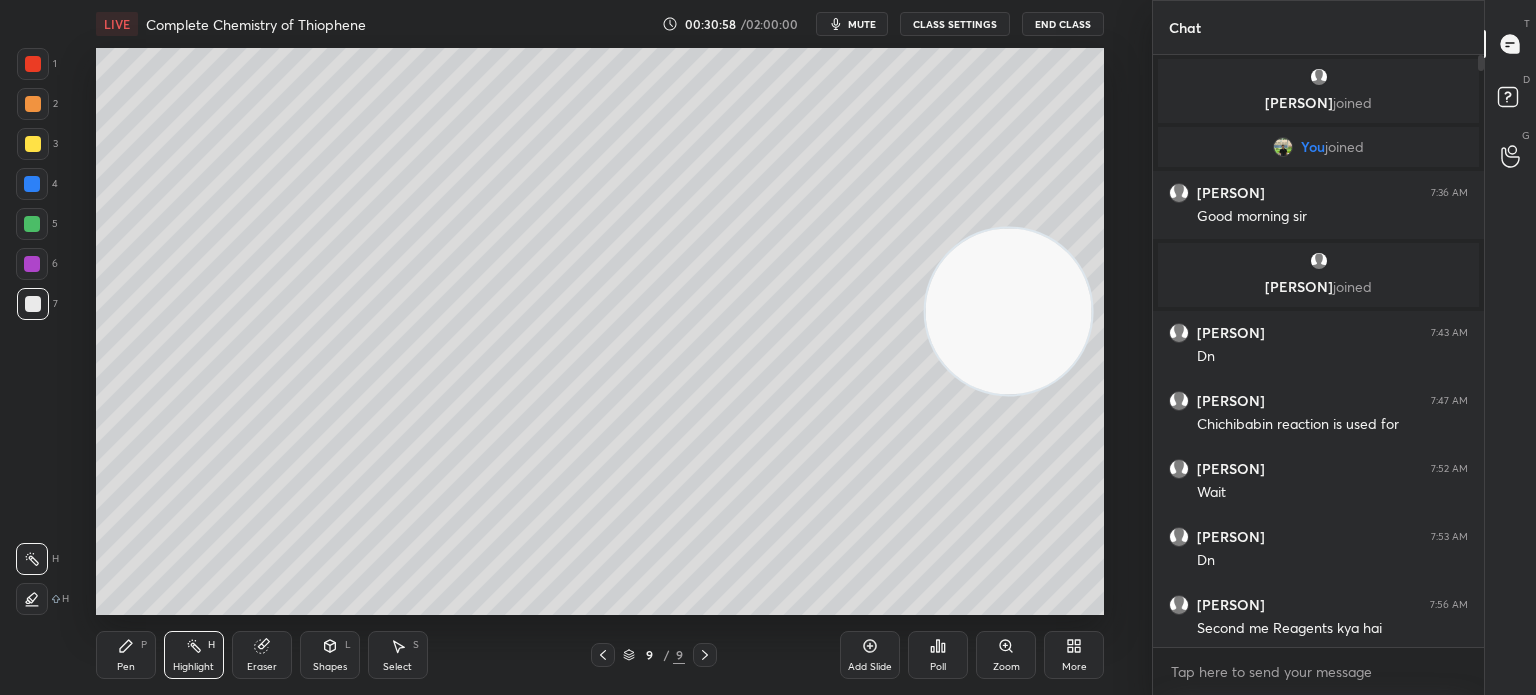 click on "Pen P" at bounding box center [126, 655] 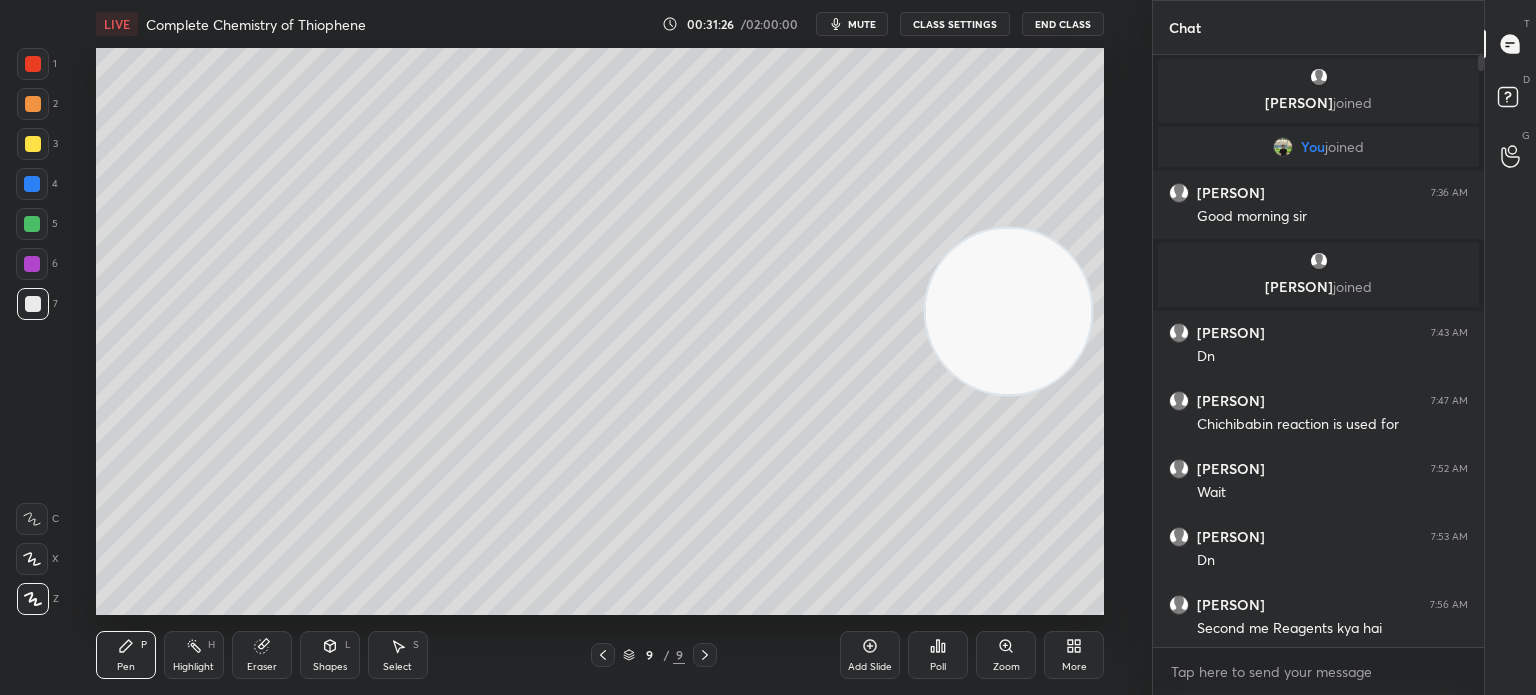click at bounding box center (33, 144) 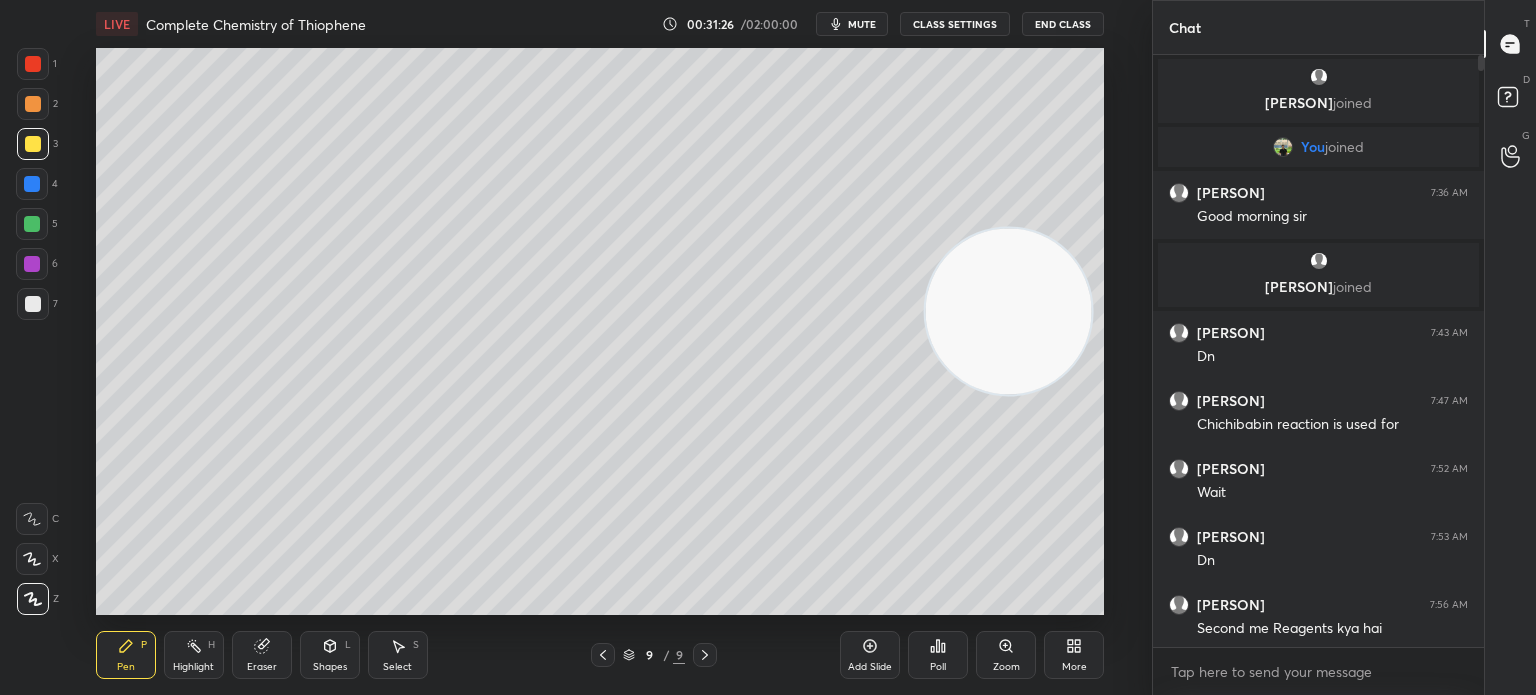 click at bounding box center (33, 144) 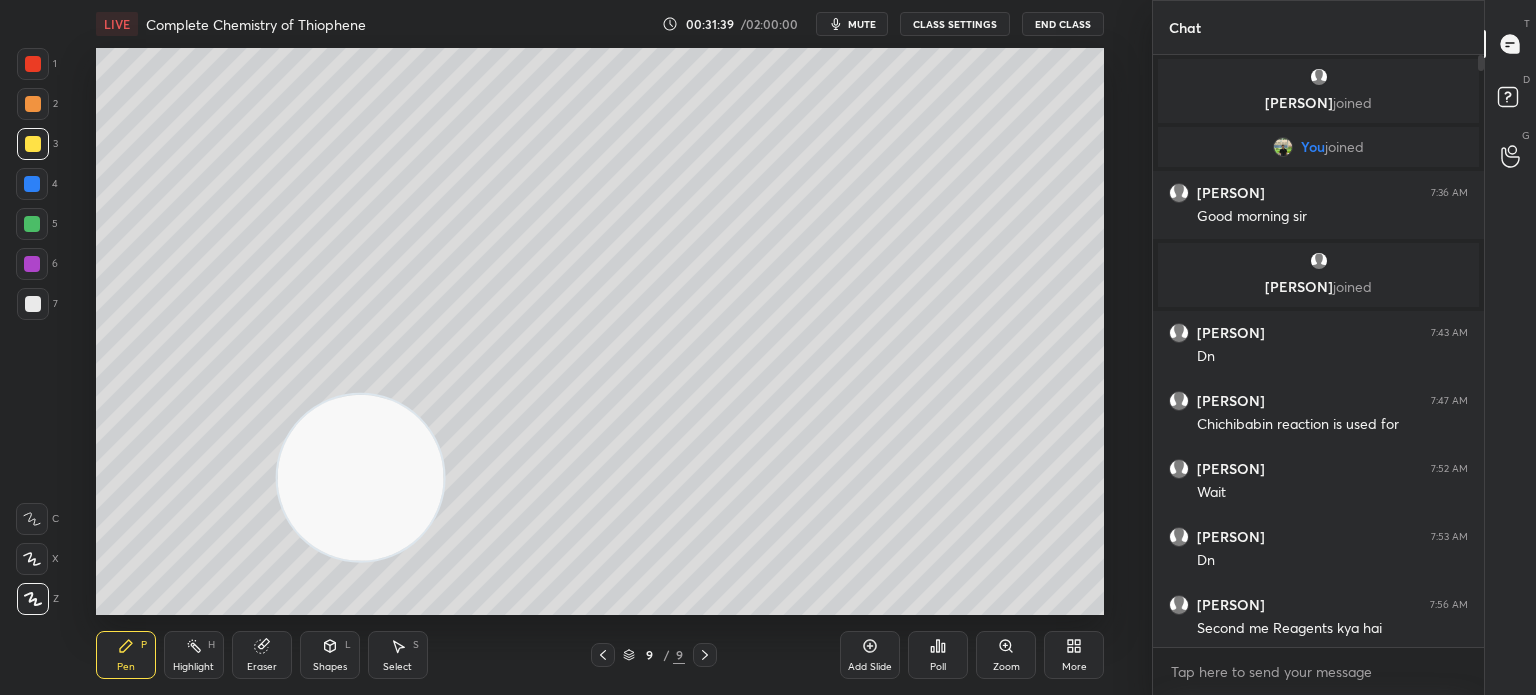 click on "H" at bounding box center (211, 645) 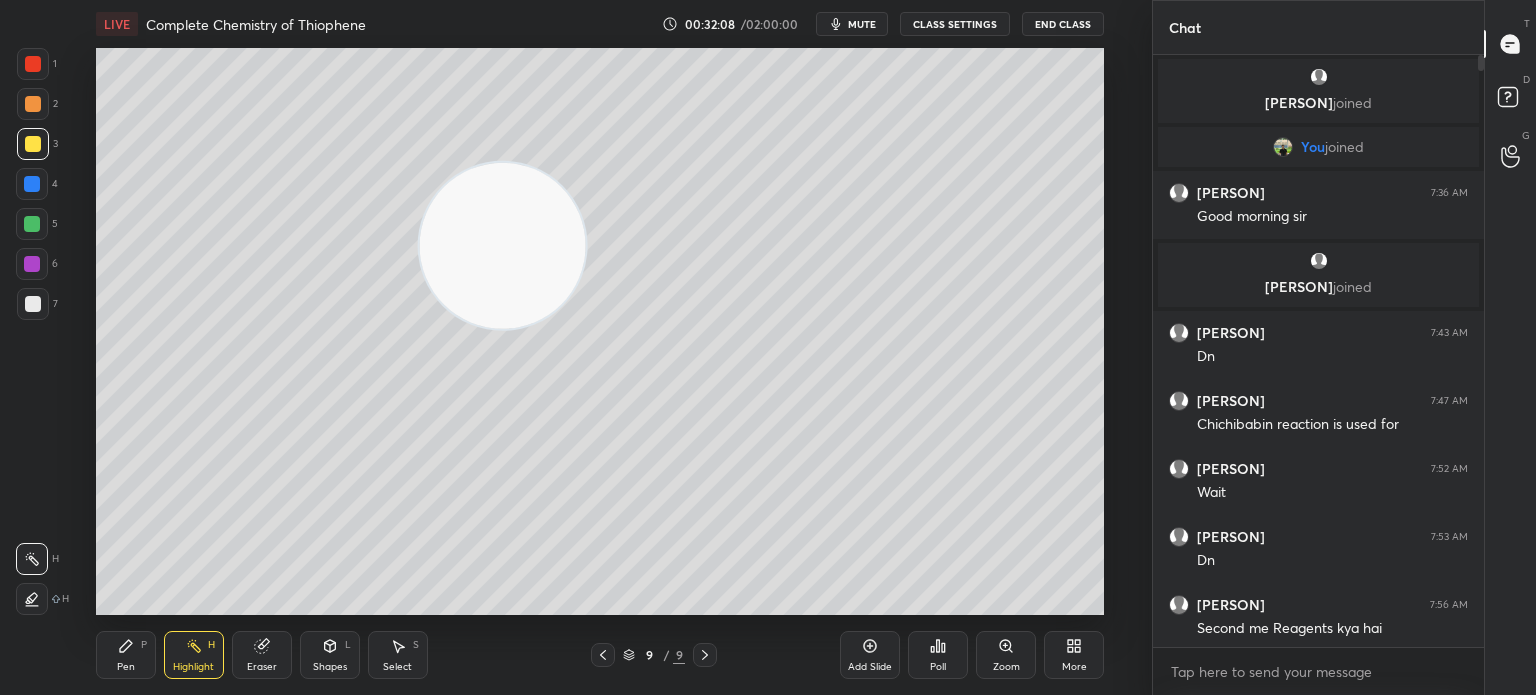 click on "Pen P" at bounding box center [126, 655] 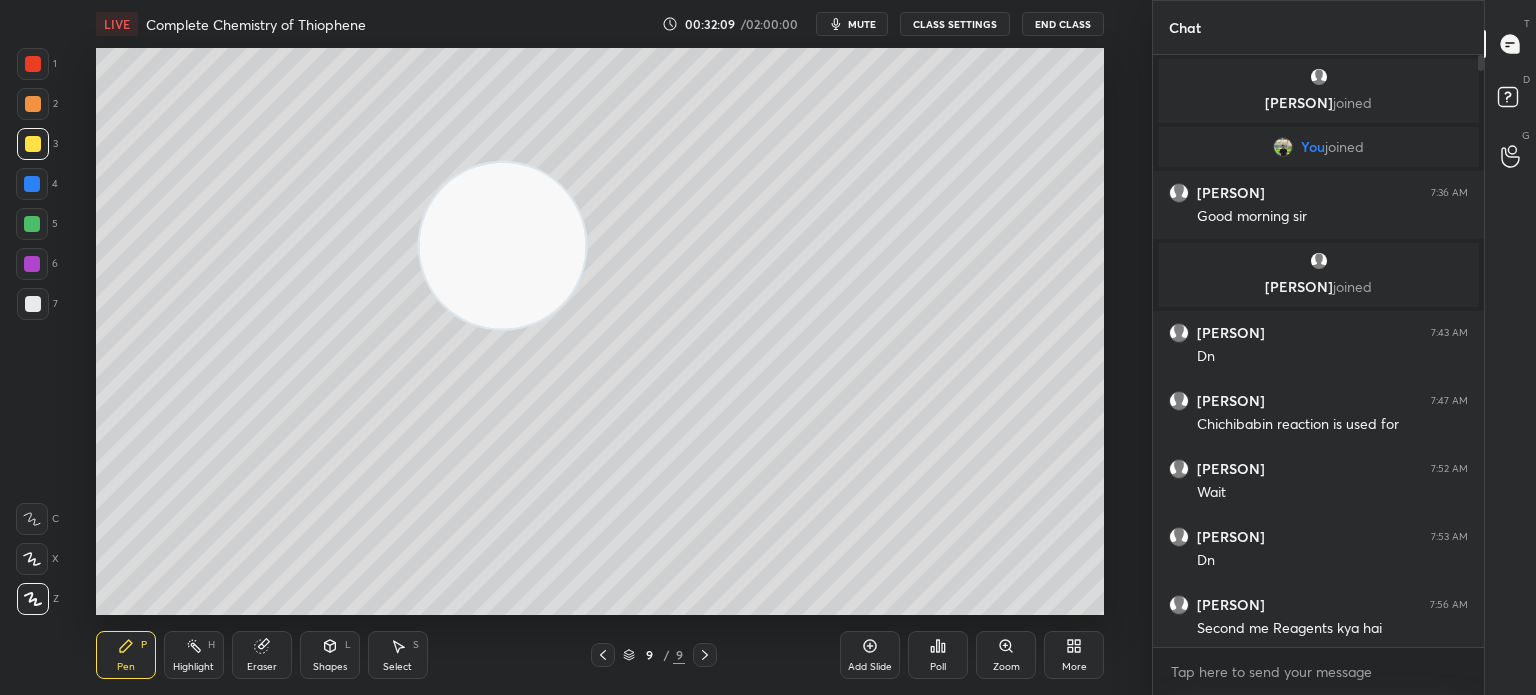click 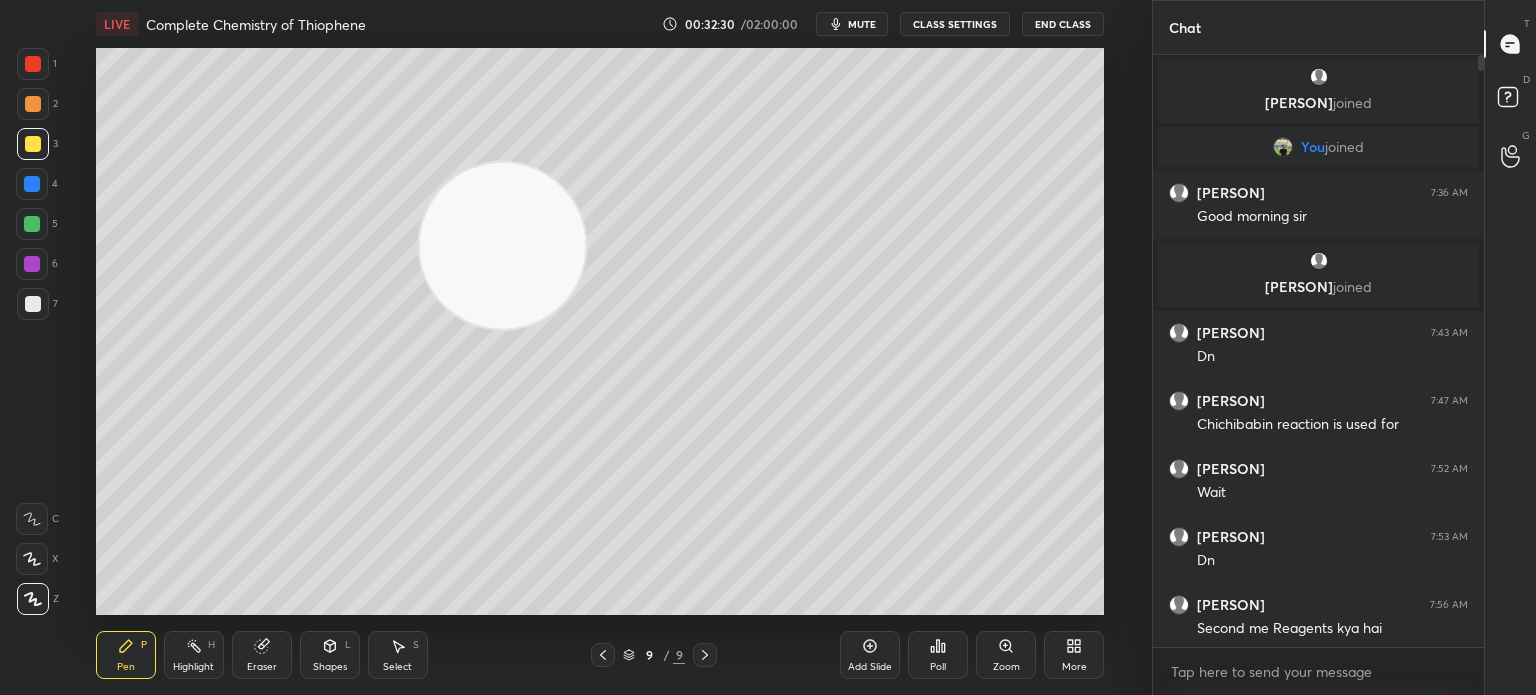 click on "Eraser" at bounding box center [262, 655] 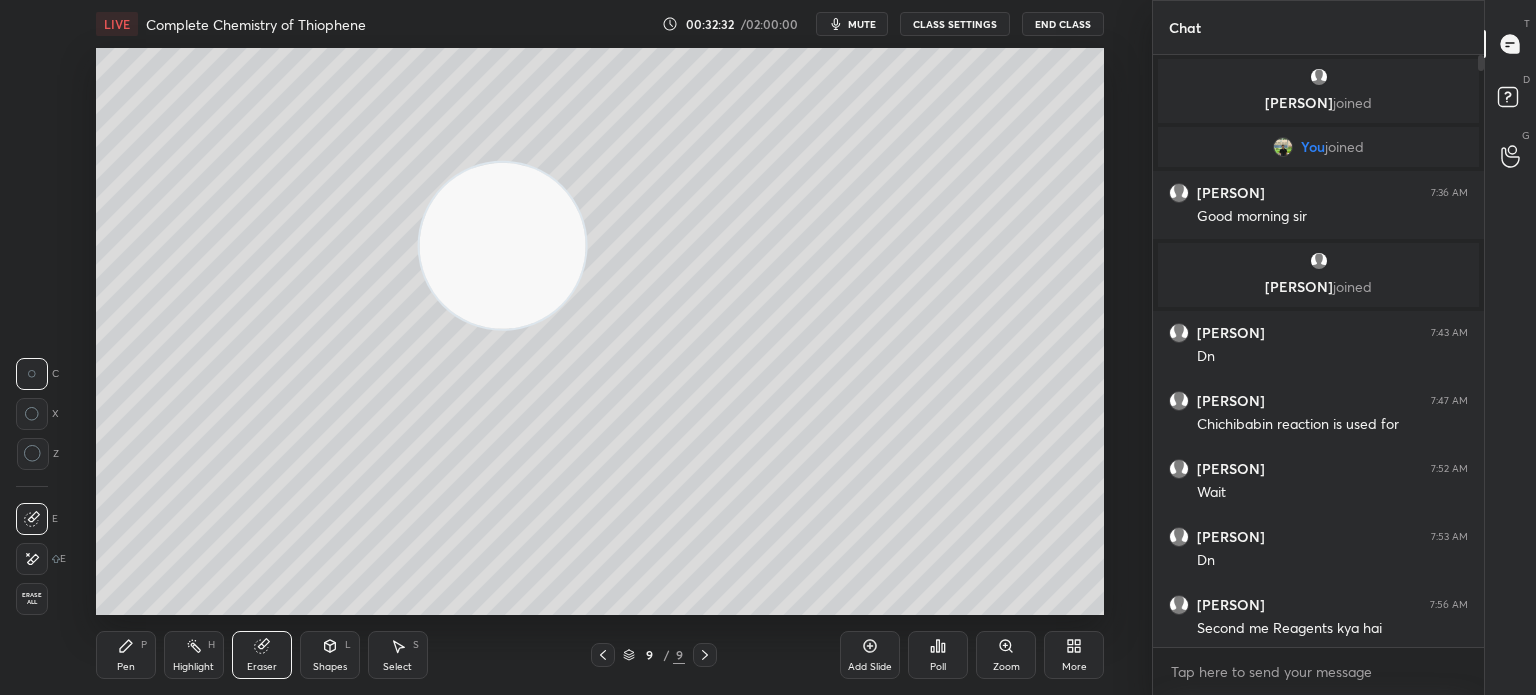 click 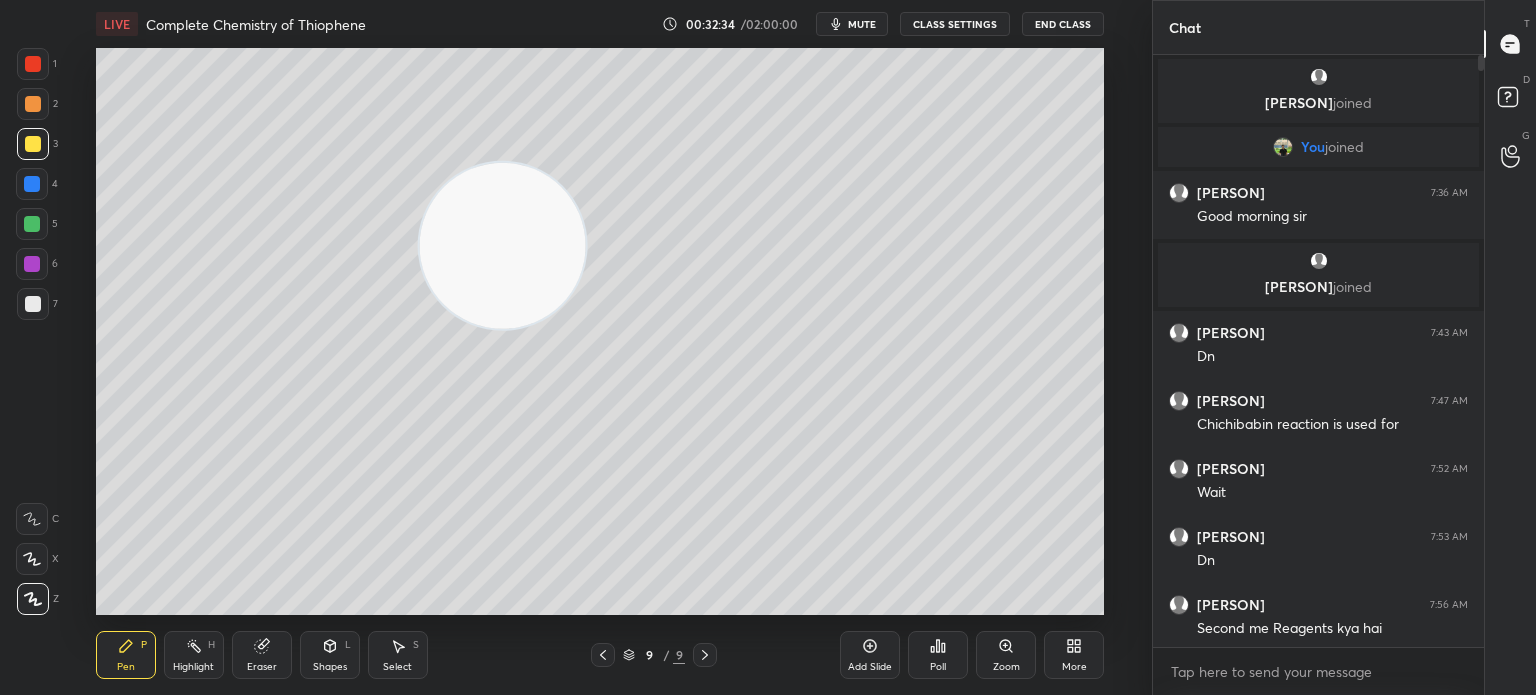 click at bounding box center [32, 224] 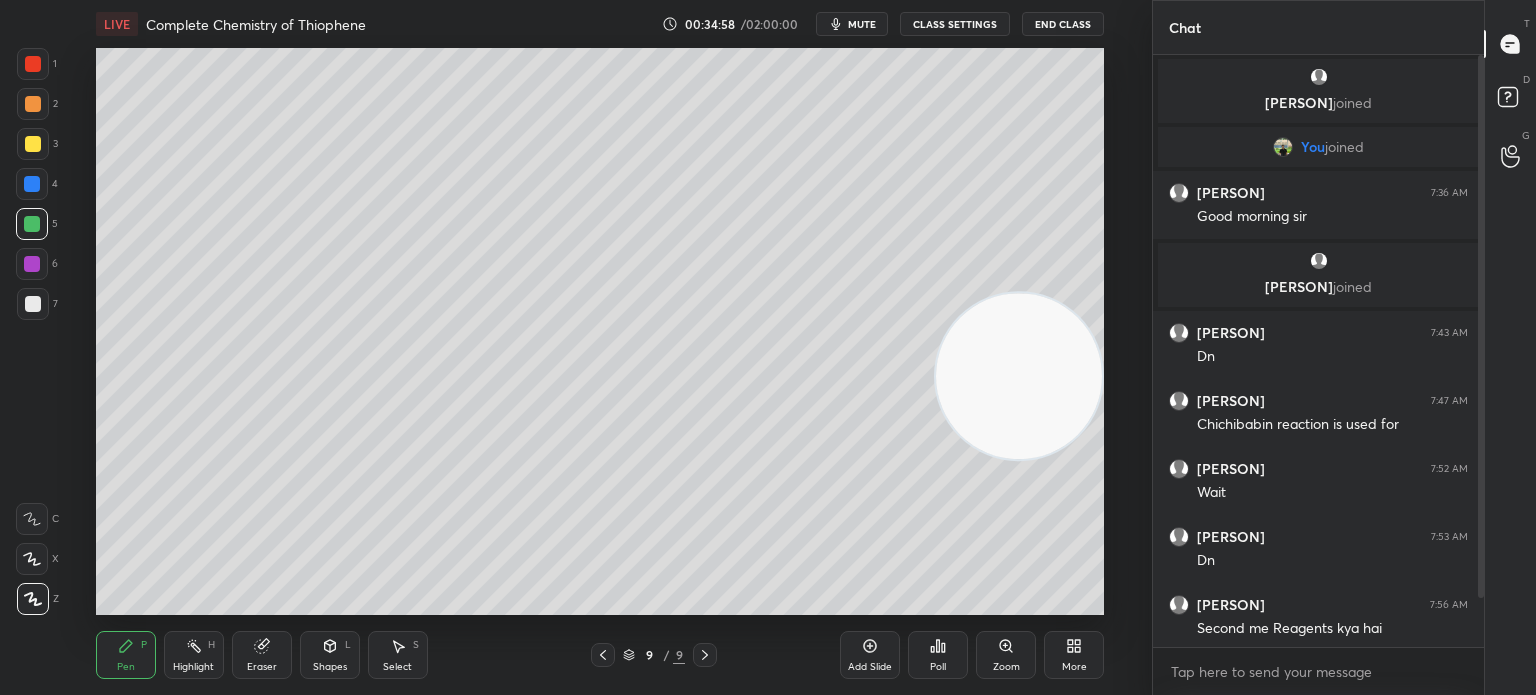 scroll, scrollTop: 72, scrollLeft: 0, axis: vertical 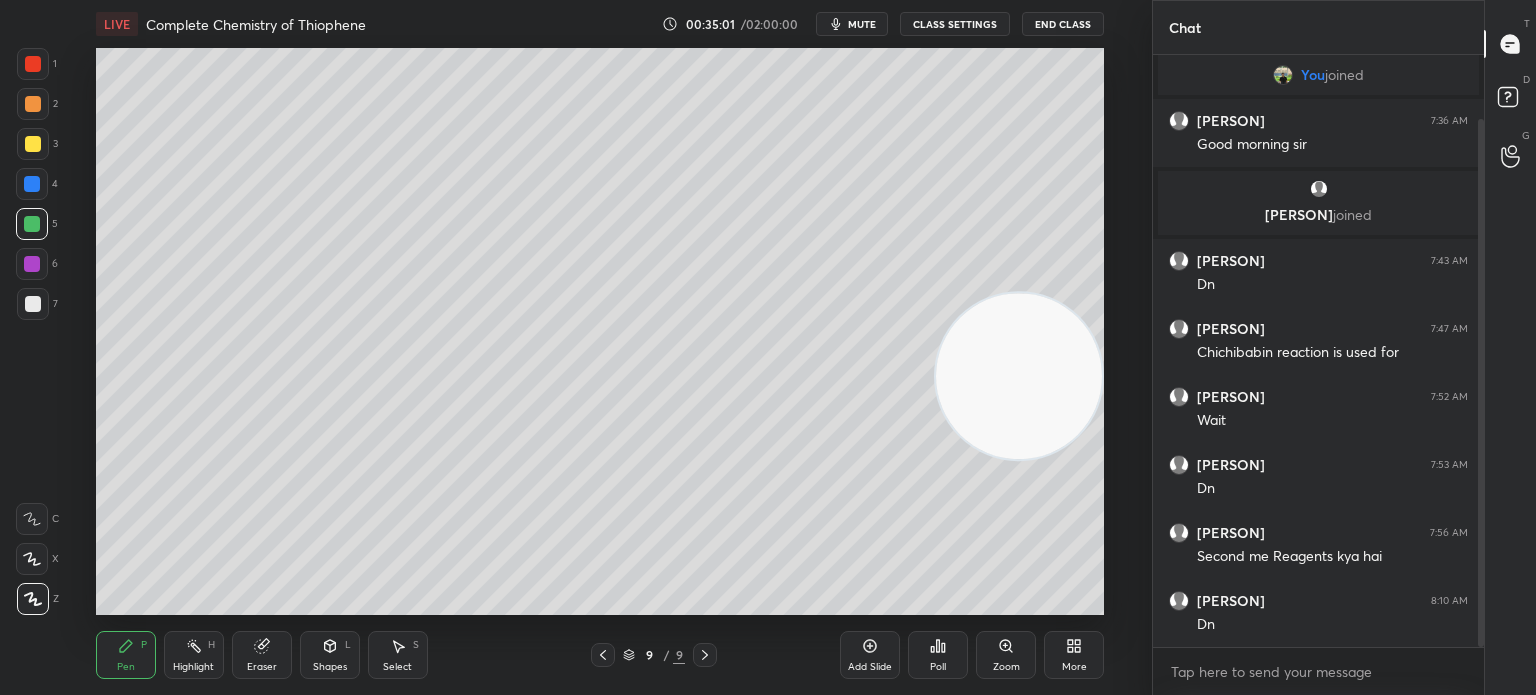 click on "Pen P Highlight H Eraser Shapes L Select S" at bounding box center (282, 655) 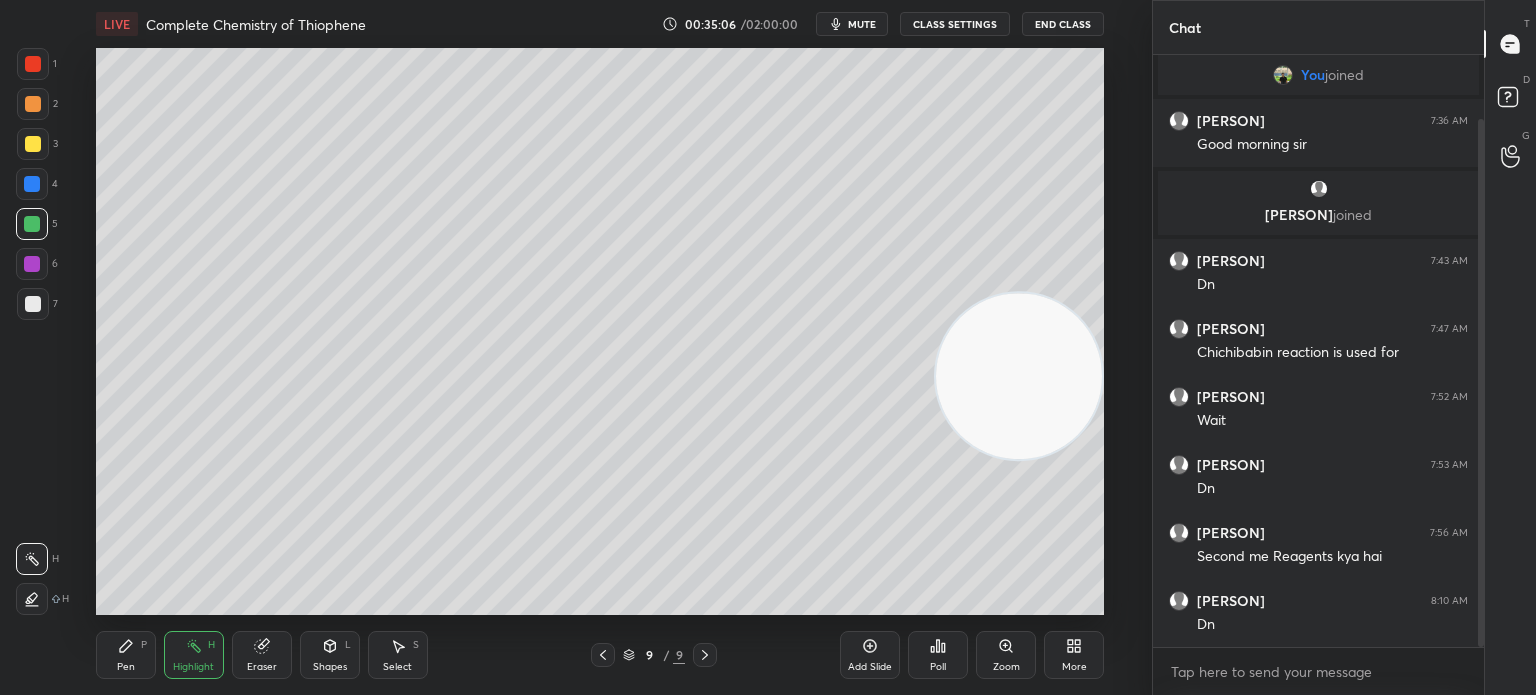 click on "Pen P Highlight H Eraser Shapes L Select S 9 / 9 Add Slide Poll Zoom More" at bounding box center [600, 655] 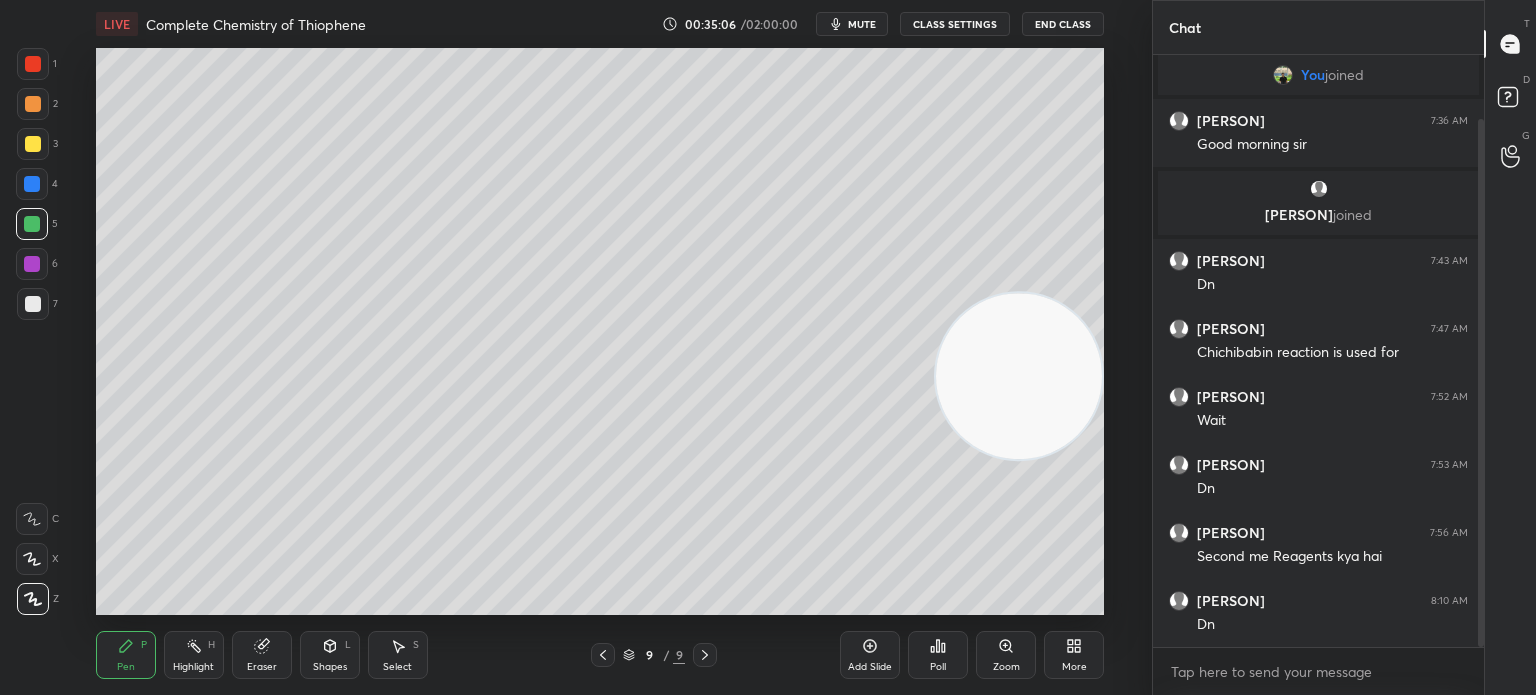 click at bounding box center [33, 304] 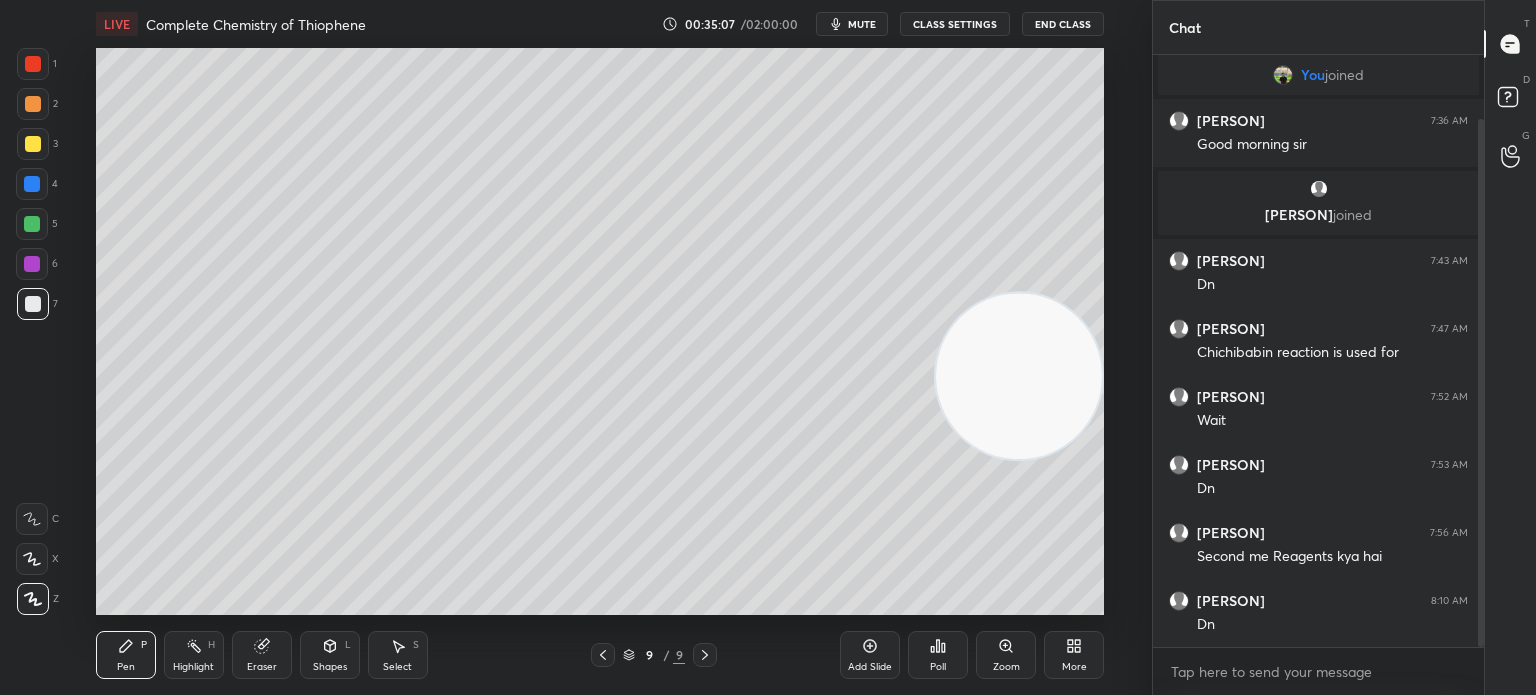 click on "7" at bounding box center [37, 308] 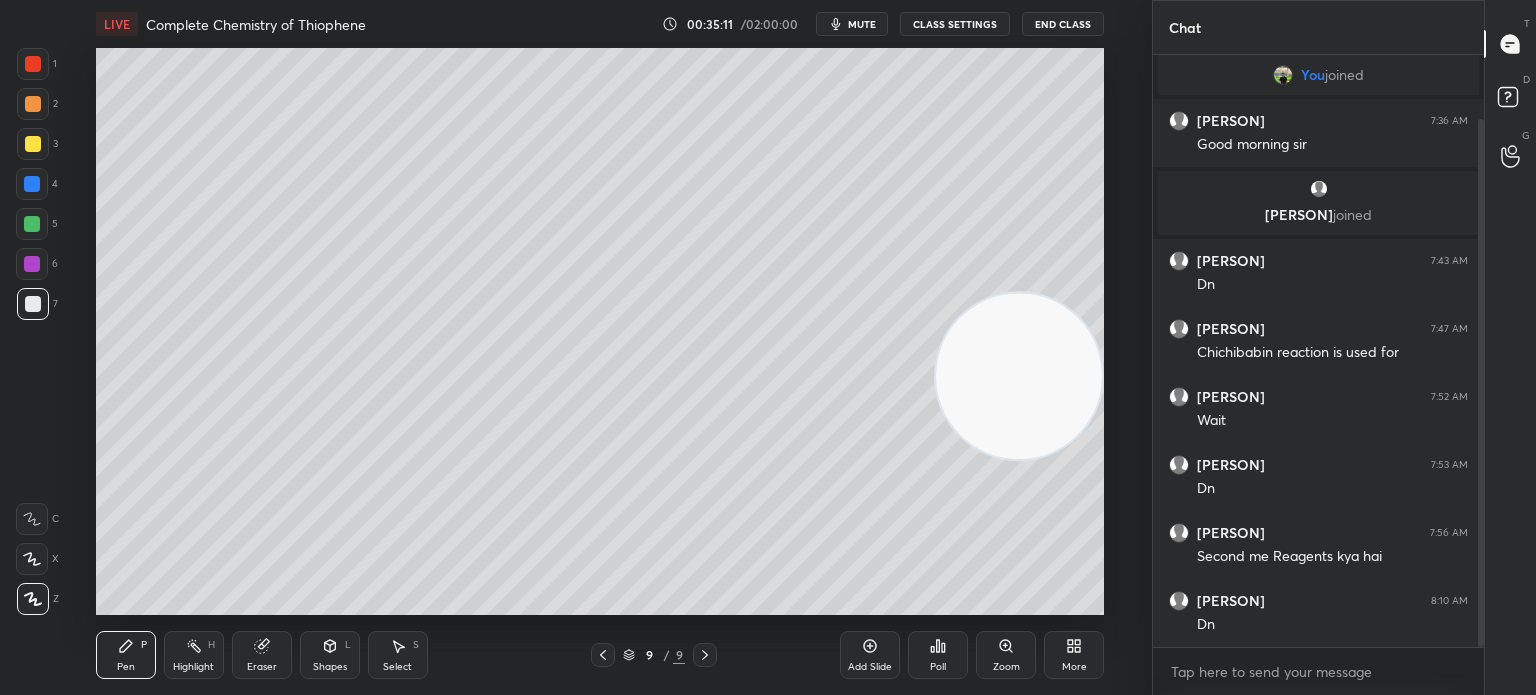 click on "Eraser" at bounding box center (262, 655) 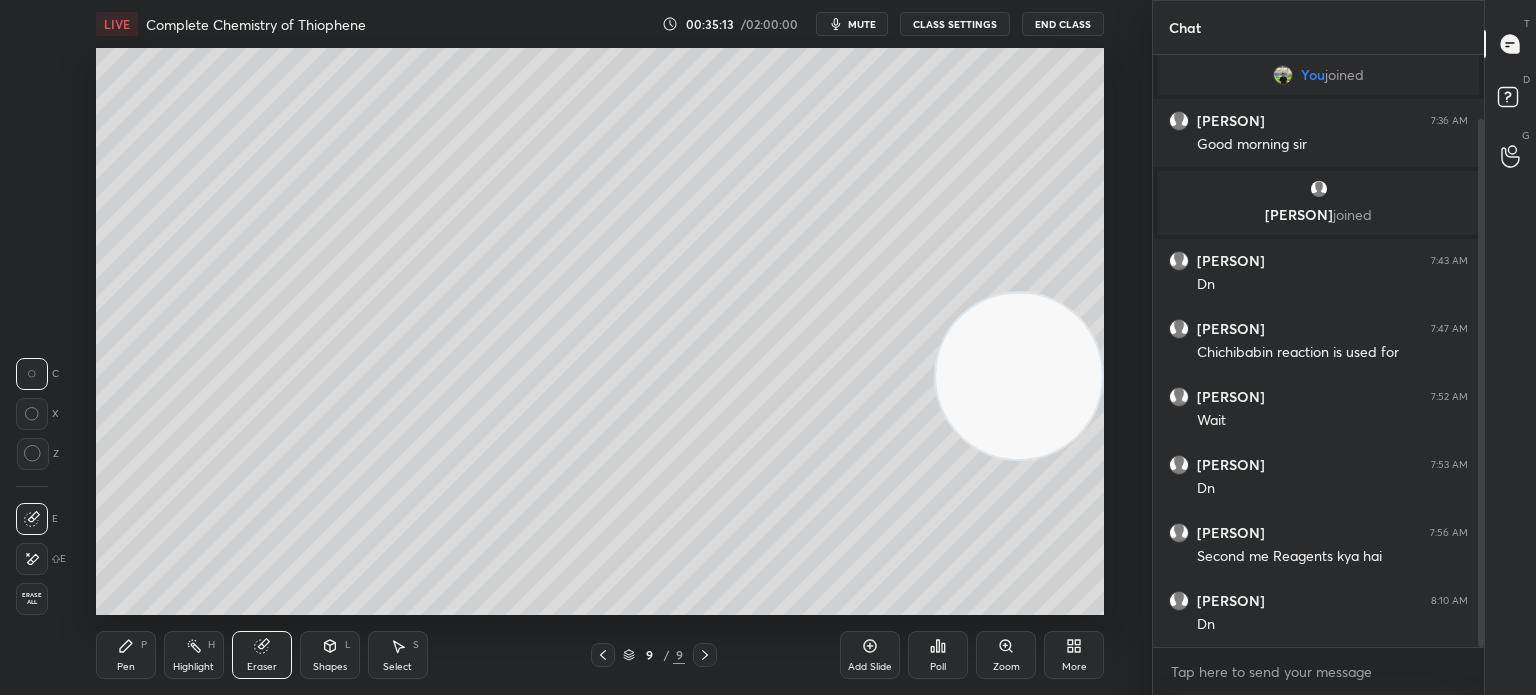 click on "Pen" at bounding box center (126, 667) 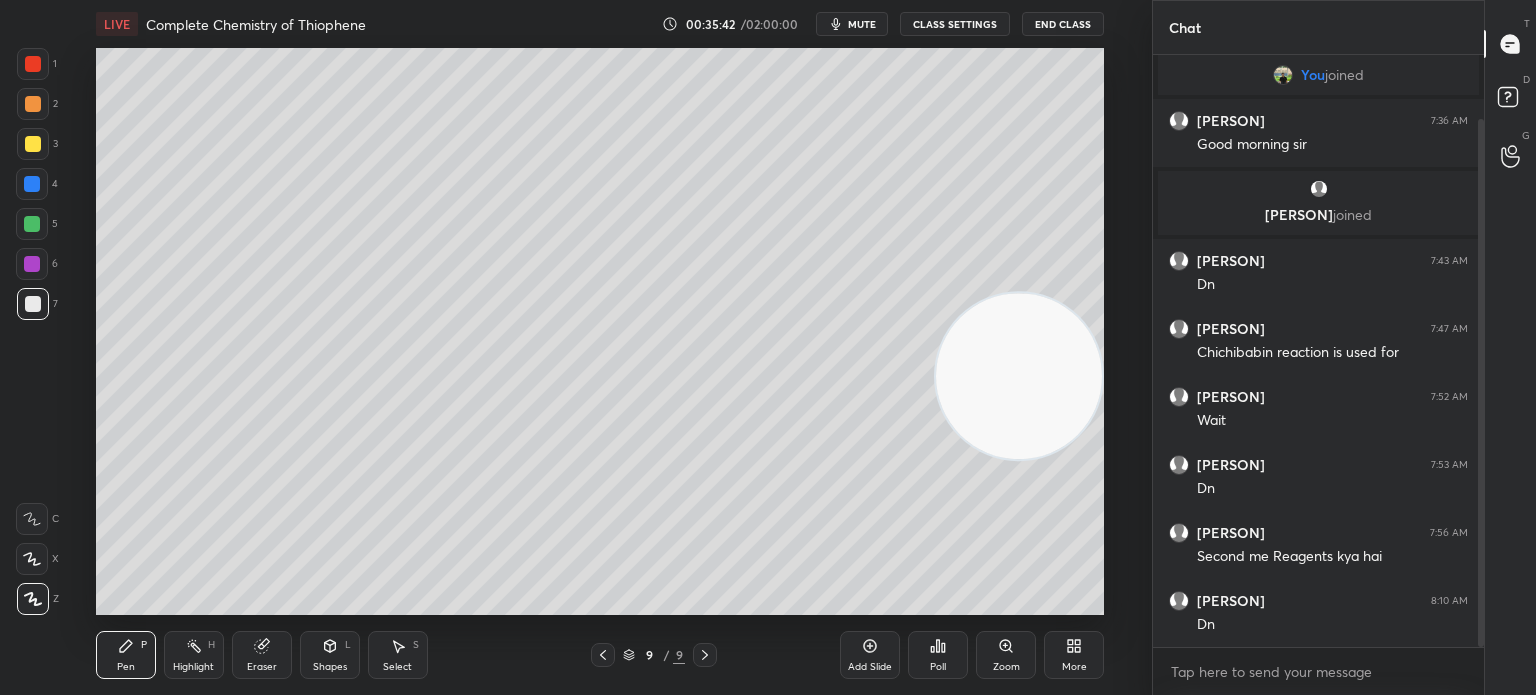 click on "More" at bounding box center (1074, 655) 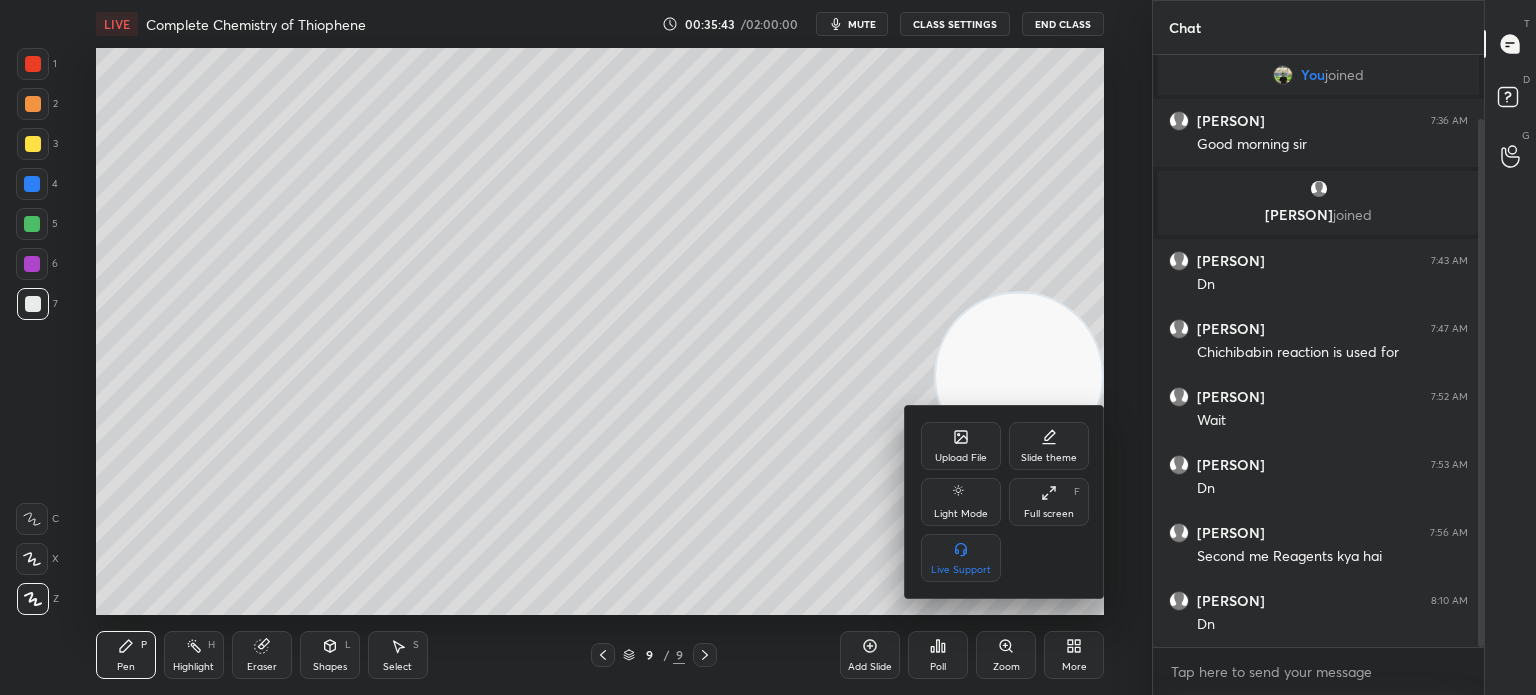 click on "Upload File" at bounding box center [961, 446] 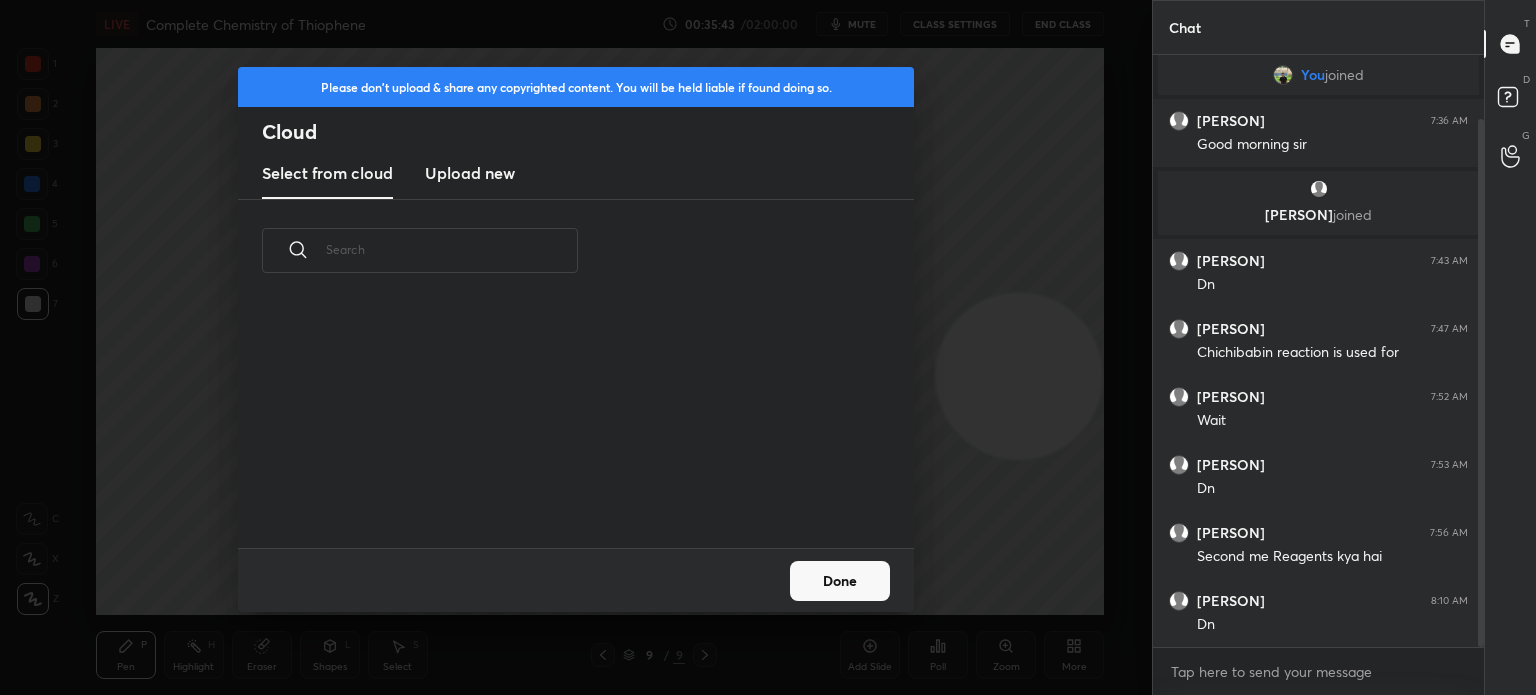 scroll, scrollTop: 5, scrollLeft: 10, axis: both 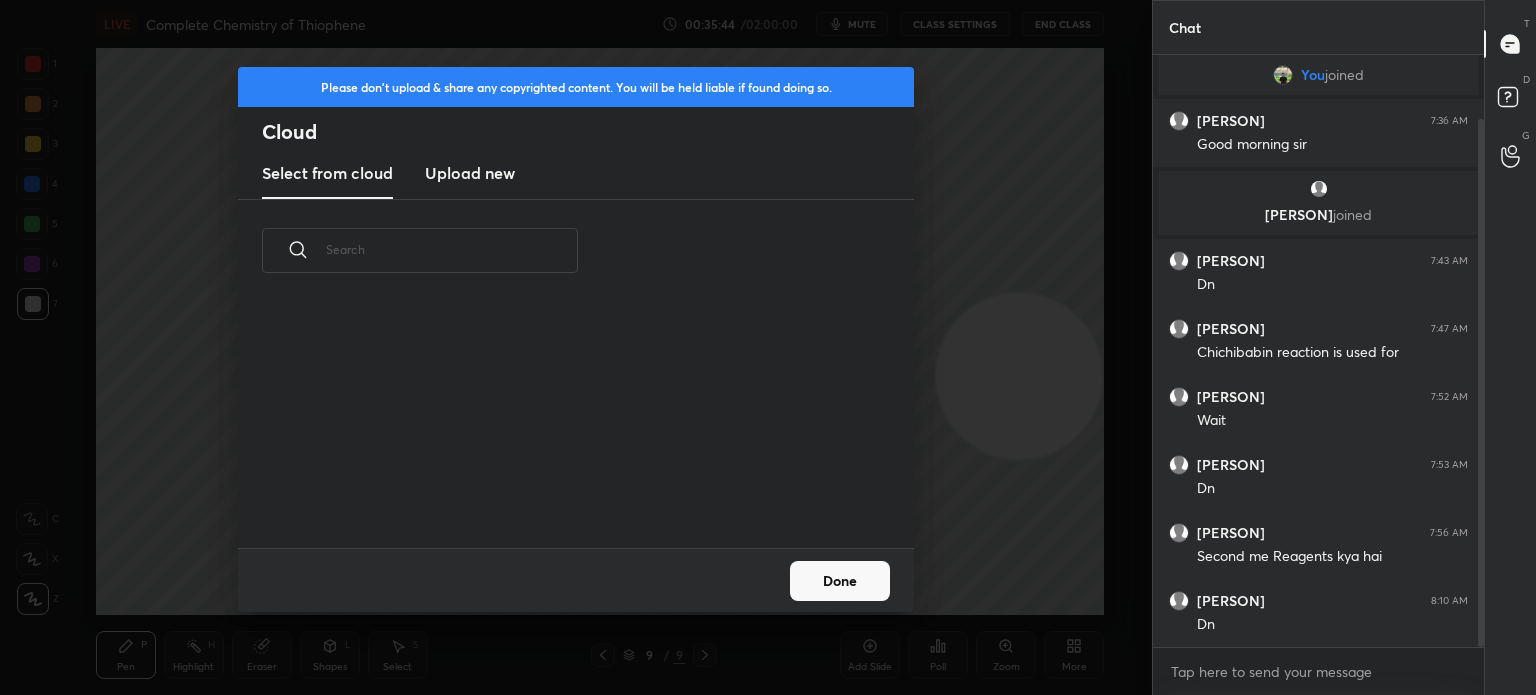click on "Done" at bounding box center [840, 581] 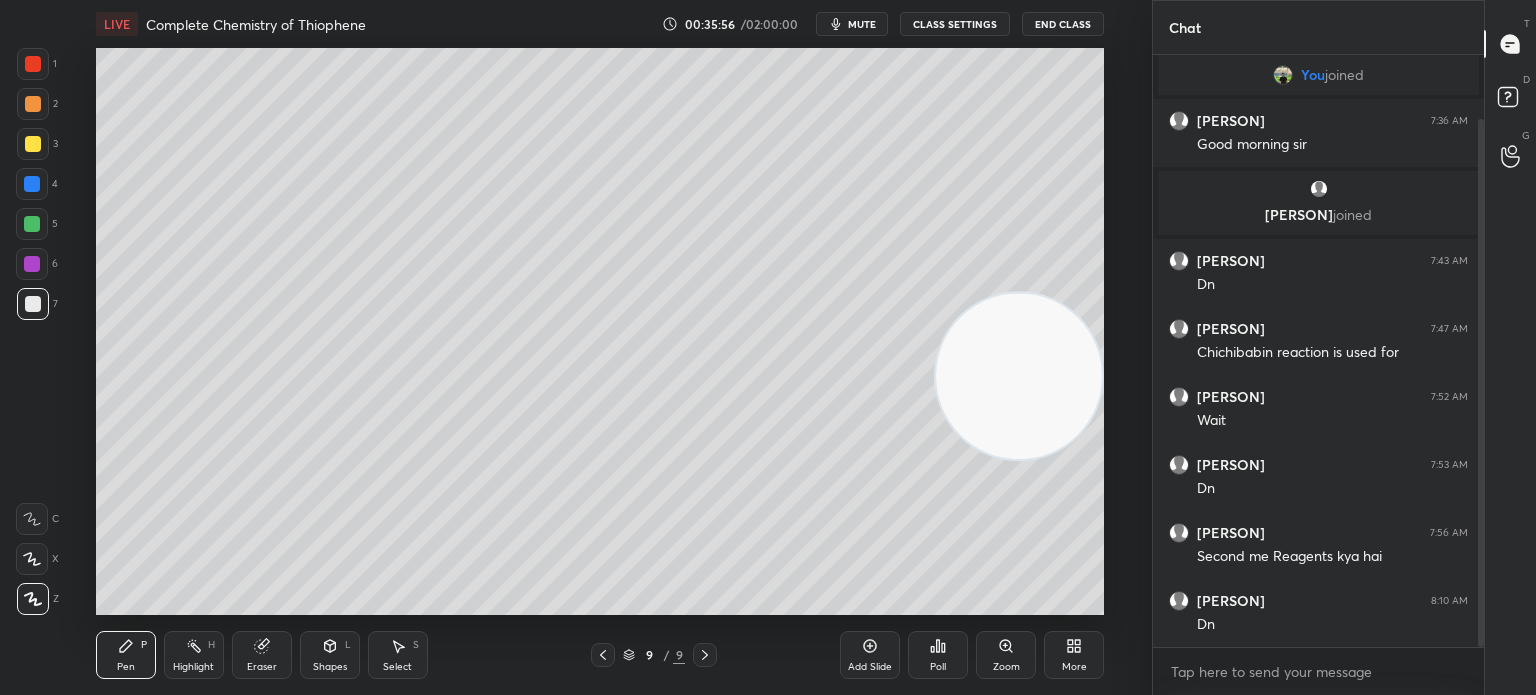 click at bounding box center [33, 144] 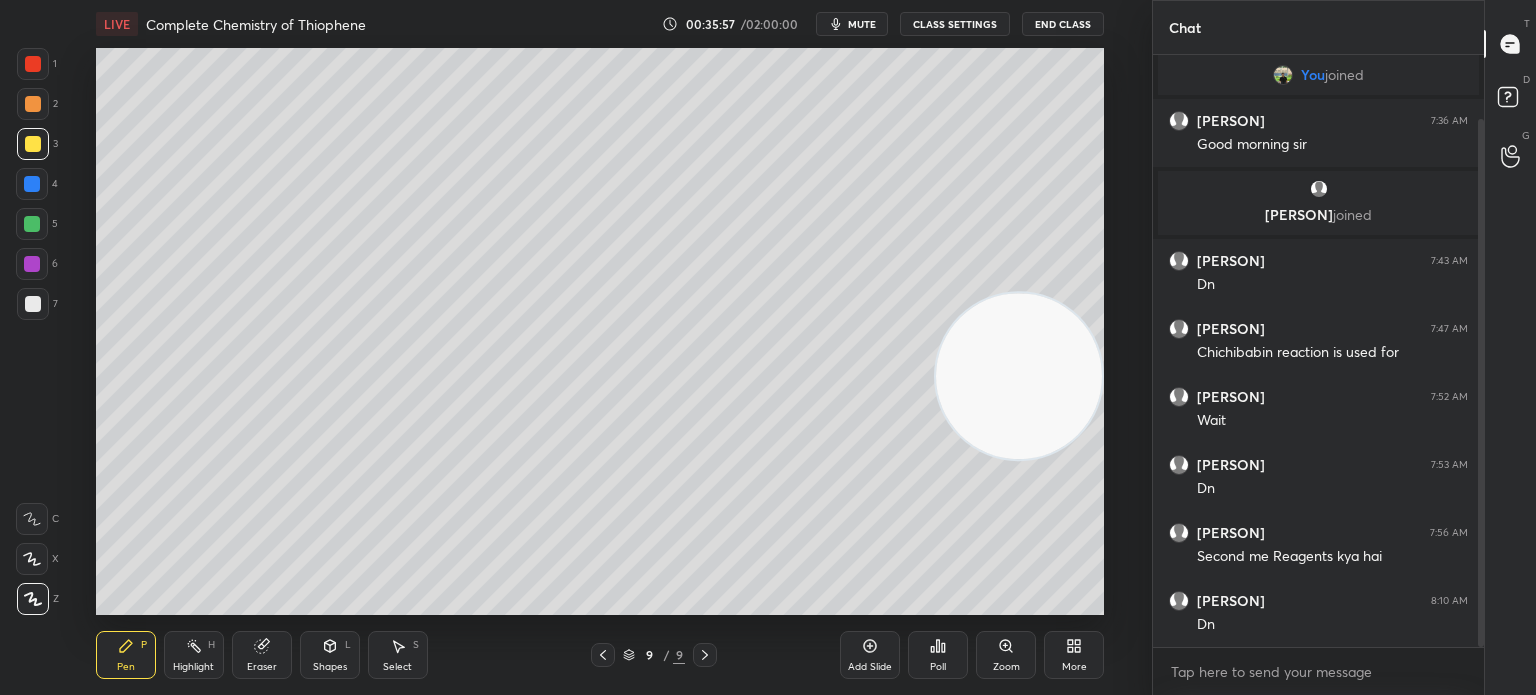 click on "Add Slide" at bounding box center (870, 655) 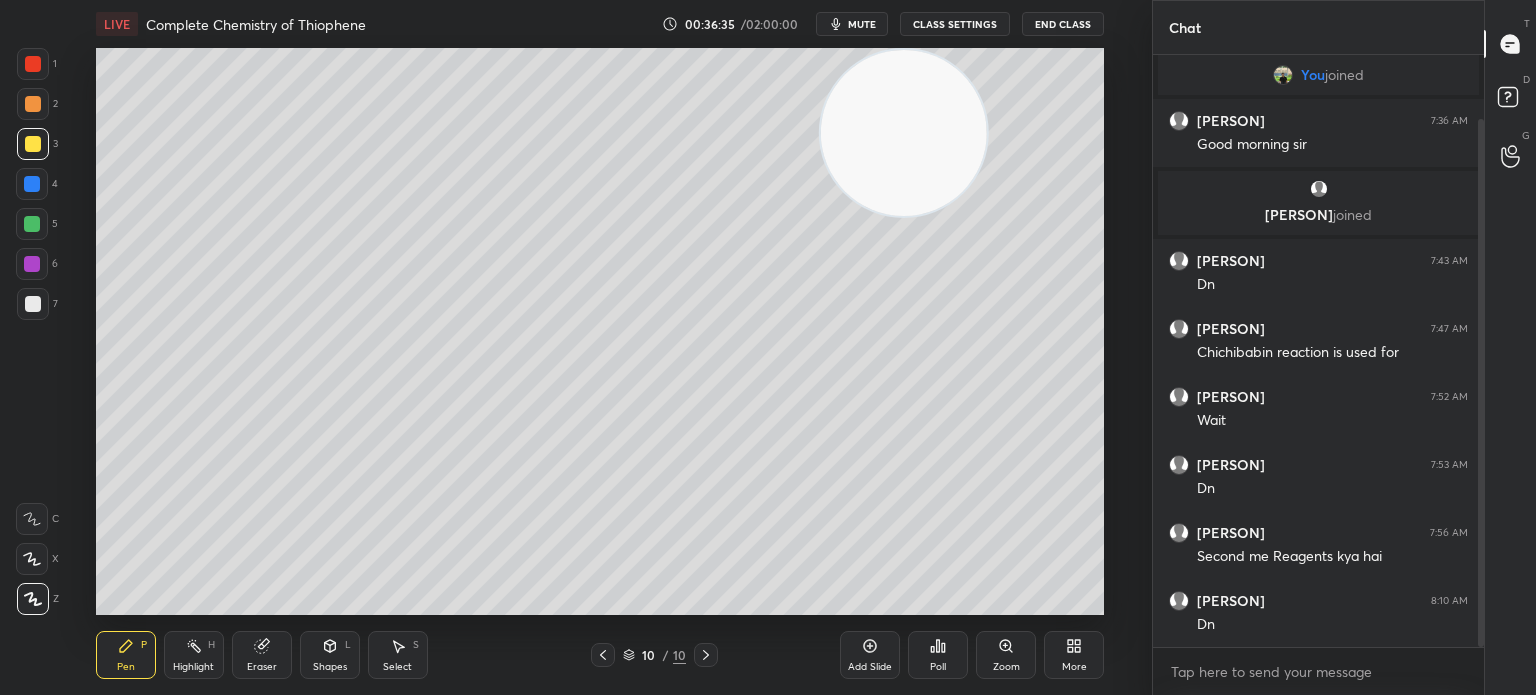 click on "7" at bounding box center (37, 304) 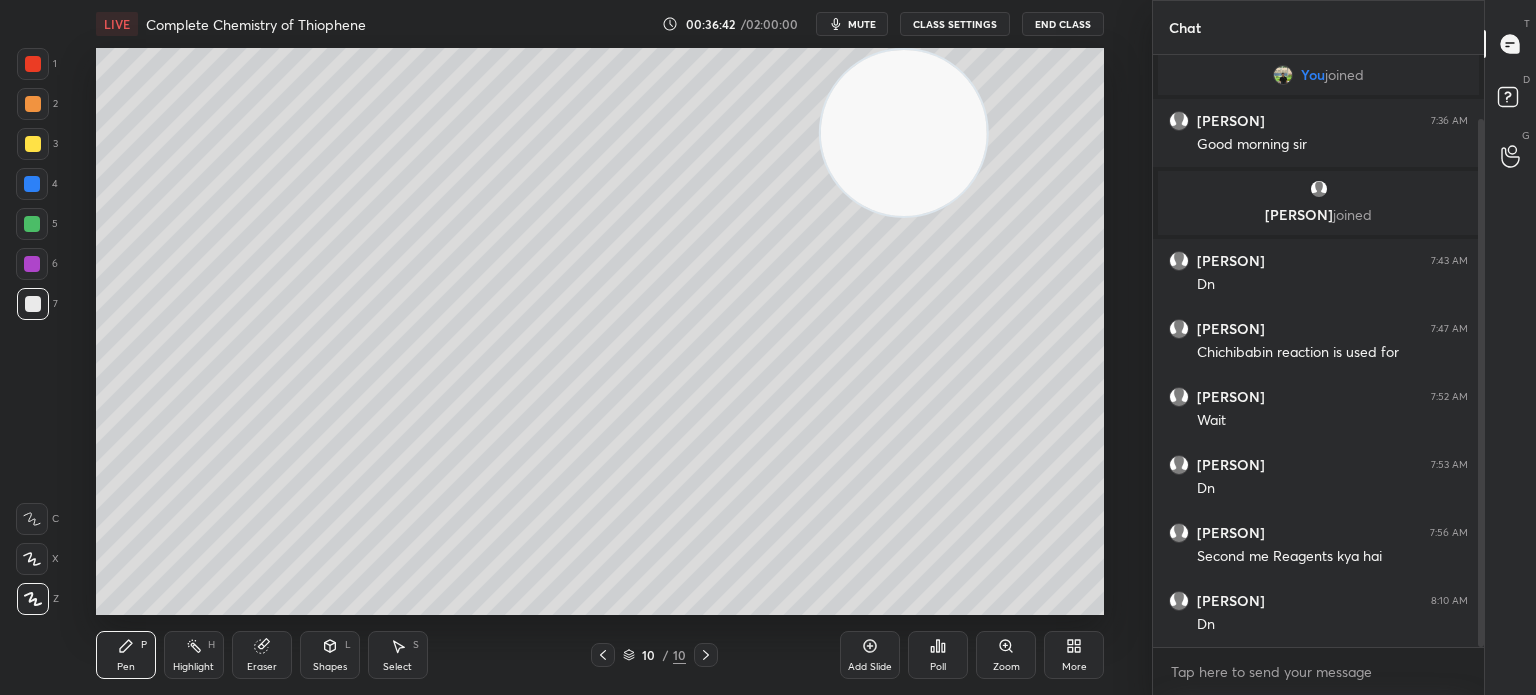 click 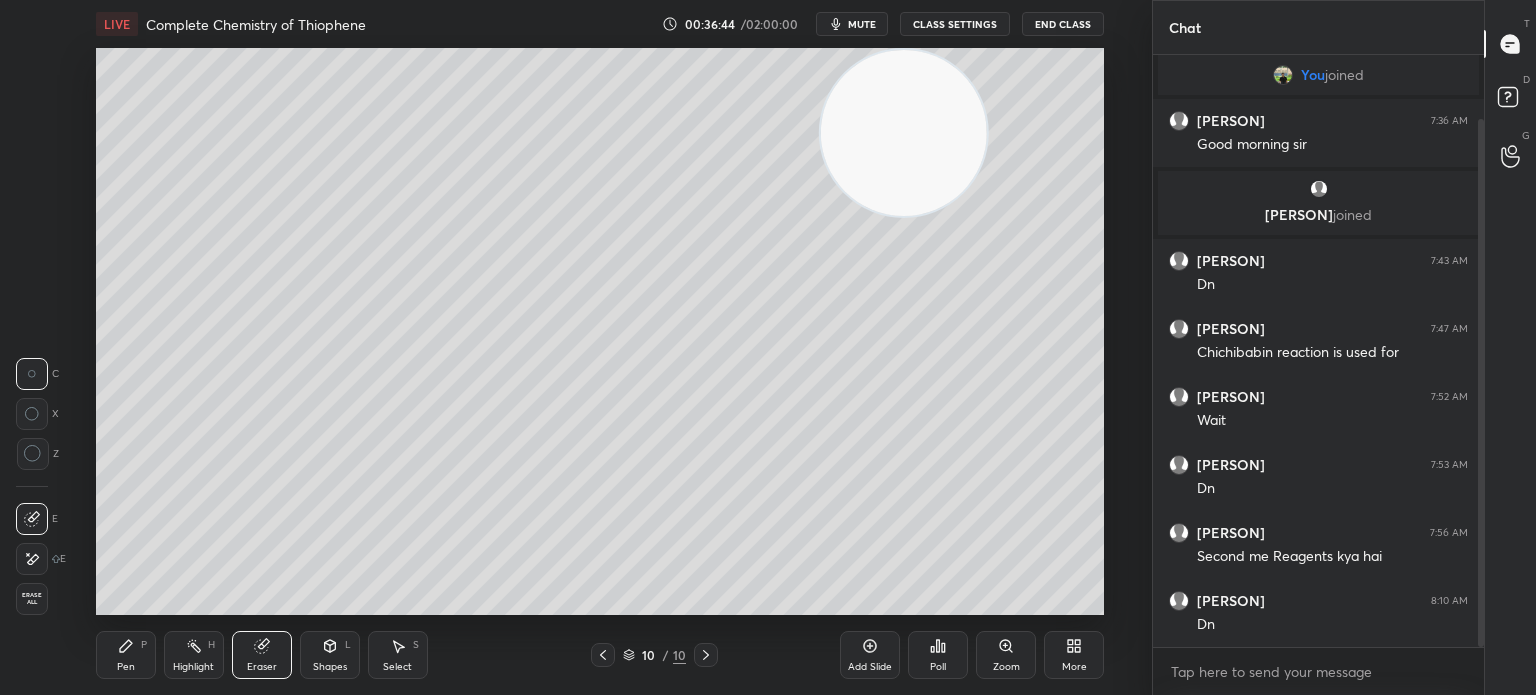 click on "Pen" at bounding box center [126, 667] 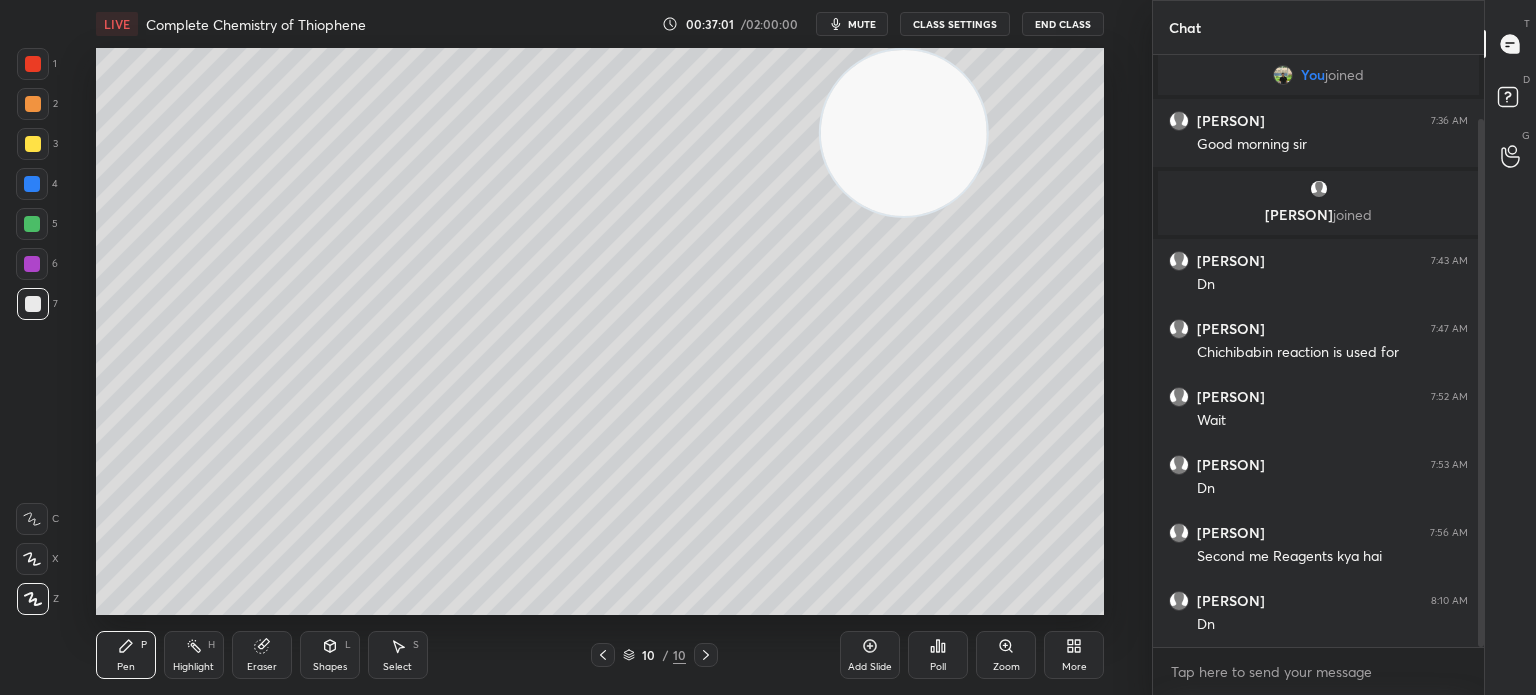 click at bounding box center [33, 144] 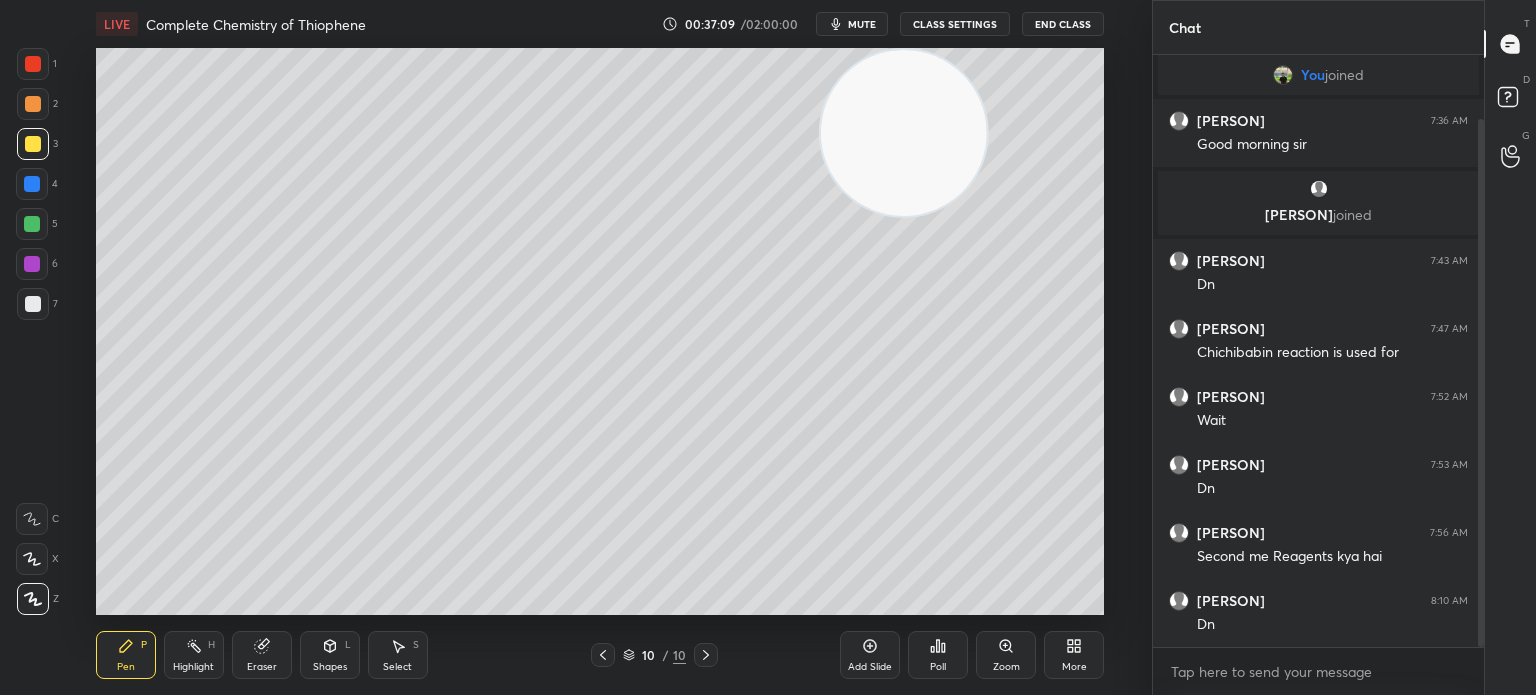 click on "Poll" at bounding box center (938, 655) 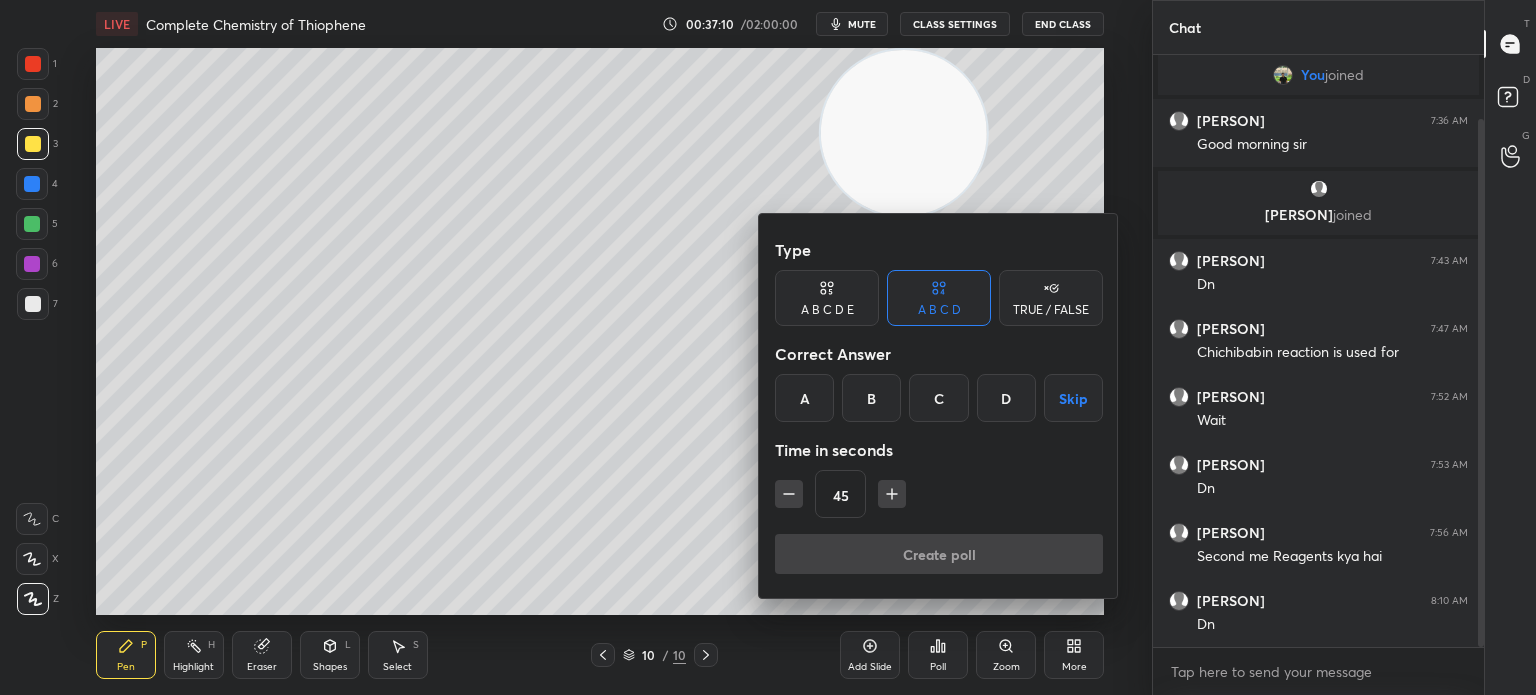 click on "C" at bounding box center (938, 398) 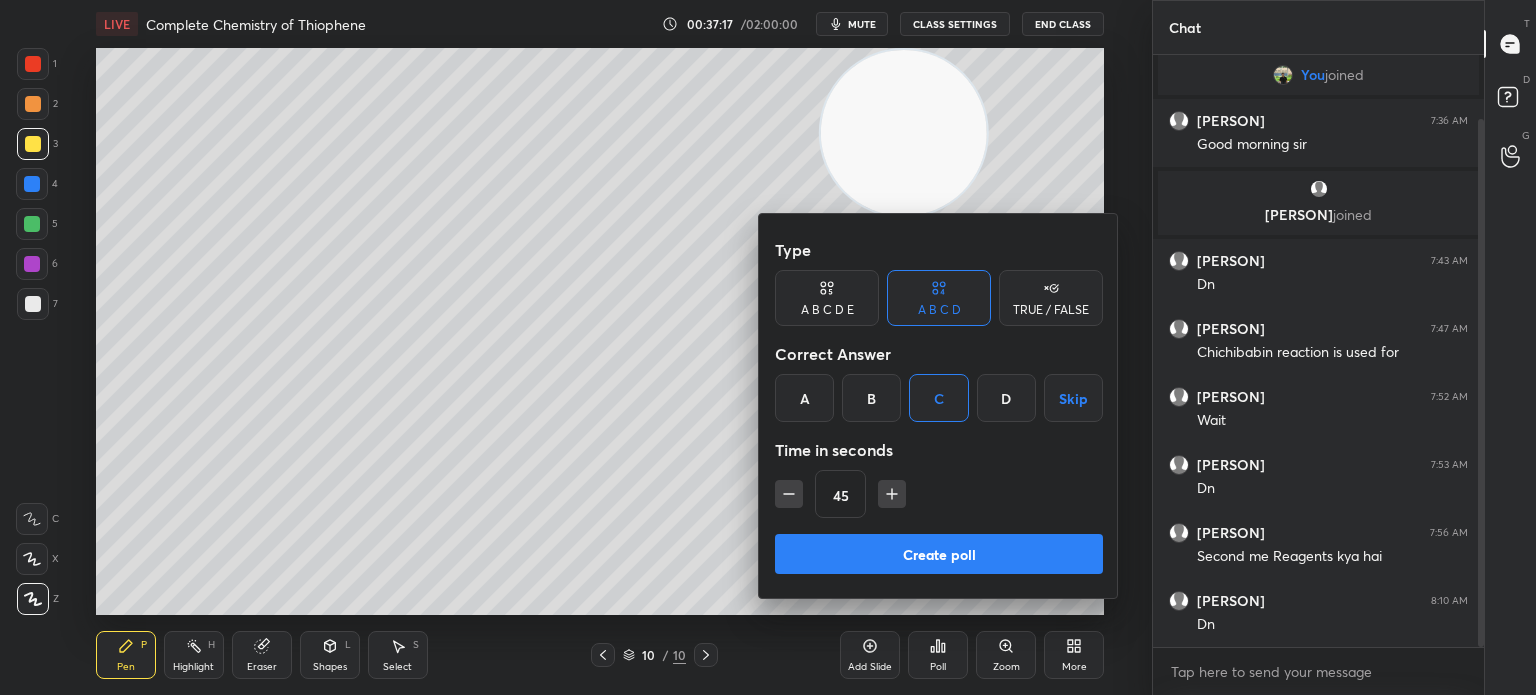 click on "A" at bounding box center [804, 398] 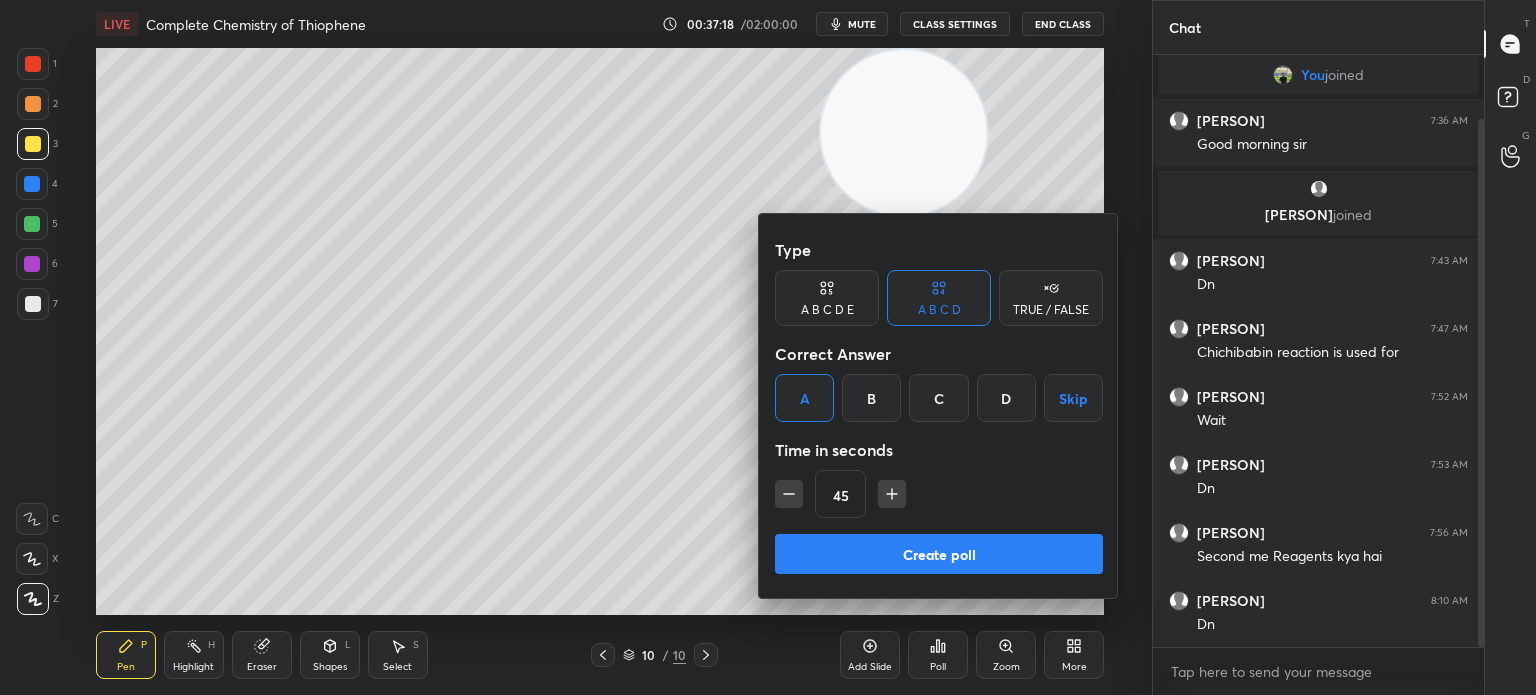 click on "Create poll" at bounding box center [939, 554] 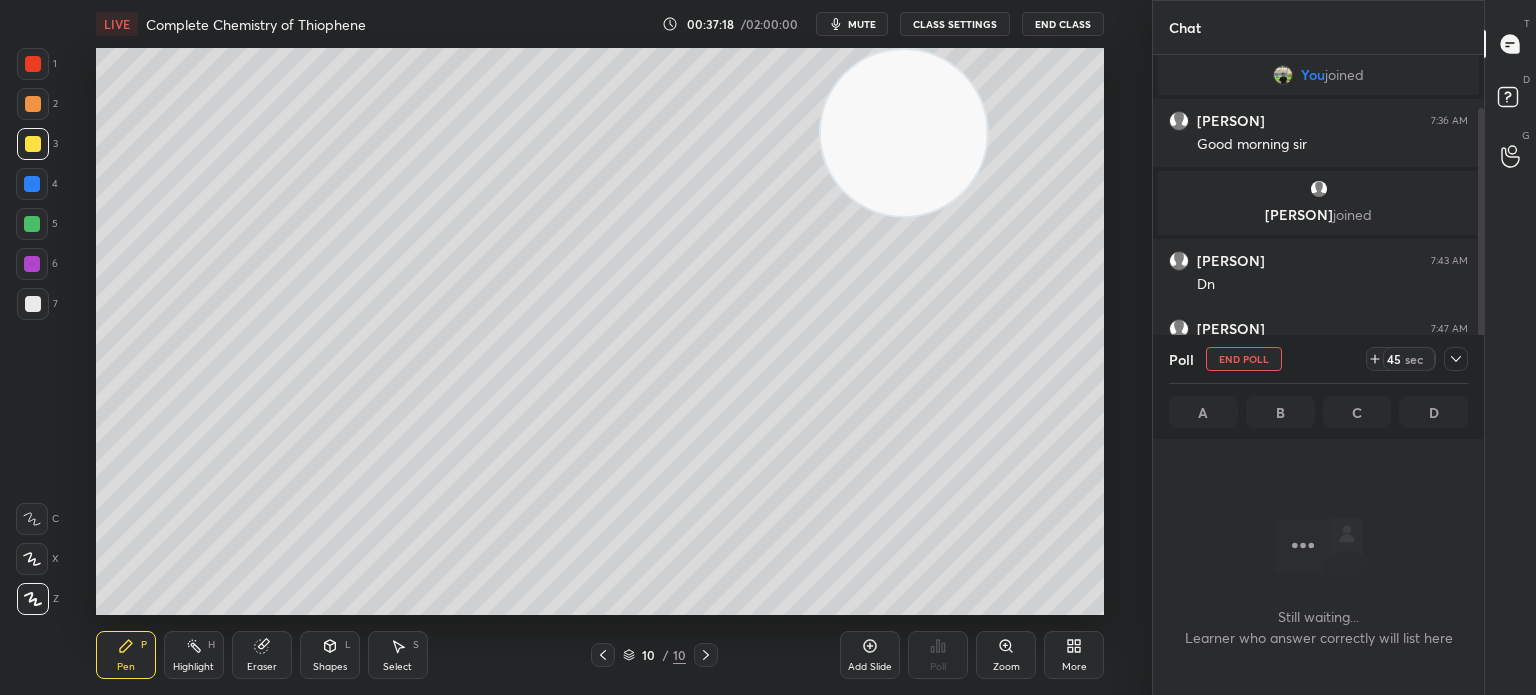 scroll, scrollTop: 524, scrollLeft: 325, axis: both 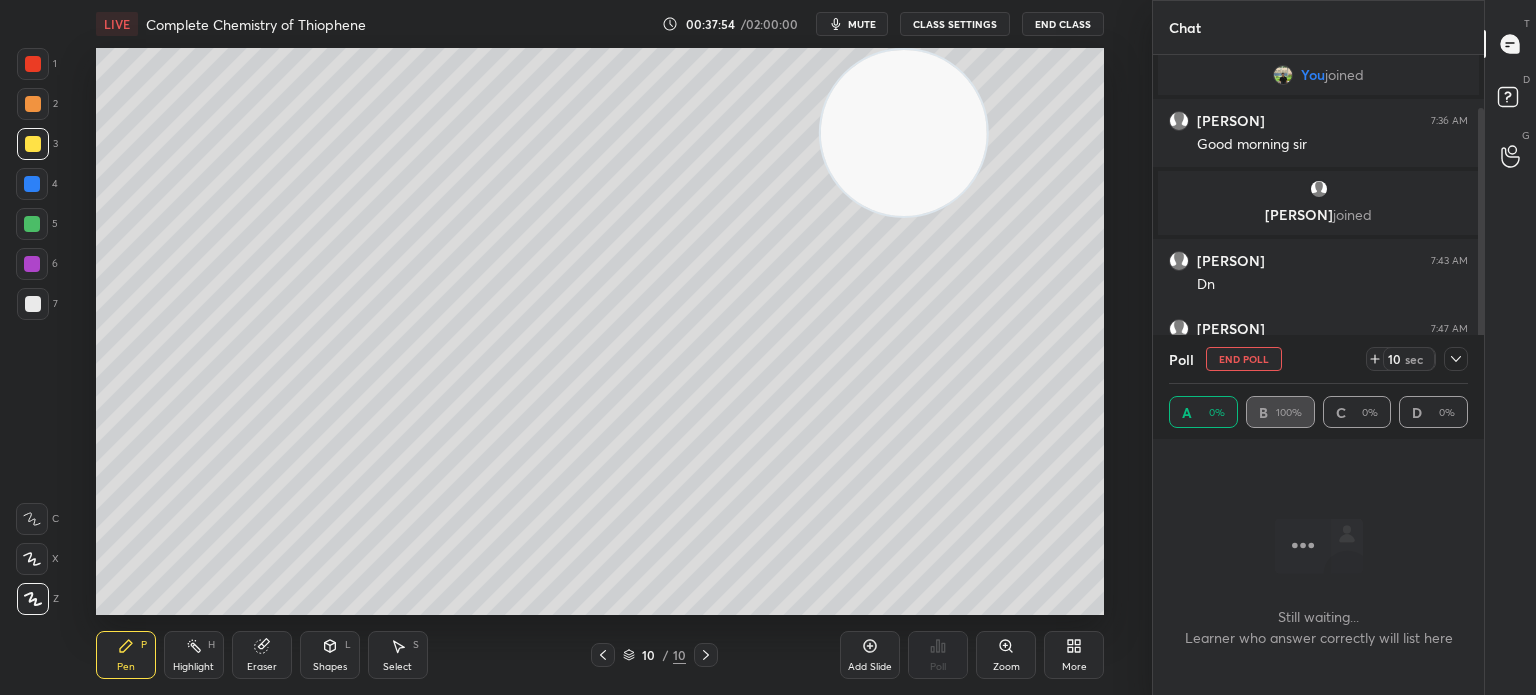 click at bounding box center (33, 304) 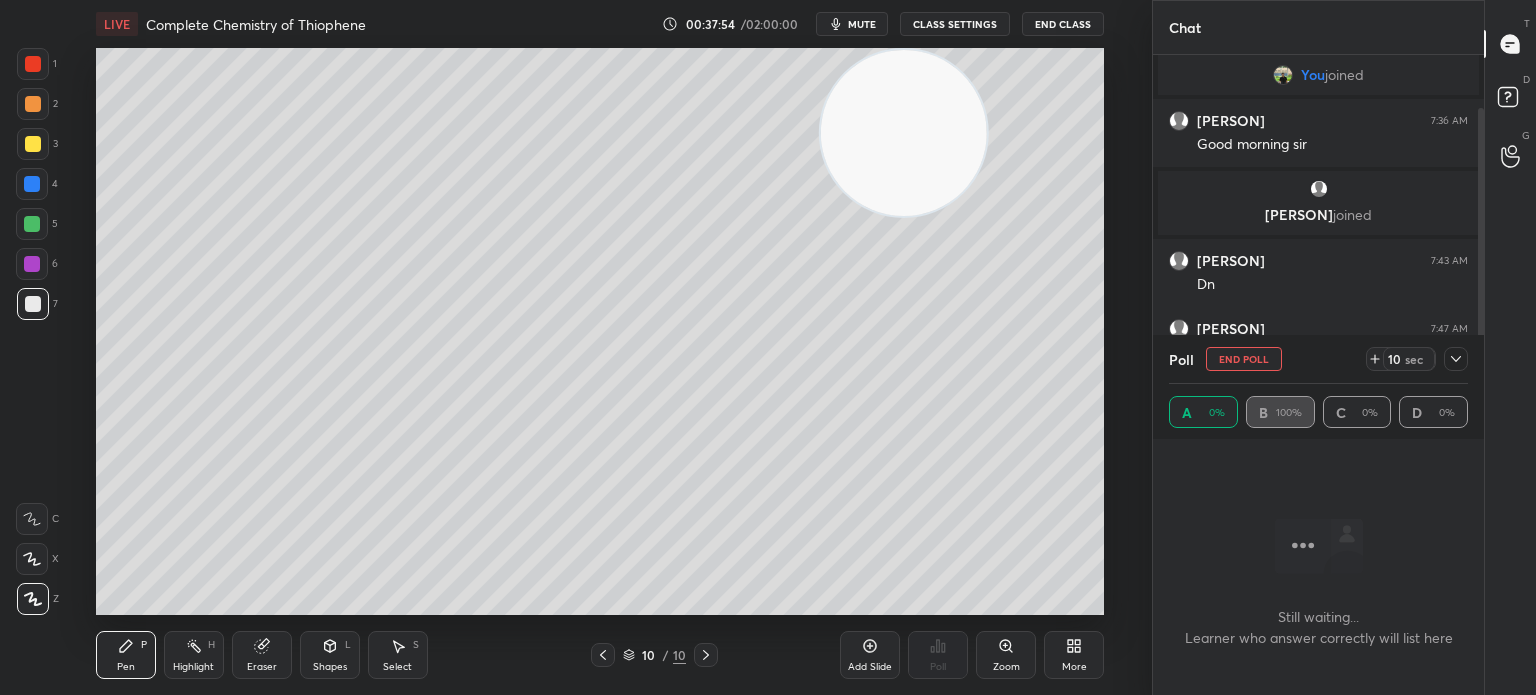 click at bounding box center (33, 304) 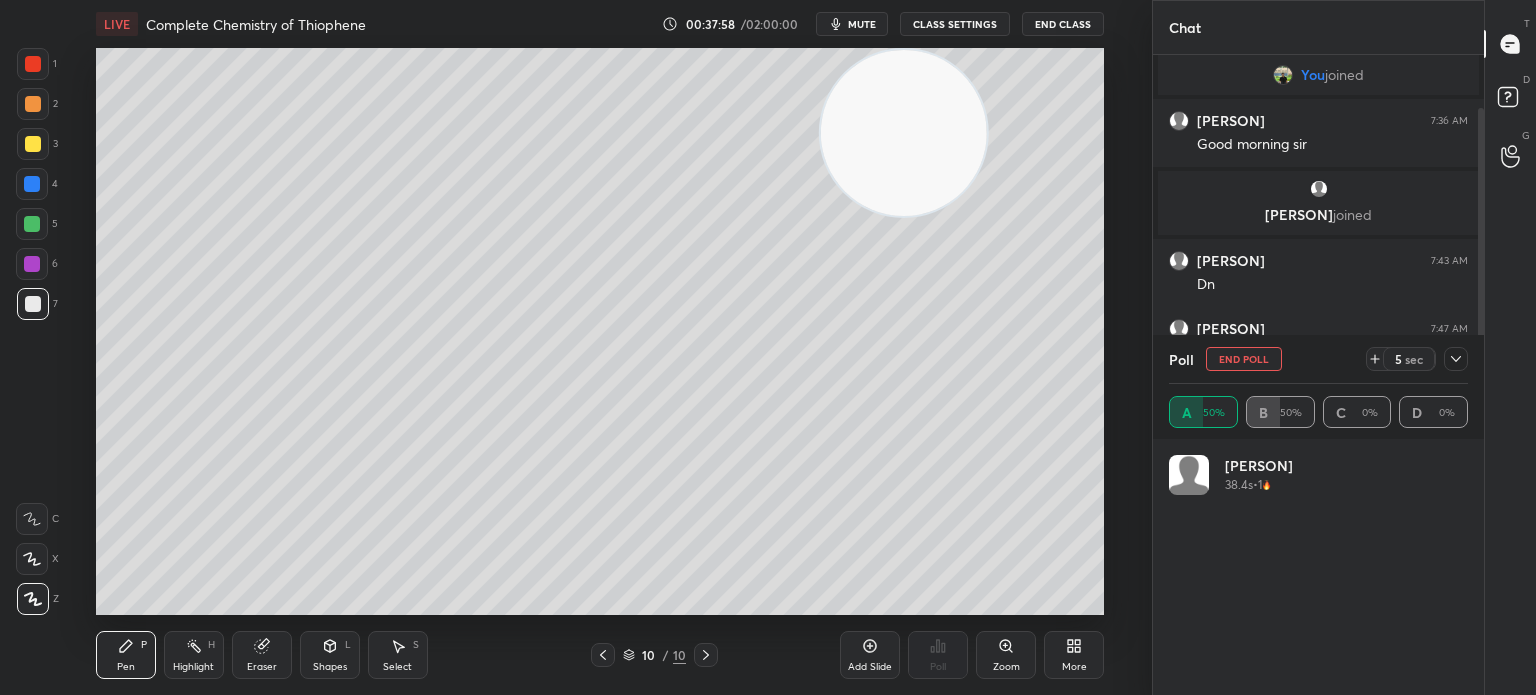 scroll, scrollTop: 6, scrollLeft: 6, axis: both 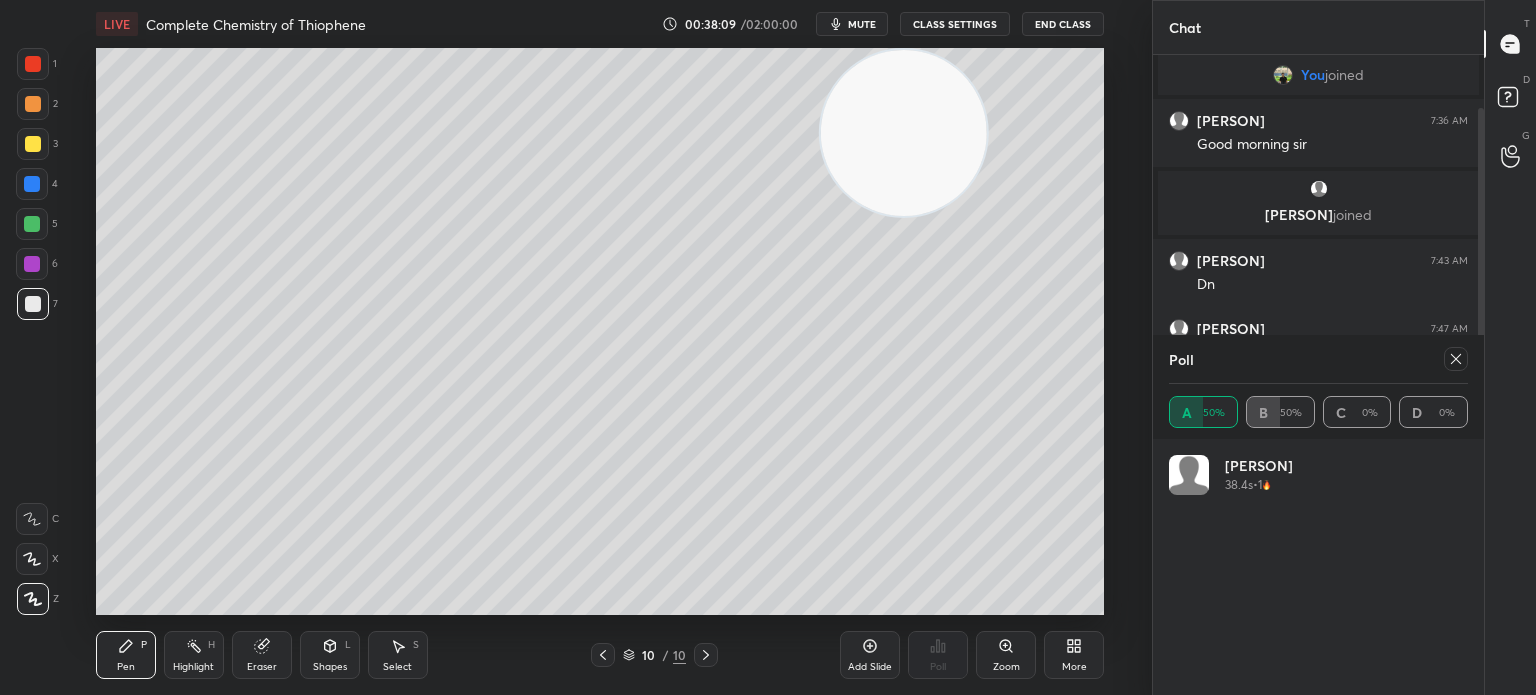 click at bounding box center [1456, 359] 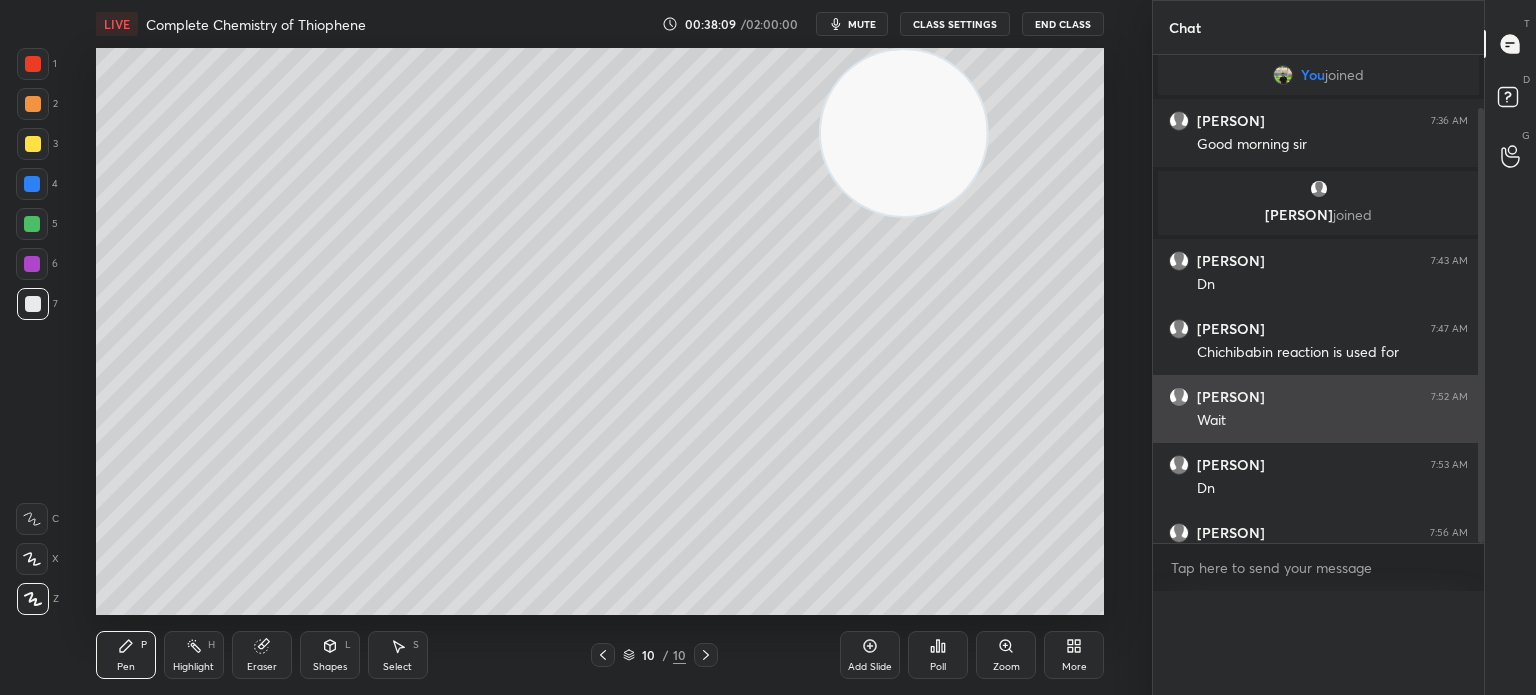 scroll, scrollTop: 0, scrollLeft: 6, axis: horizontal 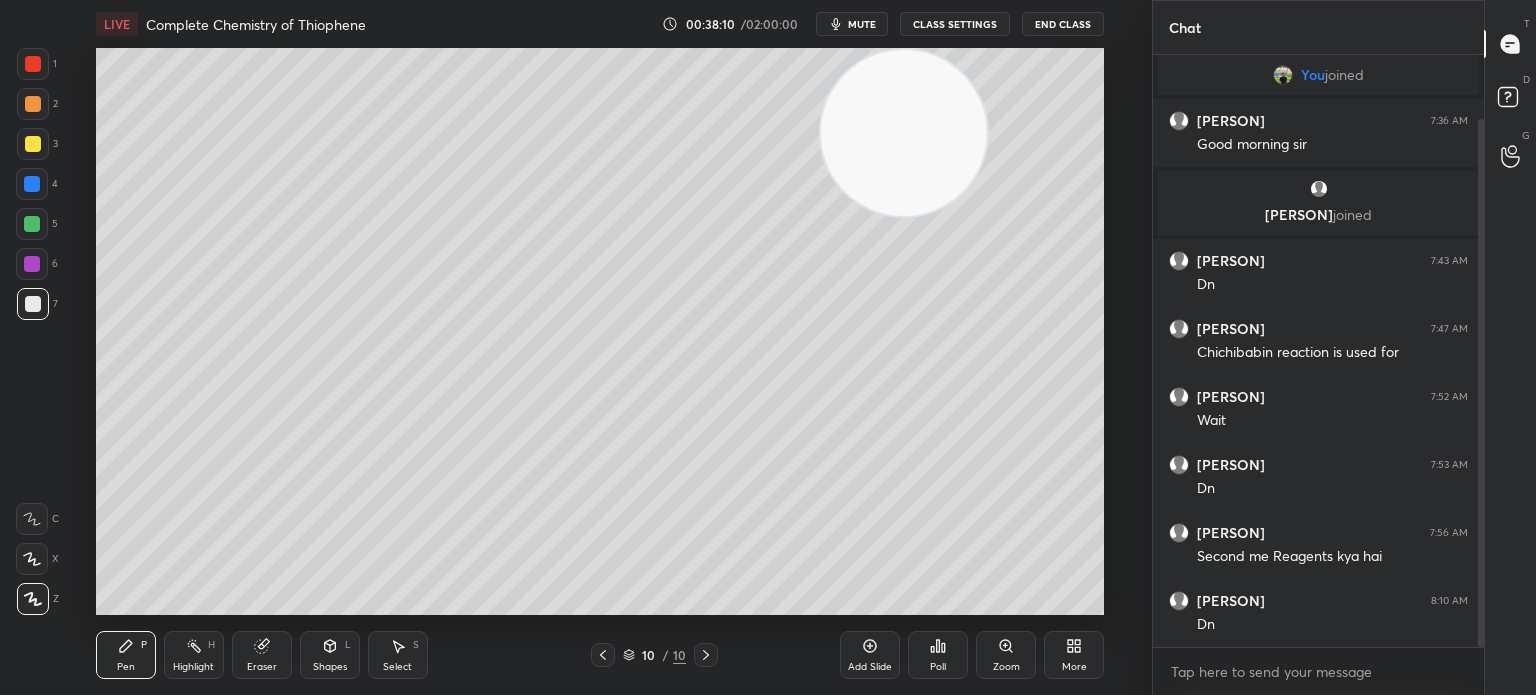click on "More" at bounding box center (1074, 655) 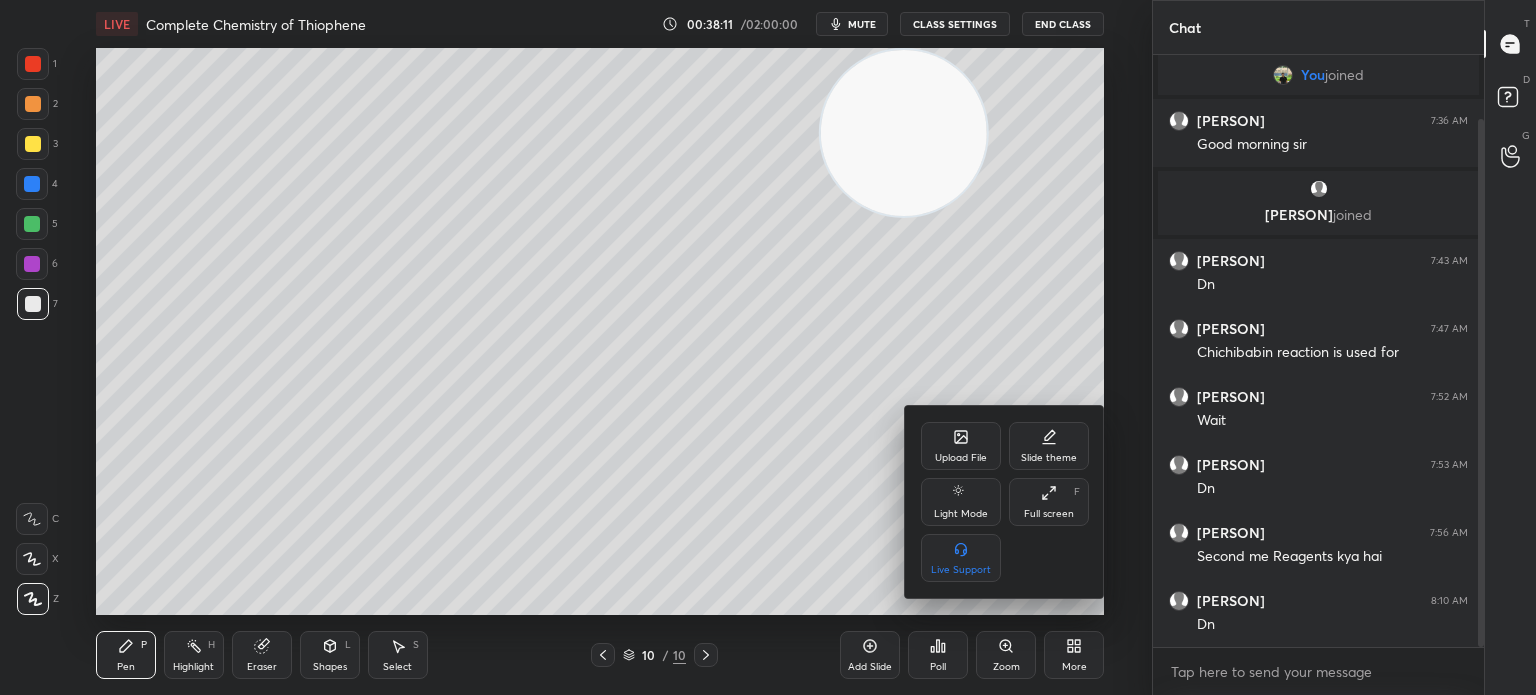 click on "Upload File" at bounding box center [961, 458] 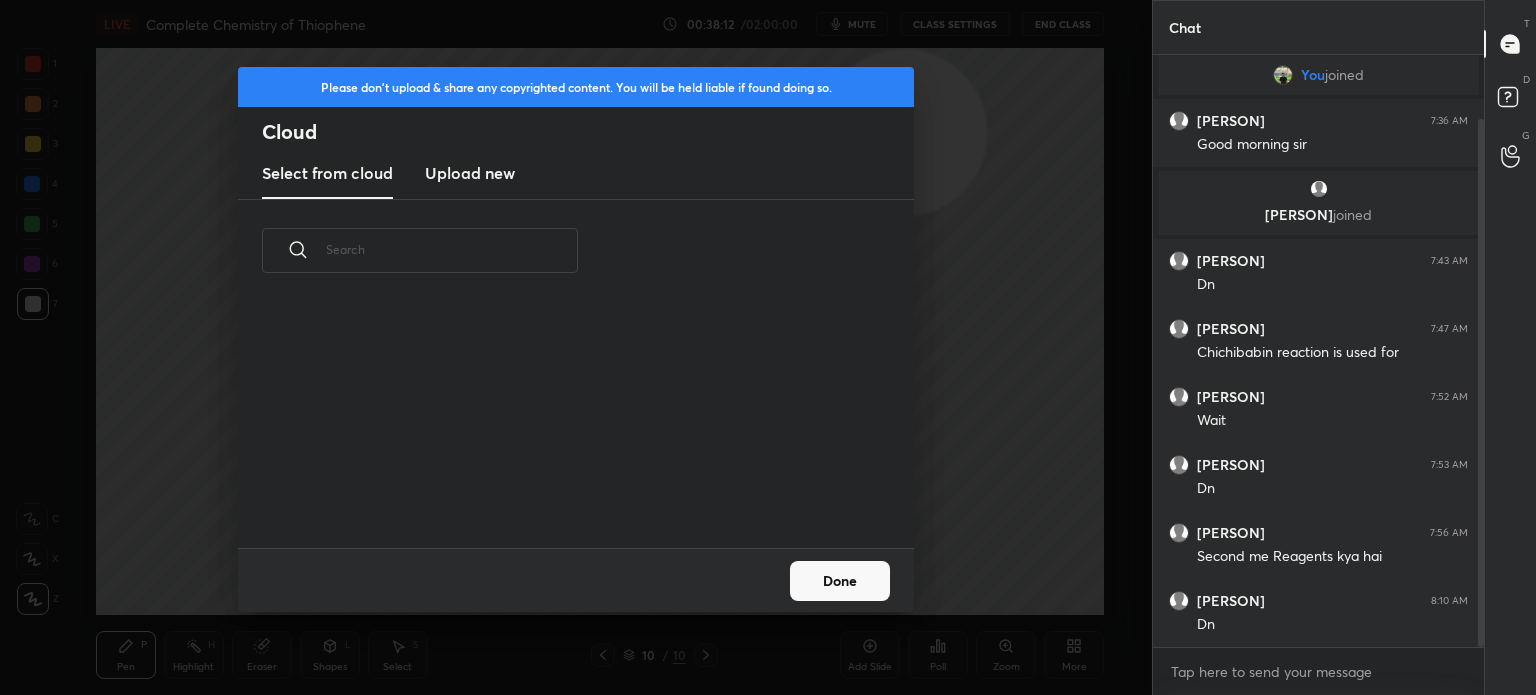 scroll, scrollTop: 5, scrollLeft: 10, axis: both 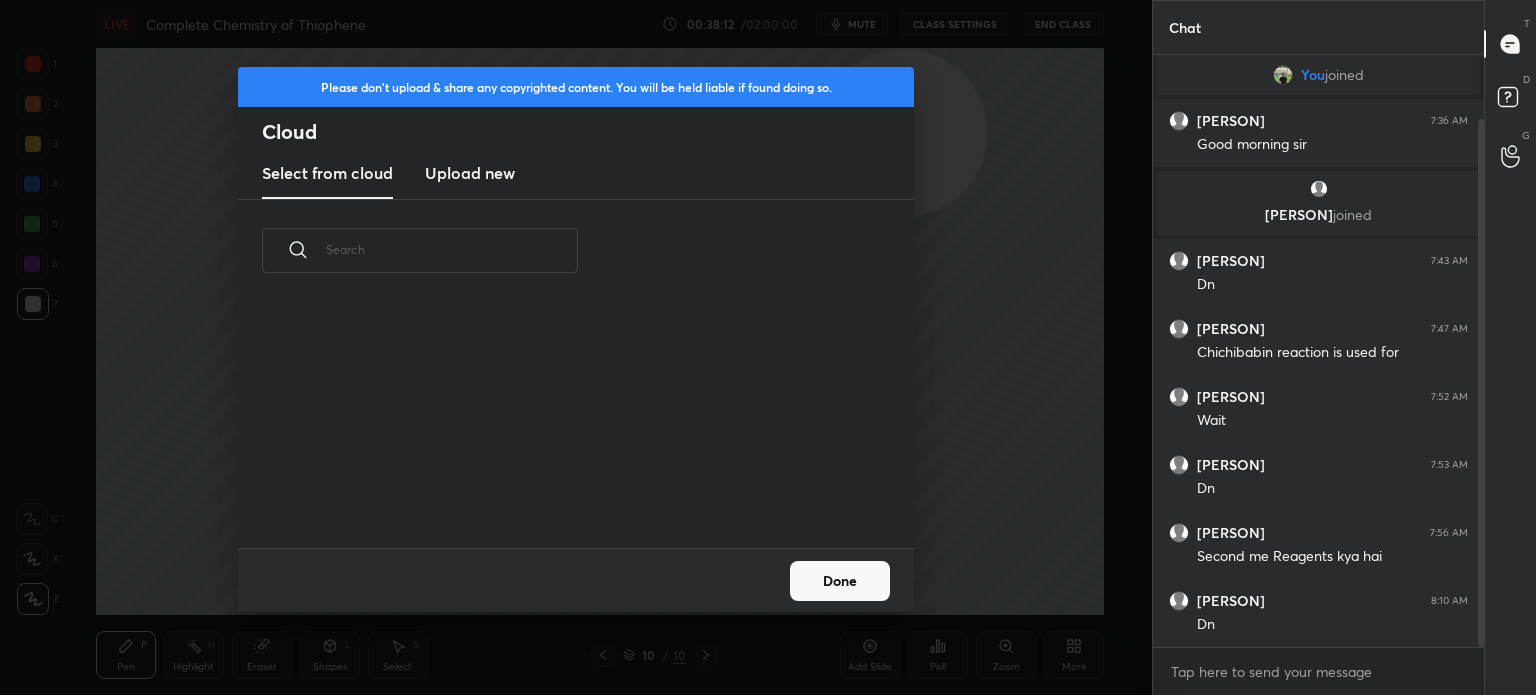 click on "Upload new" at bounding box center [470, 173] 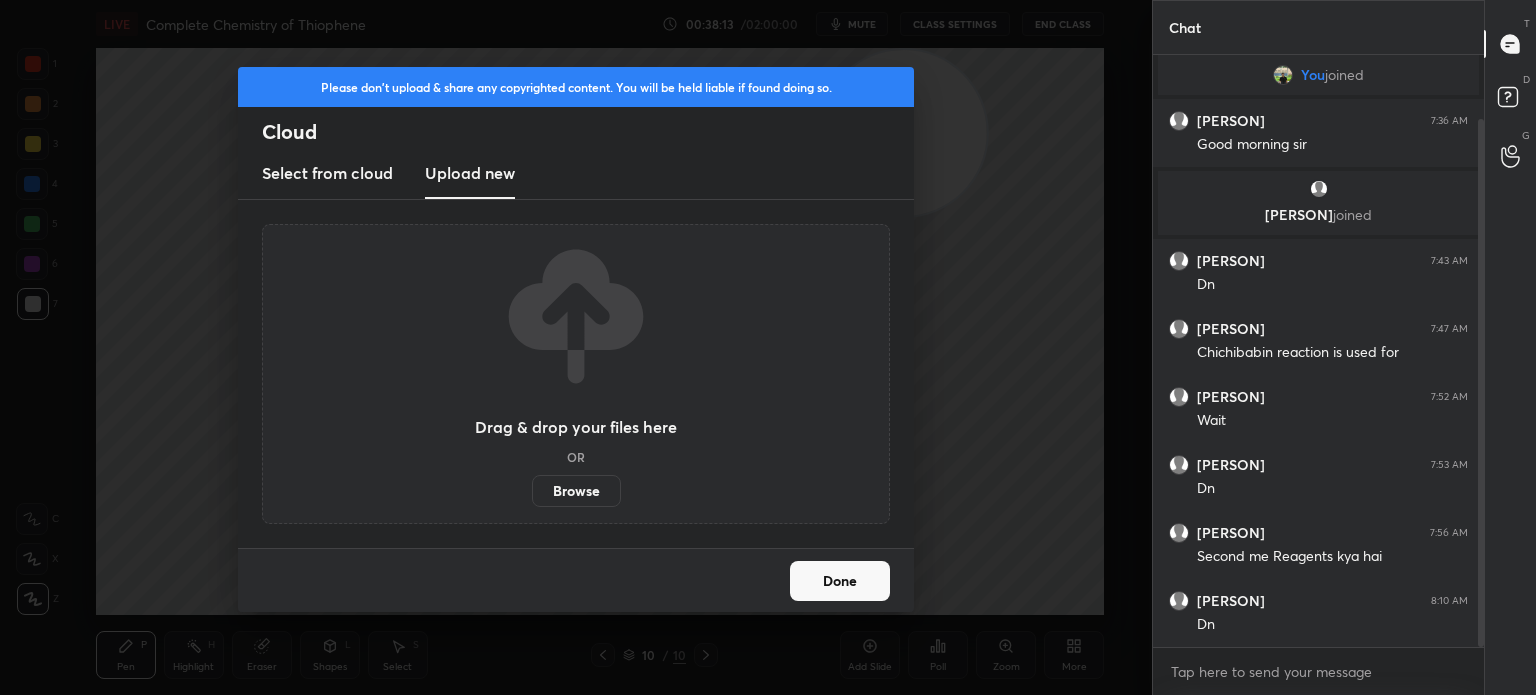 click on "Browse" at bounding box center [576, 491] 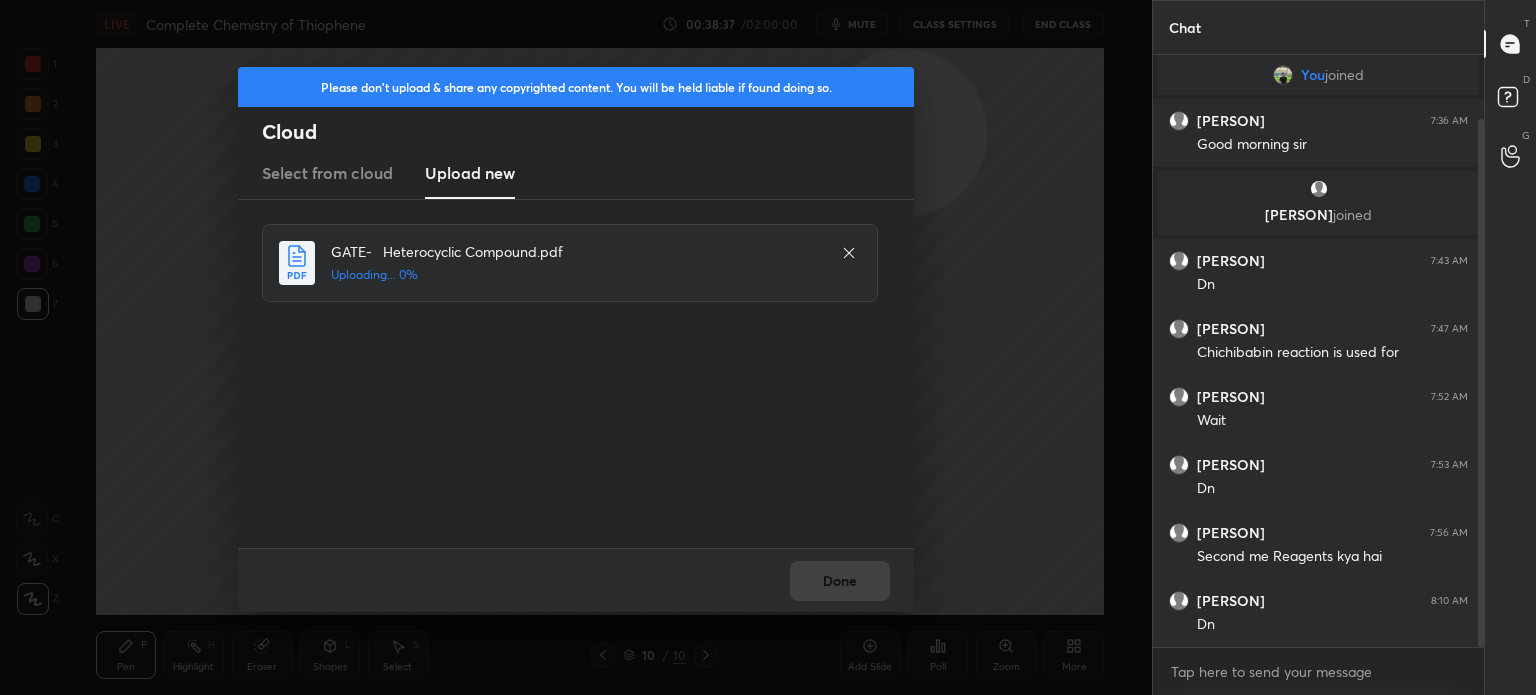 click on "Done" at bounding box center (576, 580) 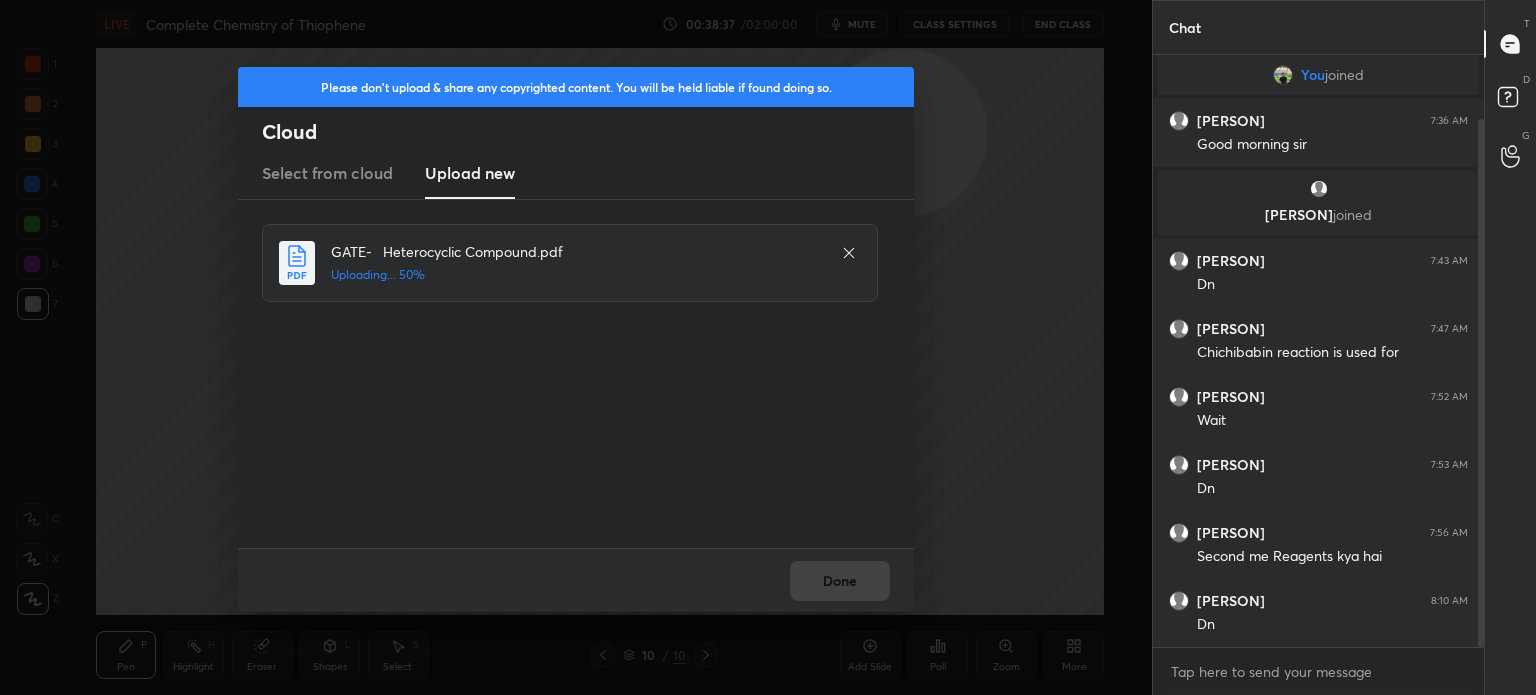 click on "Done" at bounding box center (576, 580) 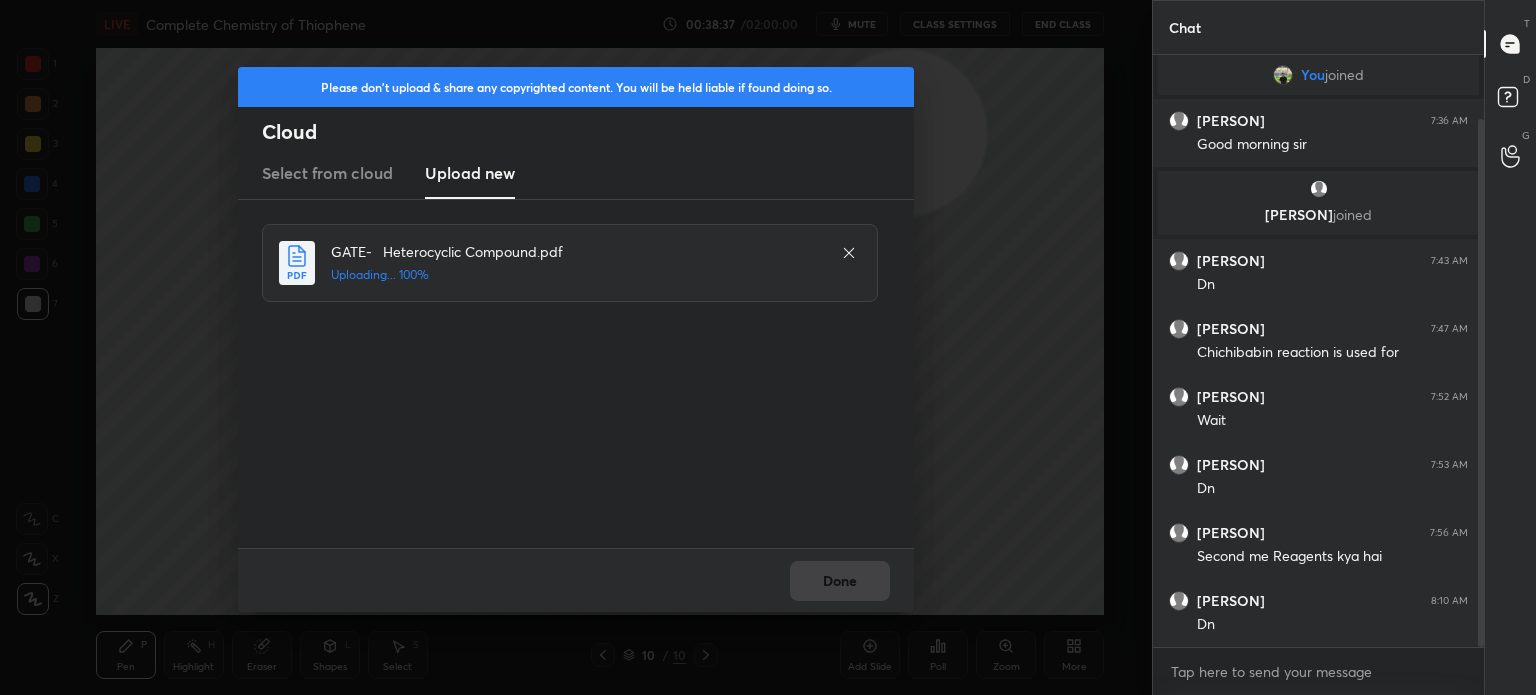 click on "Done" at bounding box center (576, 580) 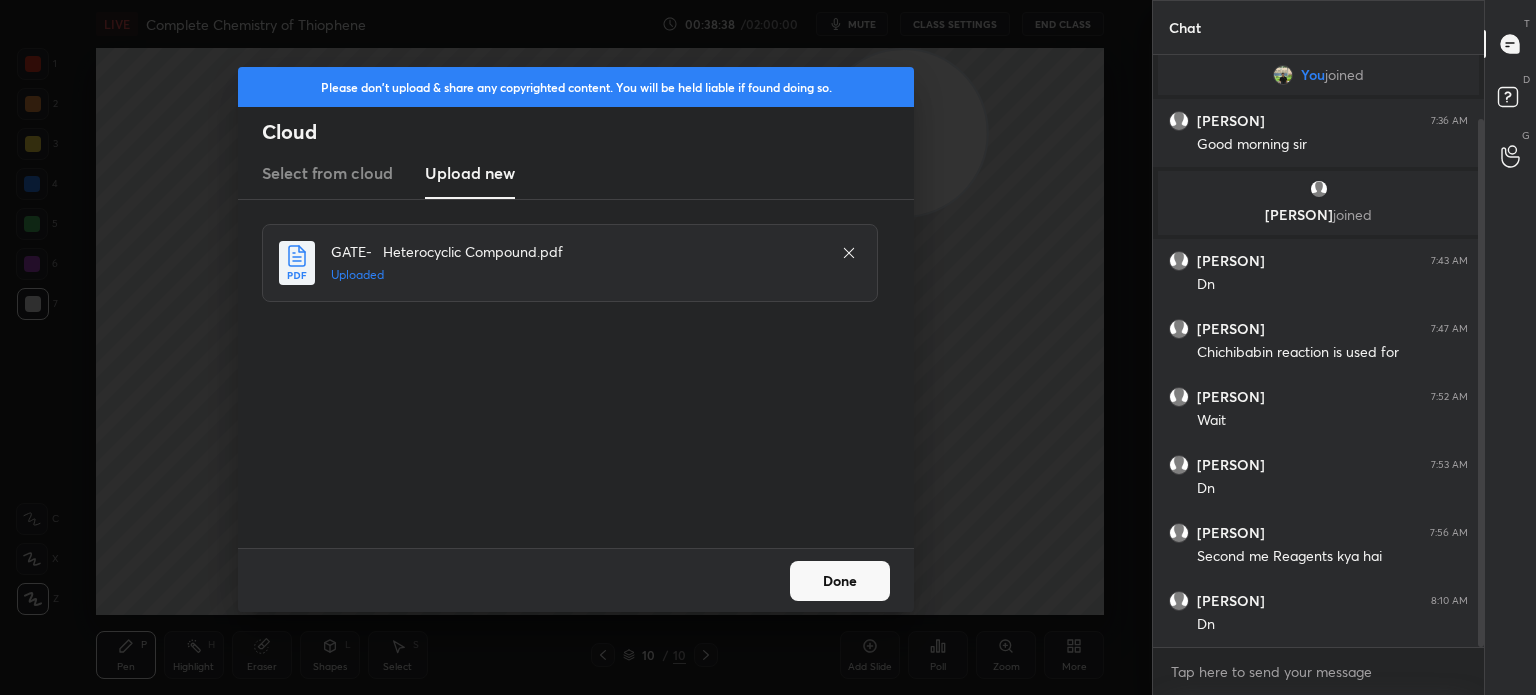 click on "Done" at bounding box center [840, 581] 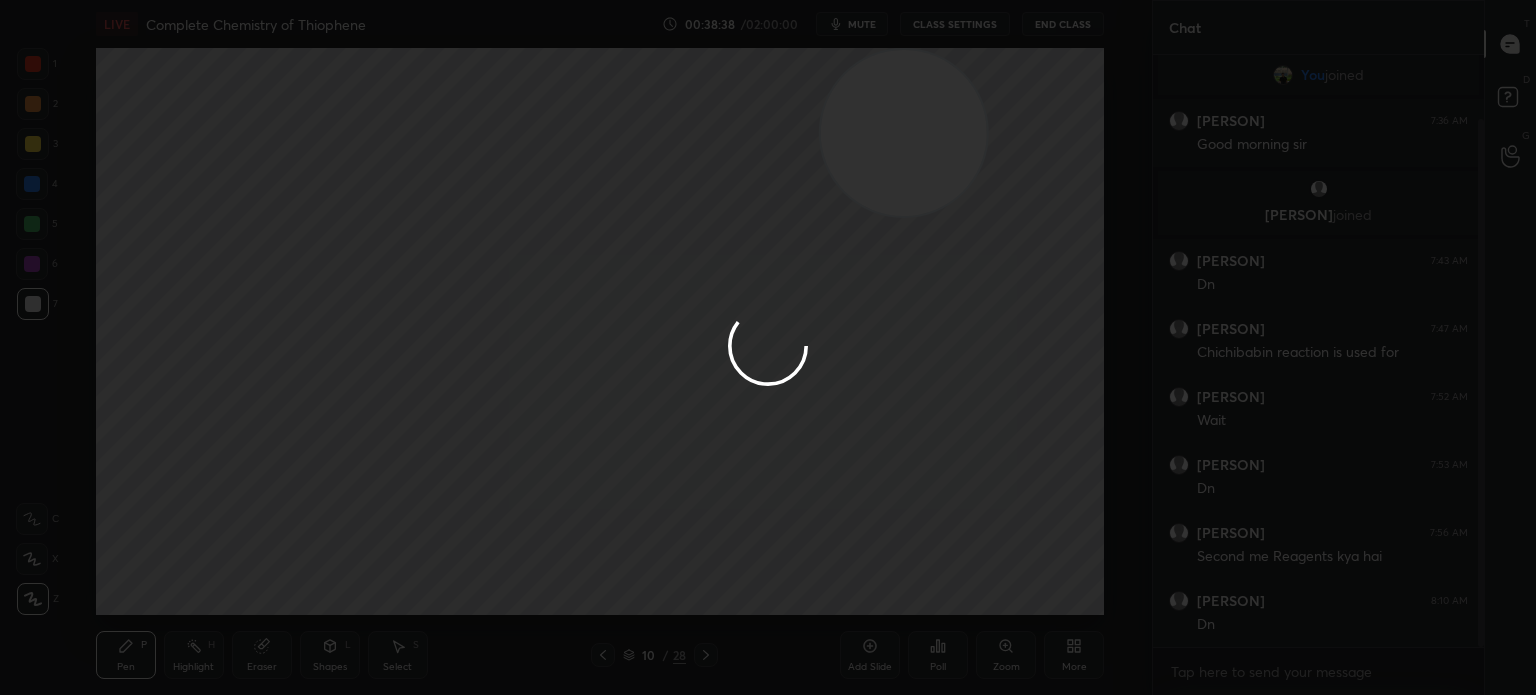 click on "Done" at bounding box center [840, 581] 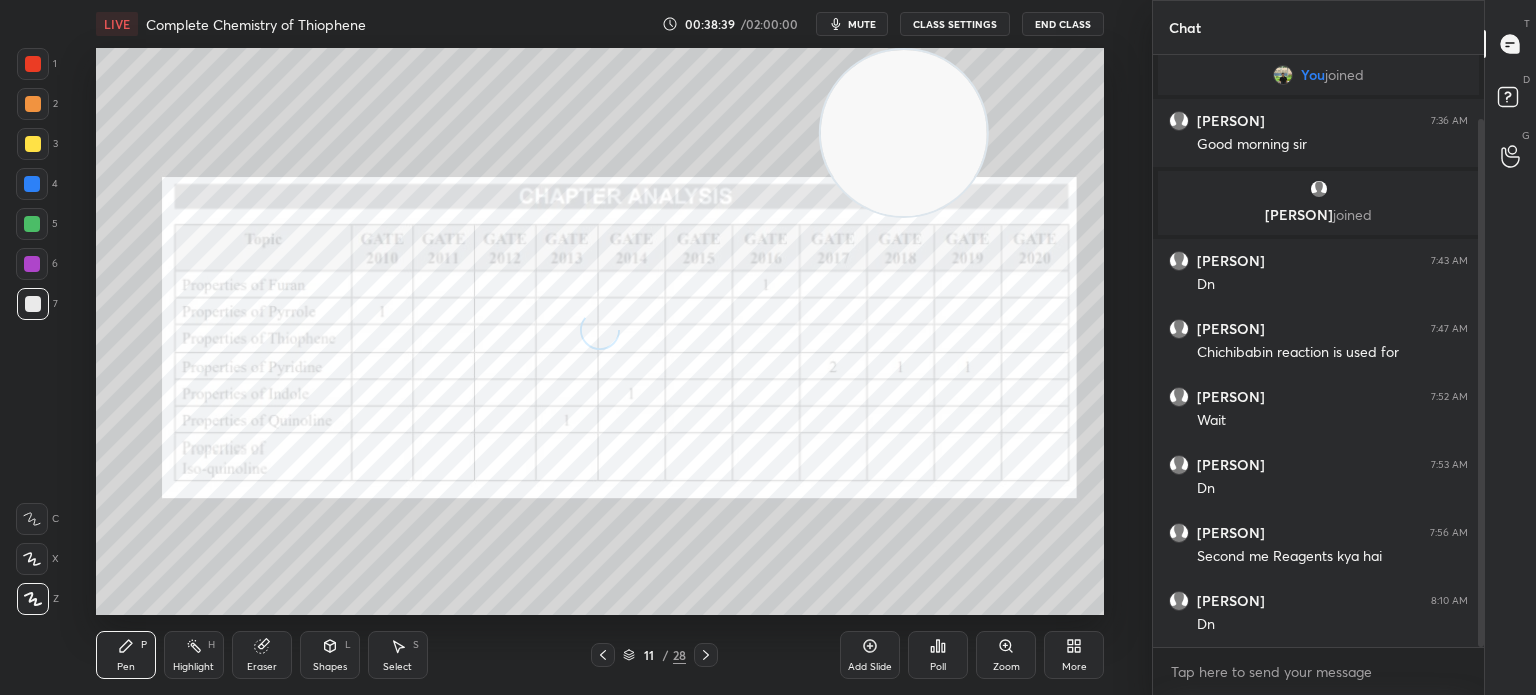 click 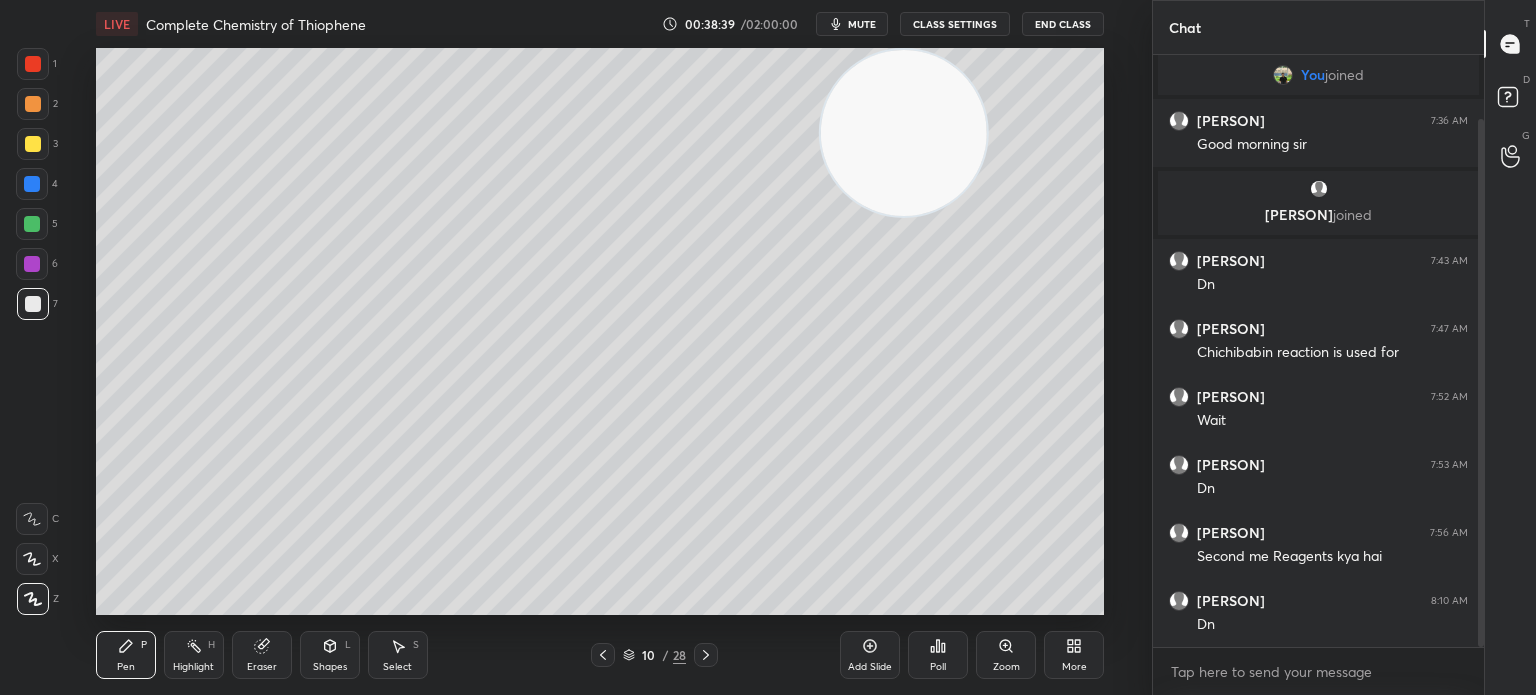 click 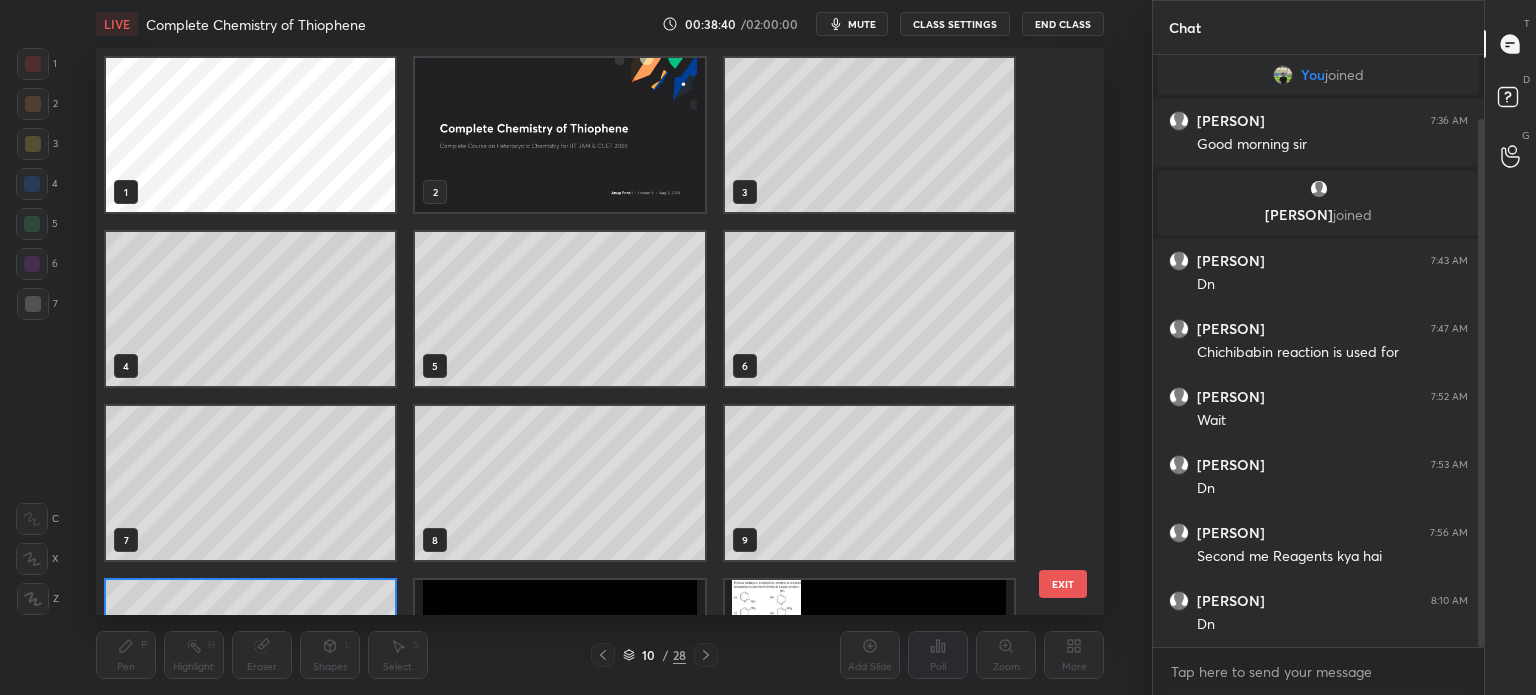scroll, scrollTop: 128, scrollLeft: 0, axis: vertical 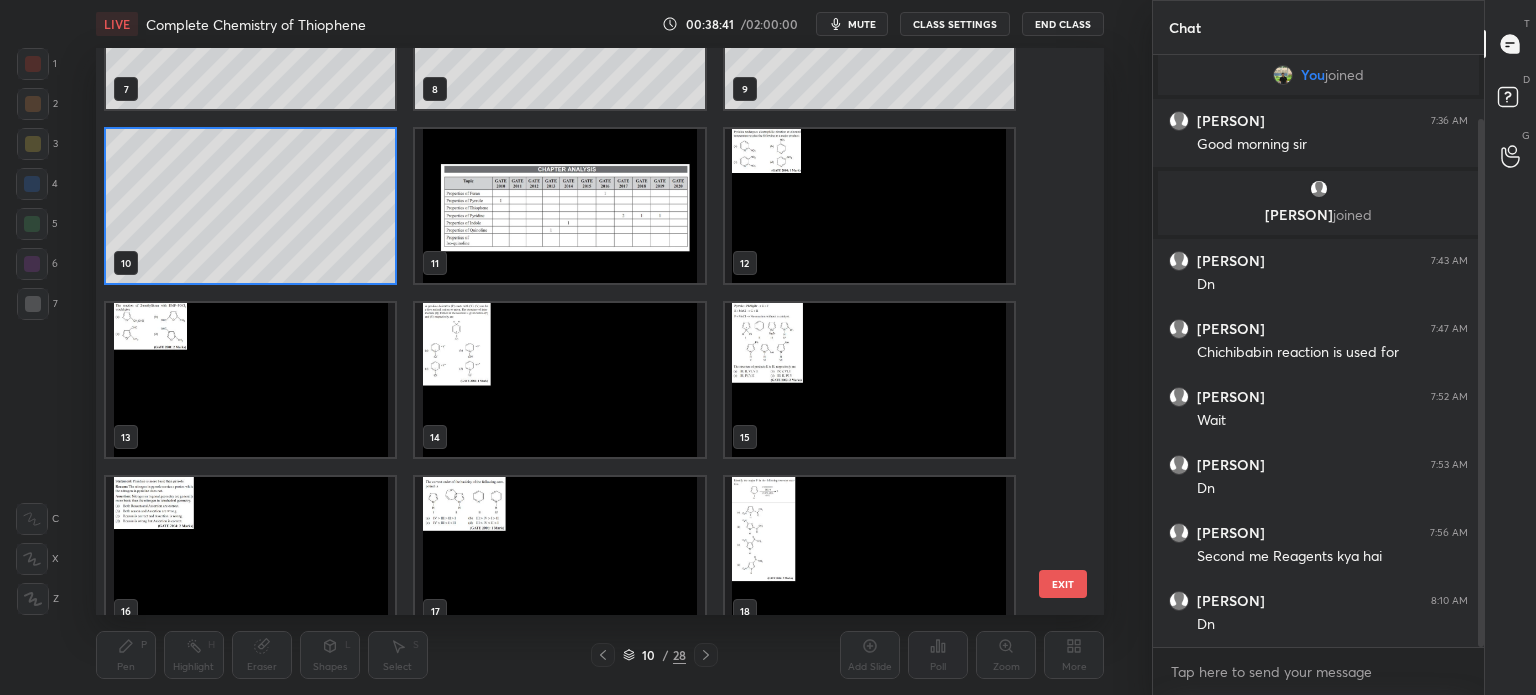 click at bounding box center [868, 206] 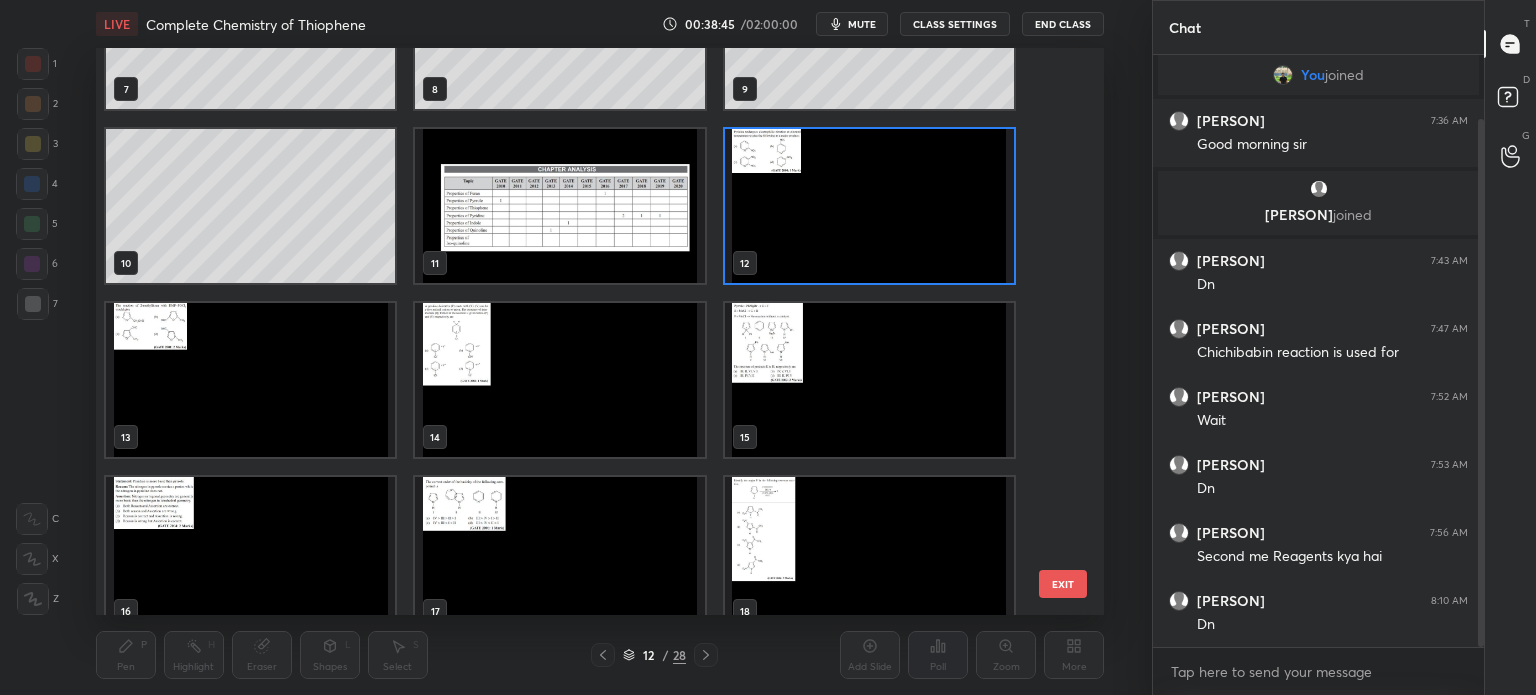 click at bounding box center (250, 380) 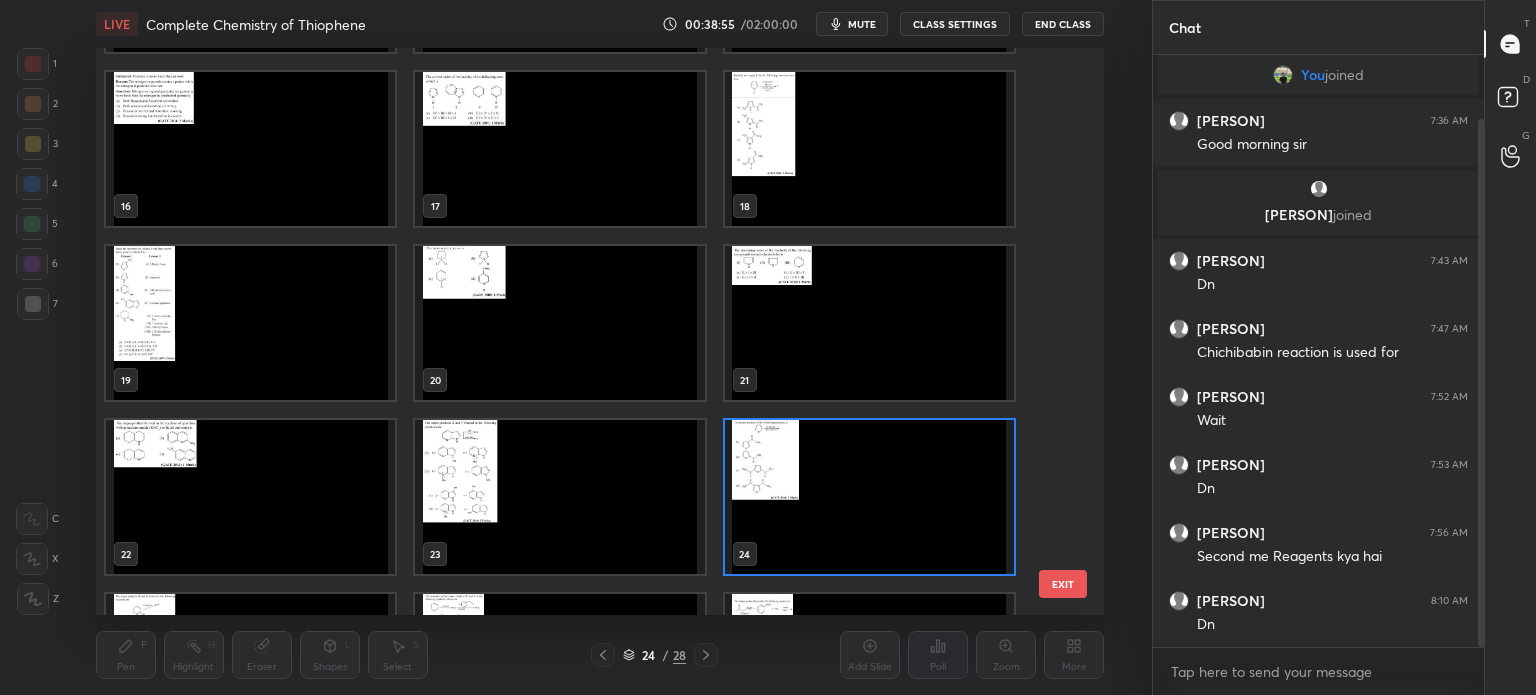scroll, scrollTop: 864, scrollLeft: 0, axis: vertical 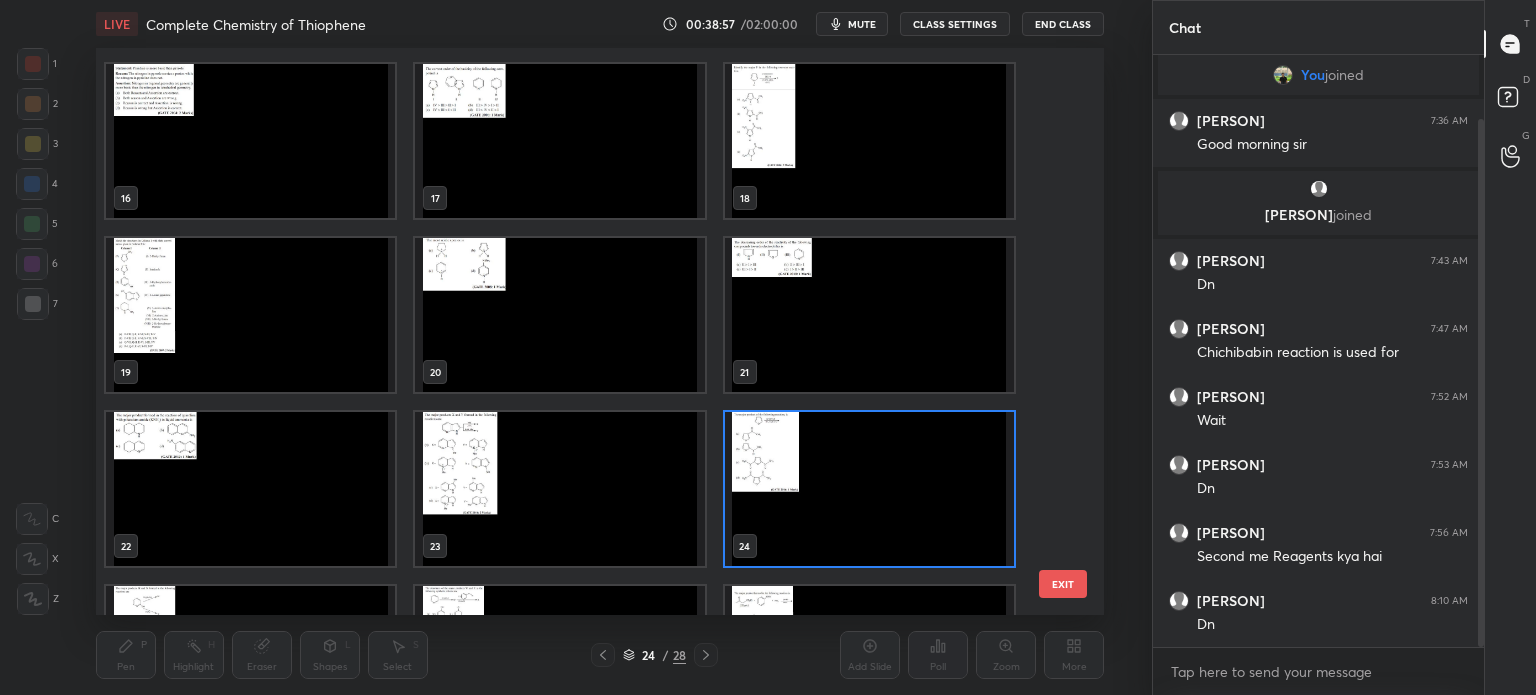 click at bounding box center [868, 315] 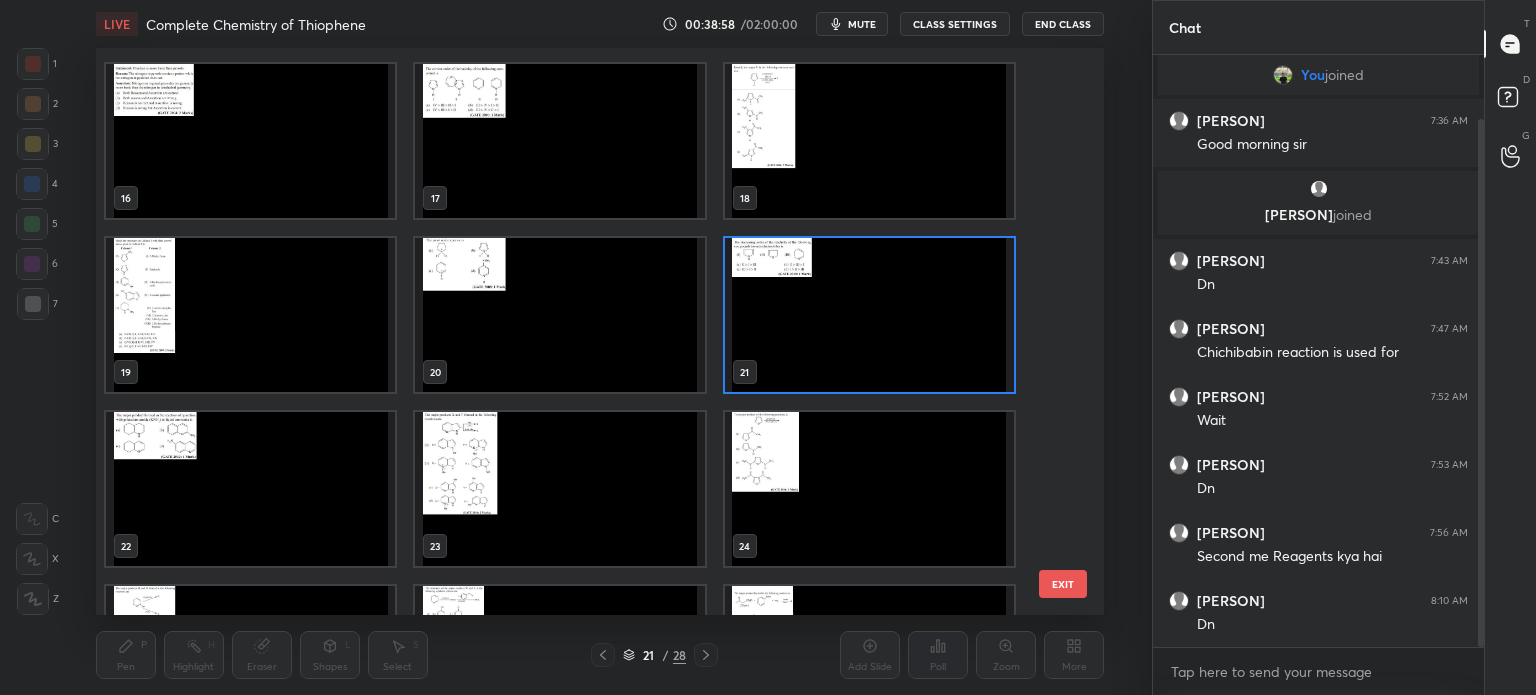 click at bounding box center [868, 315] 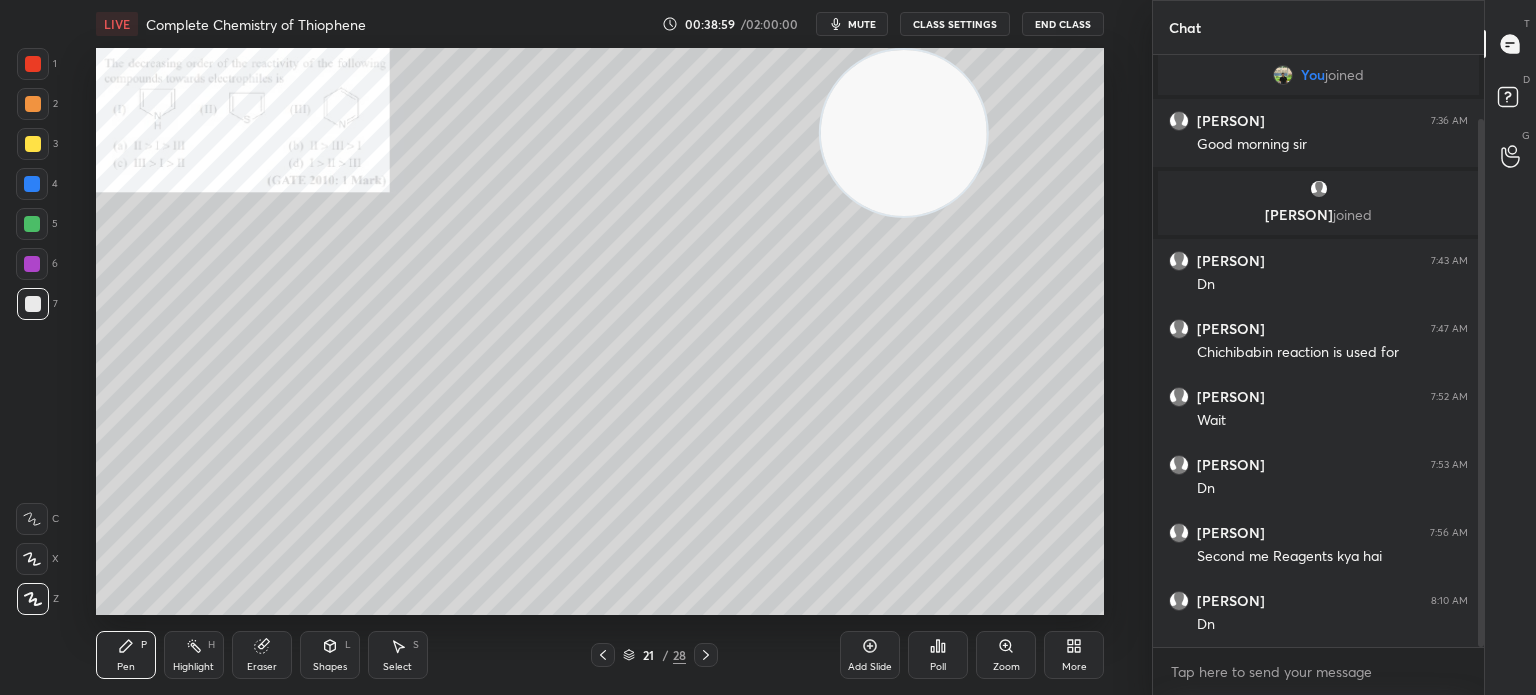 scroll, scrollTop: 0, scrollLeft: 0, axis: both 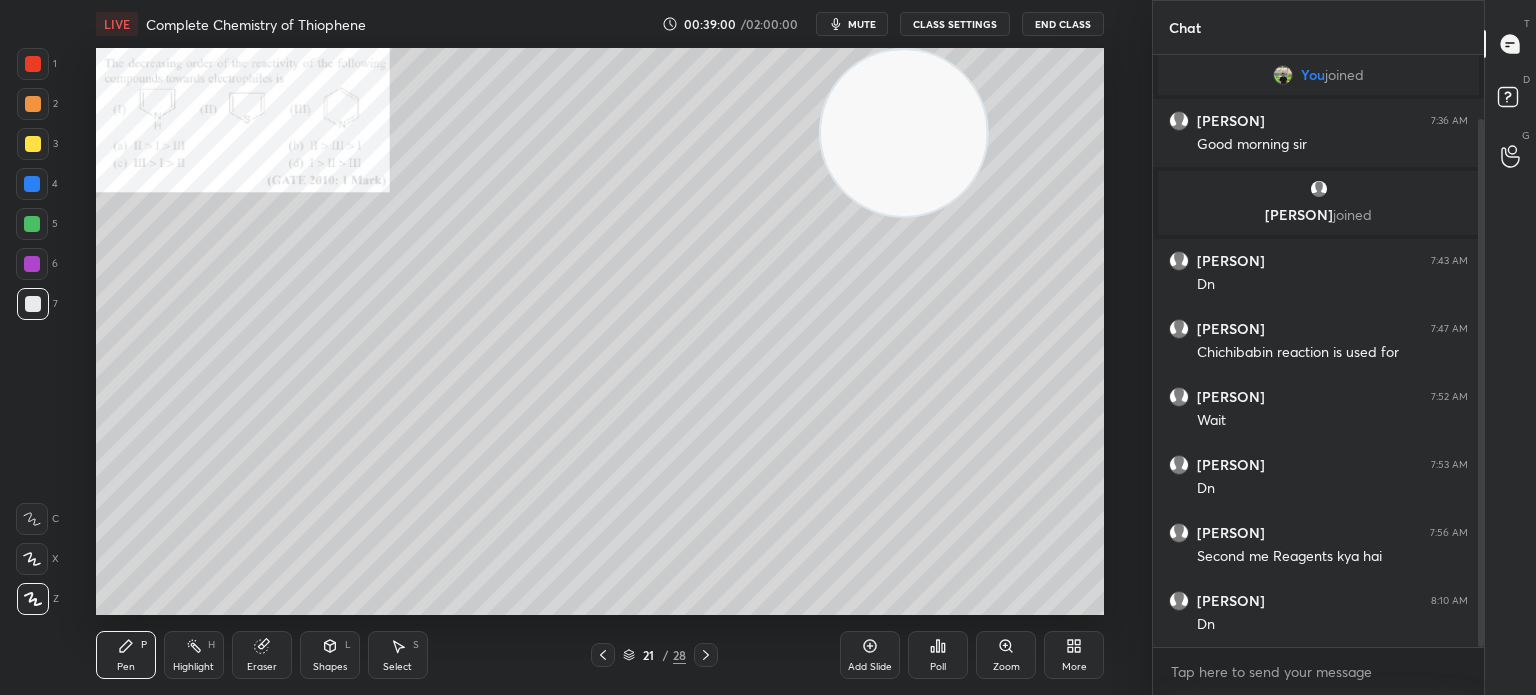 click 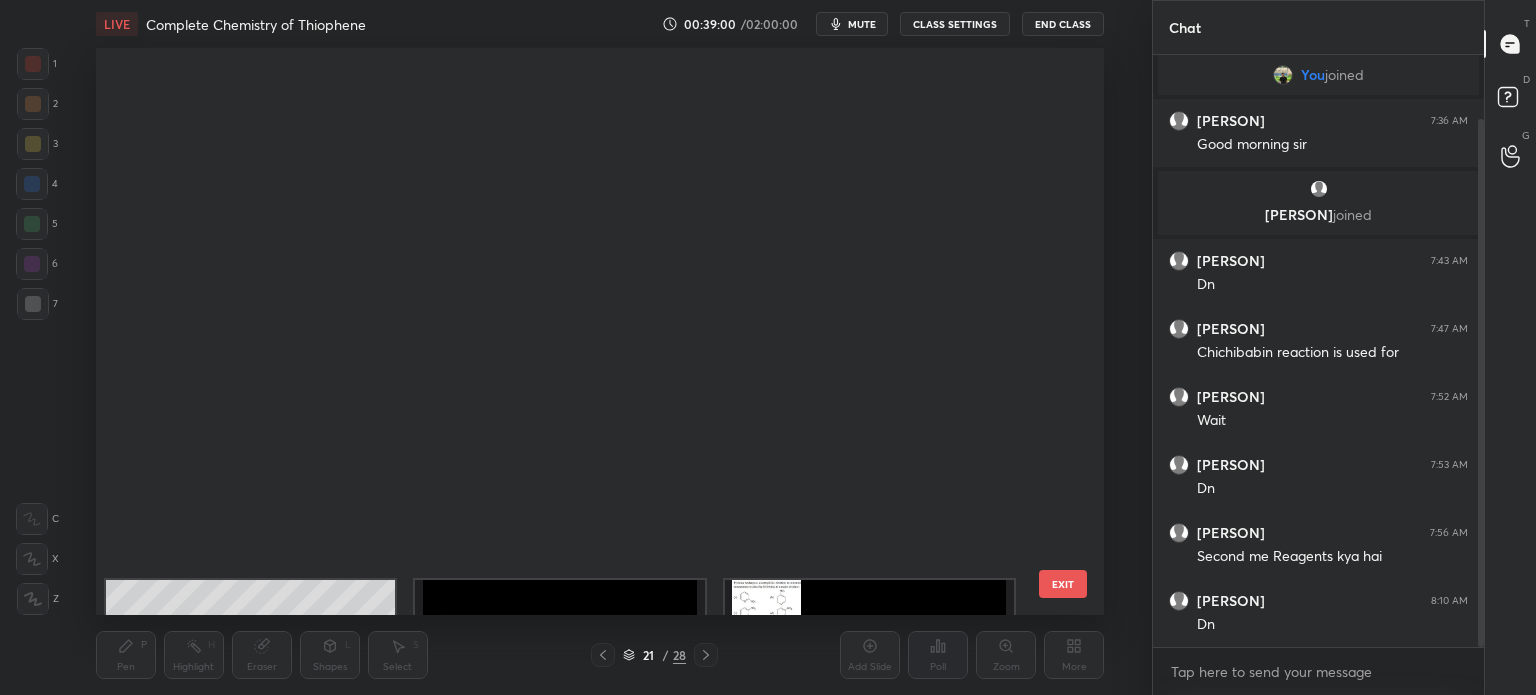 scroll, scrollTop: 651, scrollLeft: 0, axis: vertical 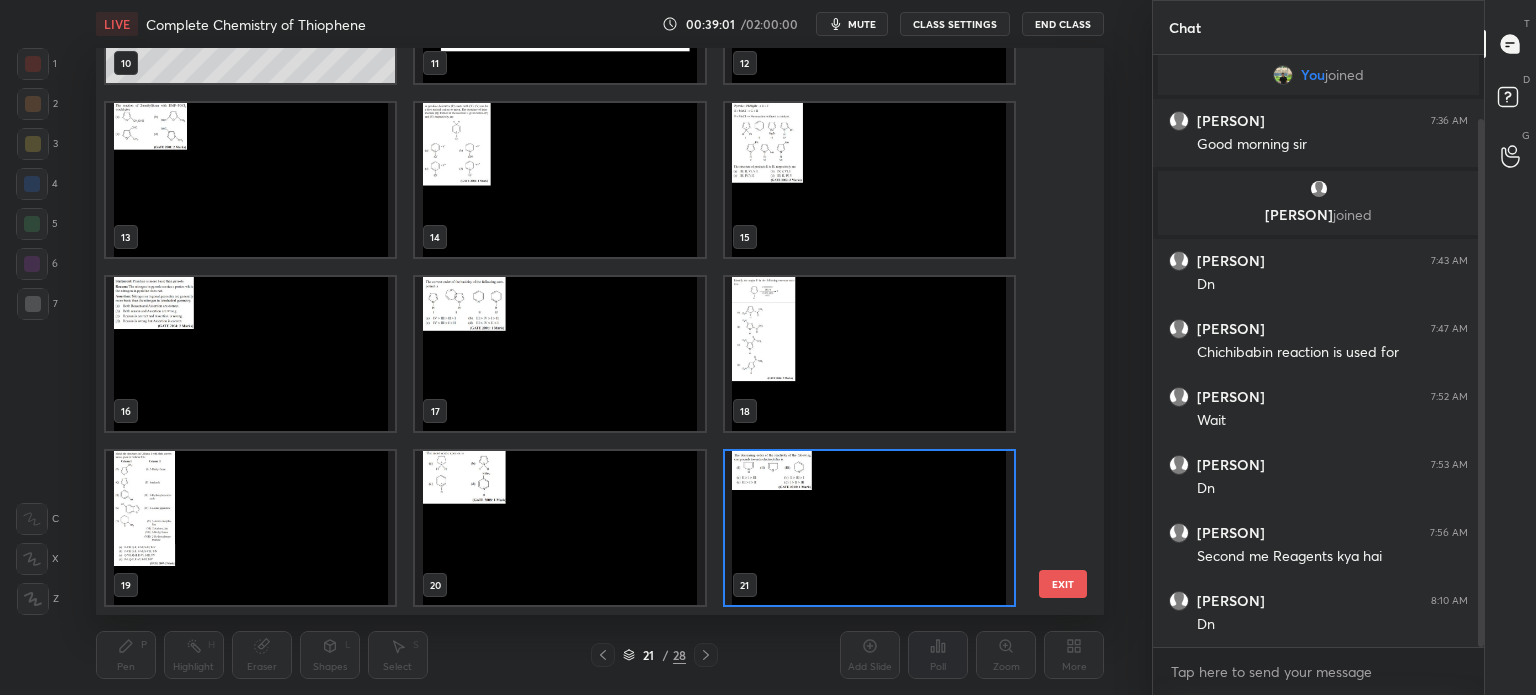 click at bounding box center (868, 528) 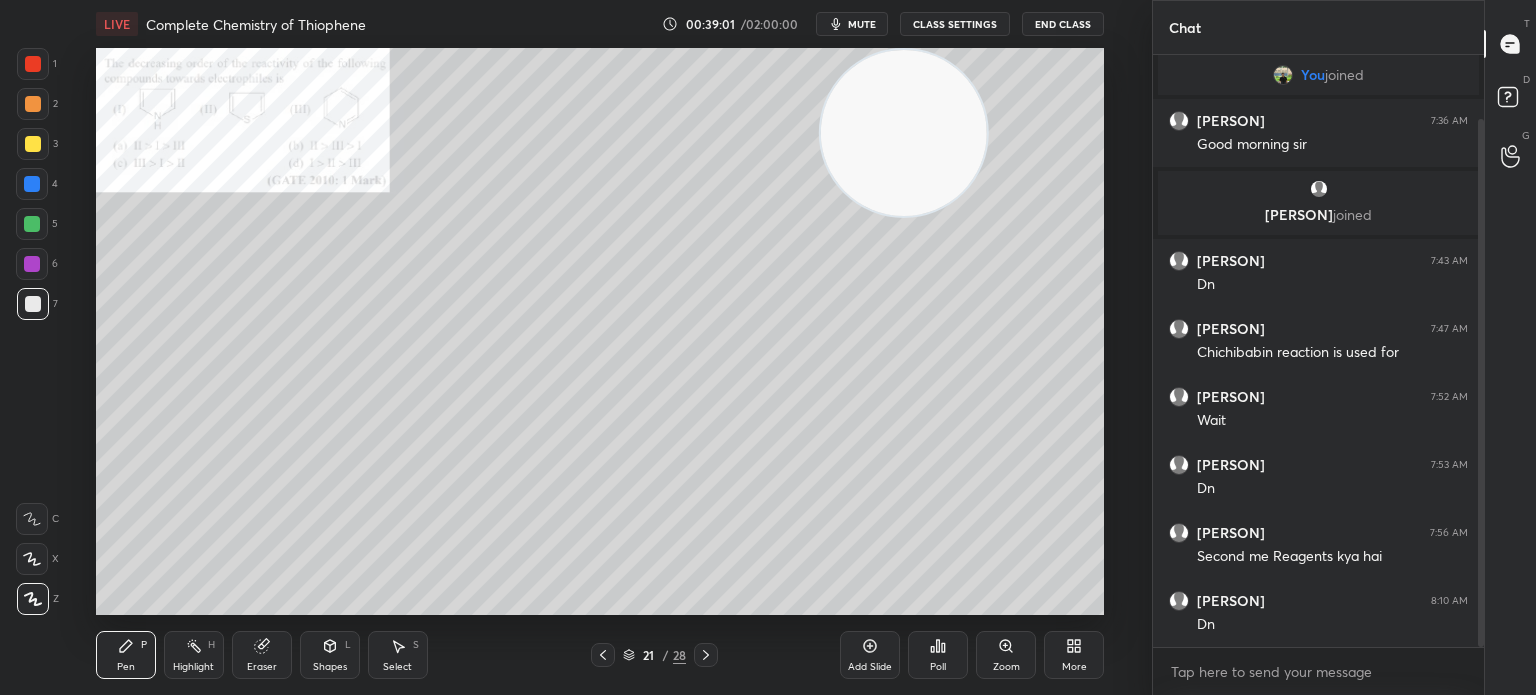 click at bounding box center [868, 528] 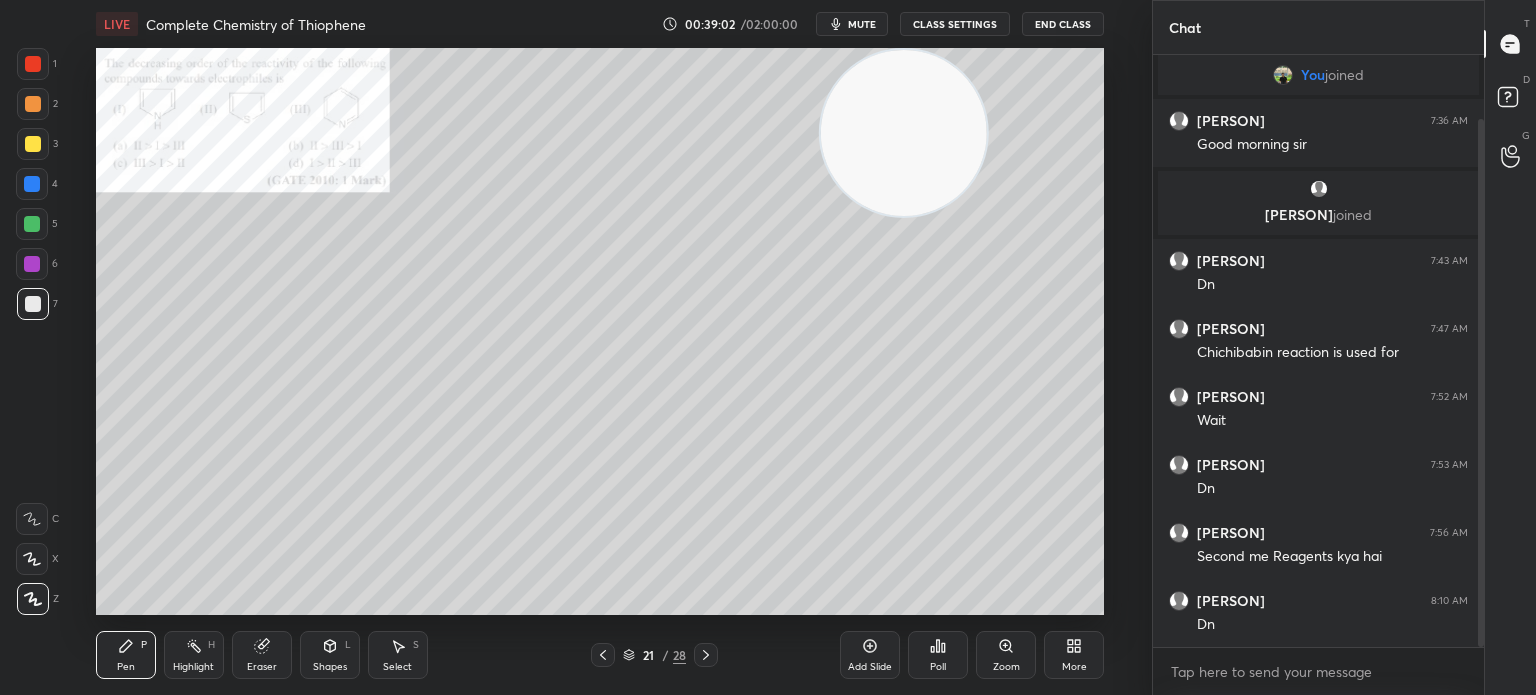 click on "Zoom" at bounding box center (1006, 655) 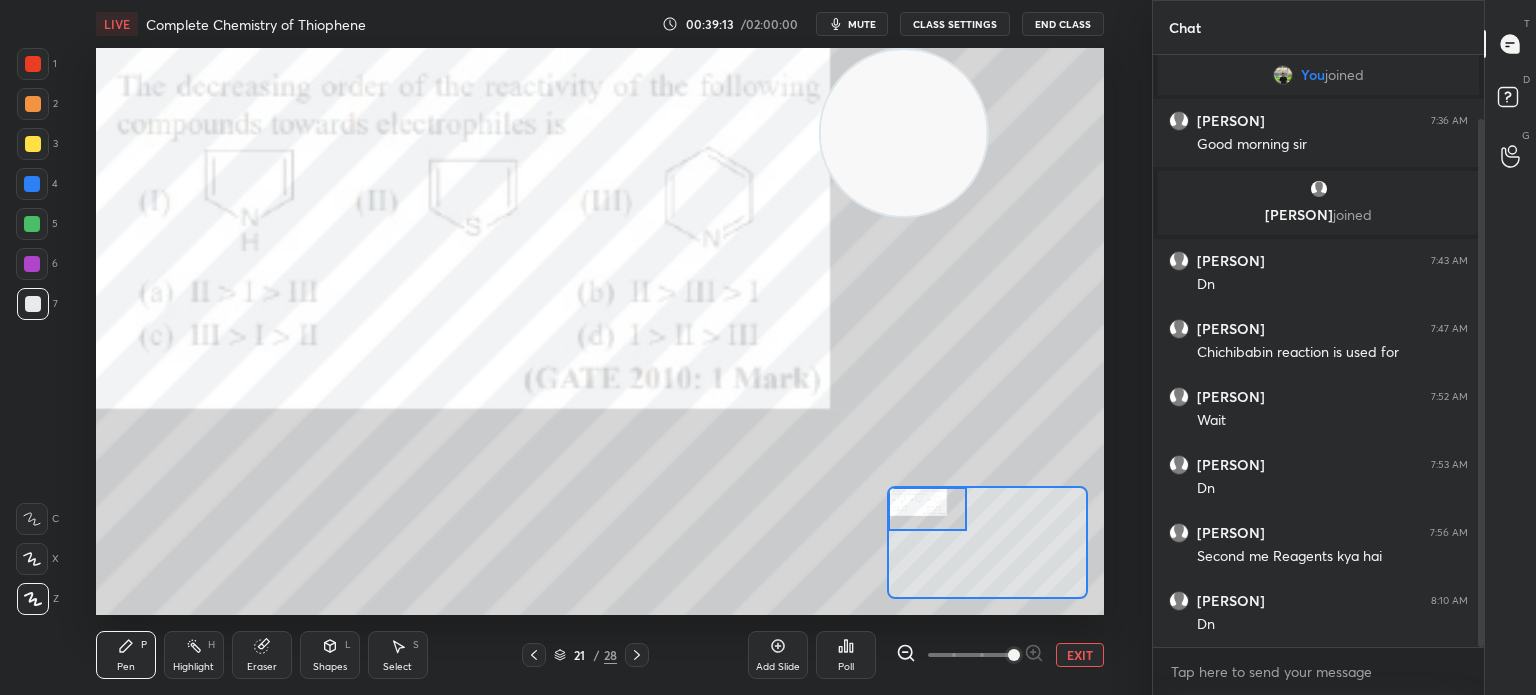 click 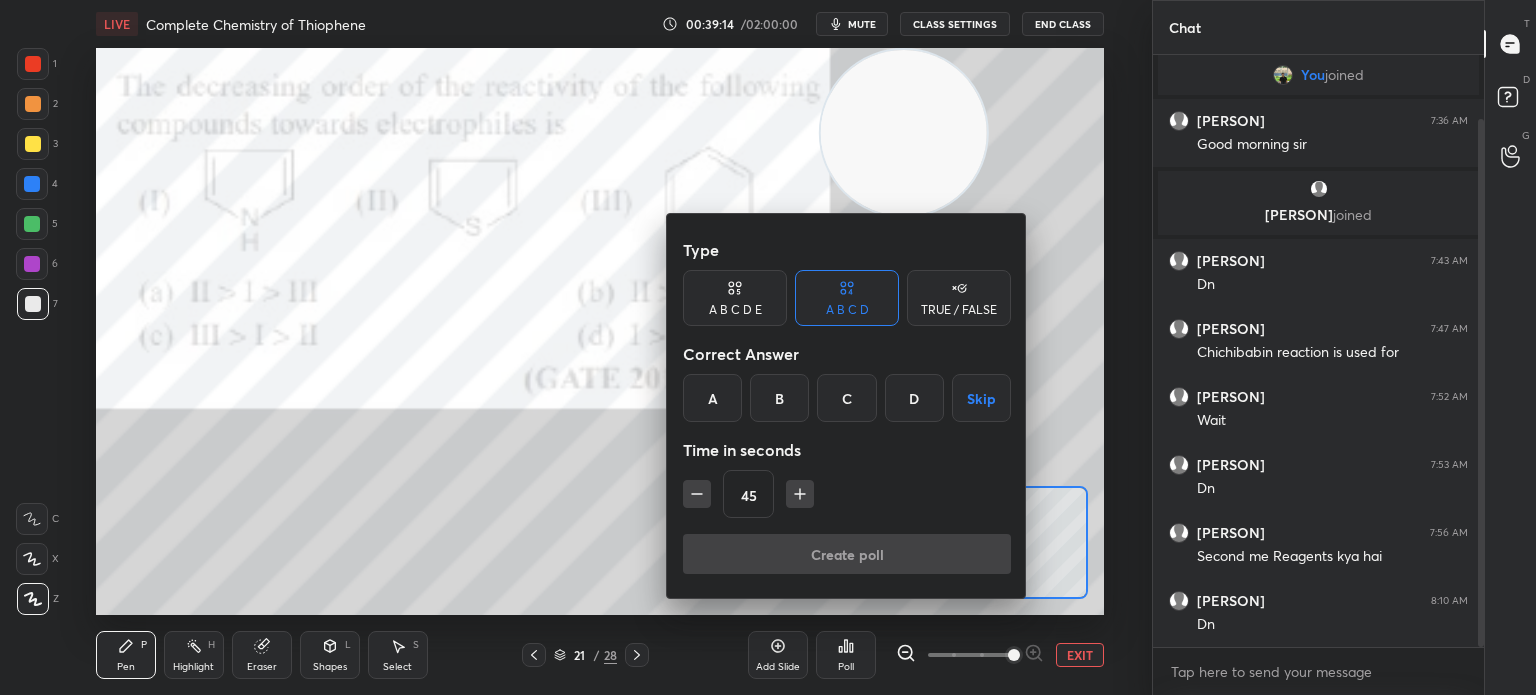 click on "D" at bounding box center (914, 398) 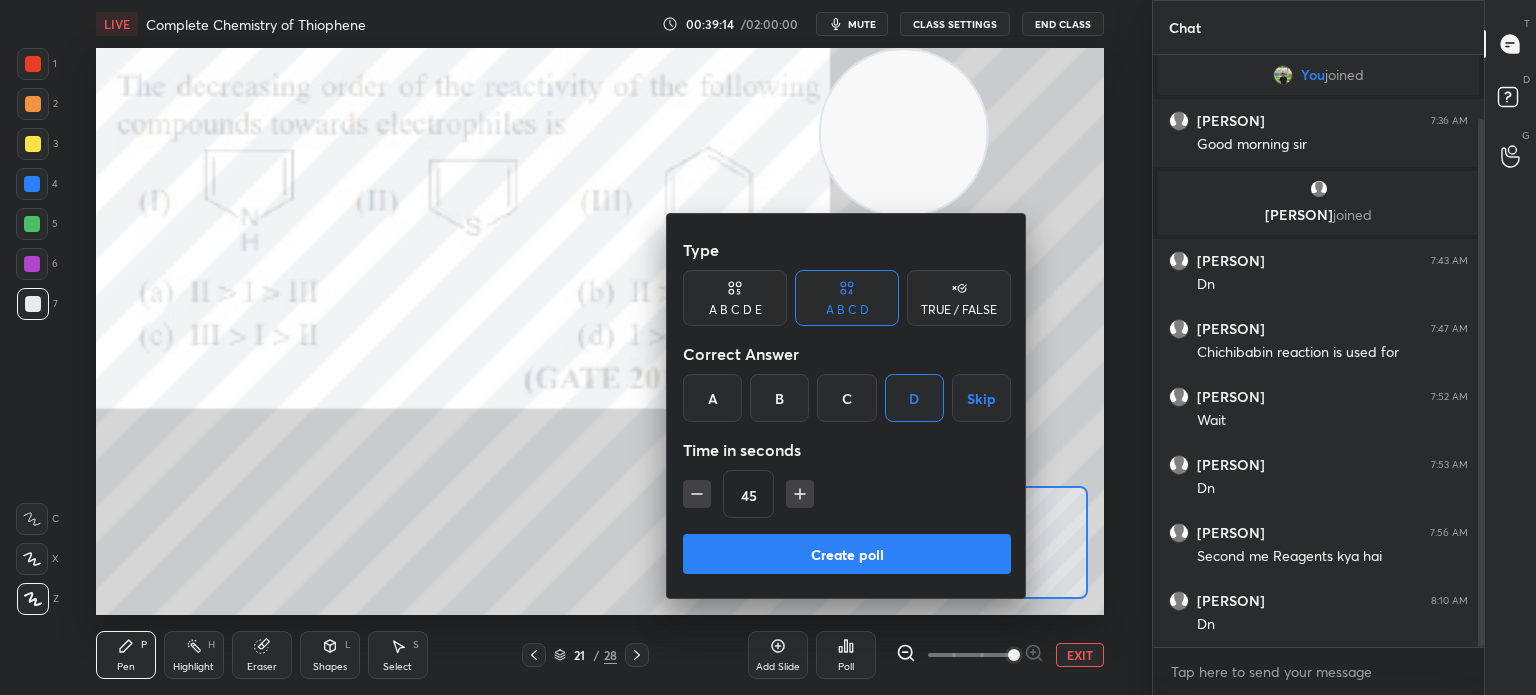 click 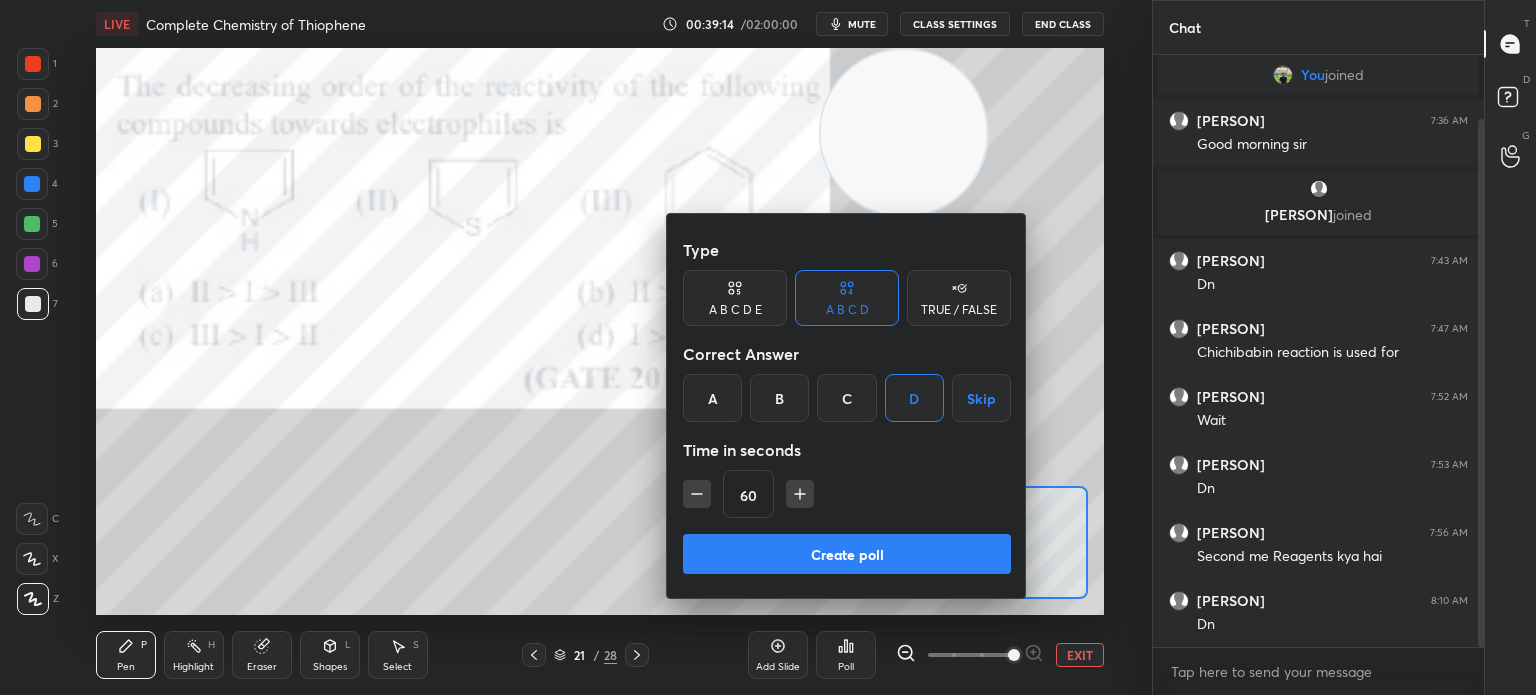 click 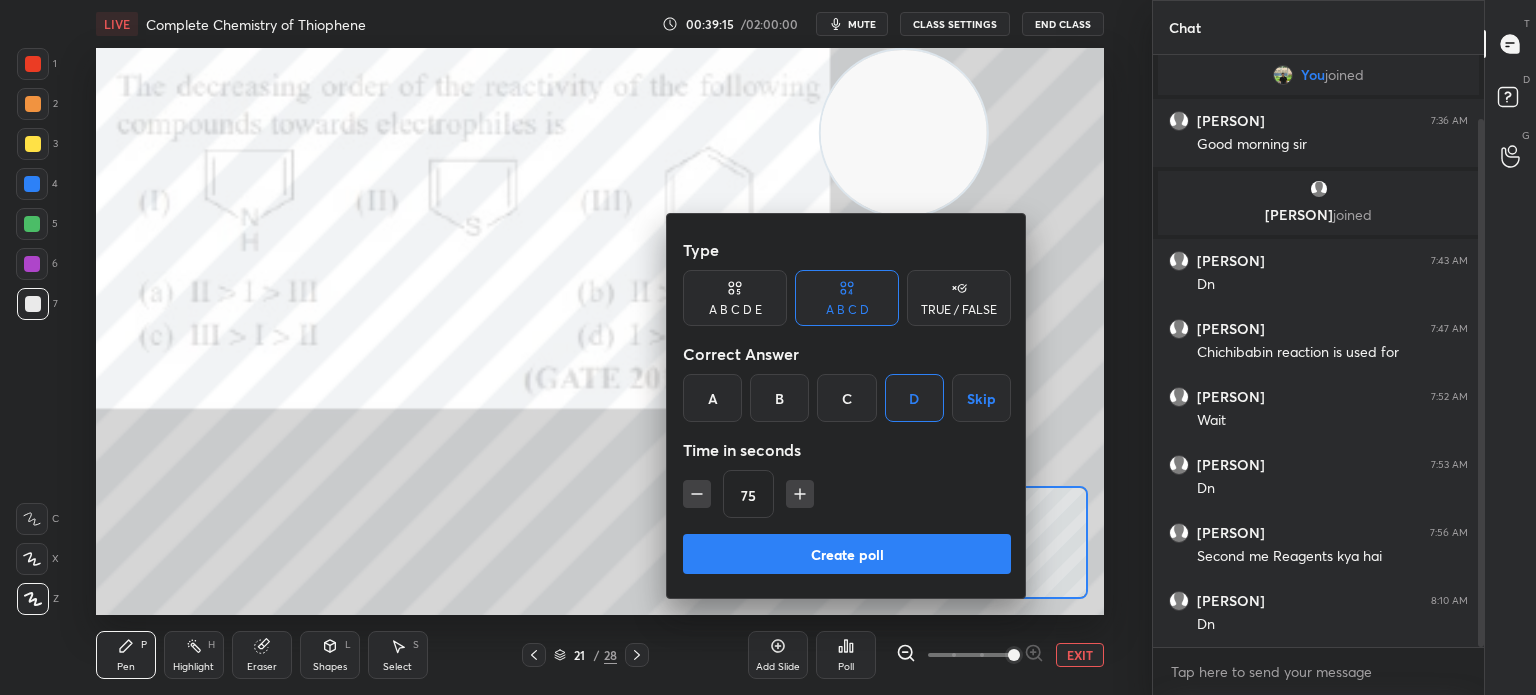 click 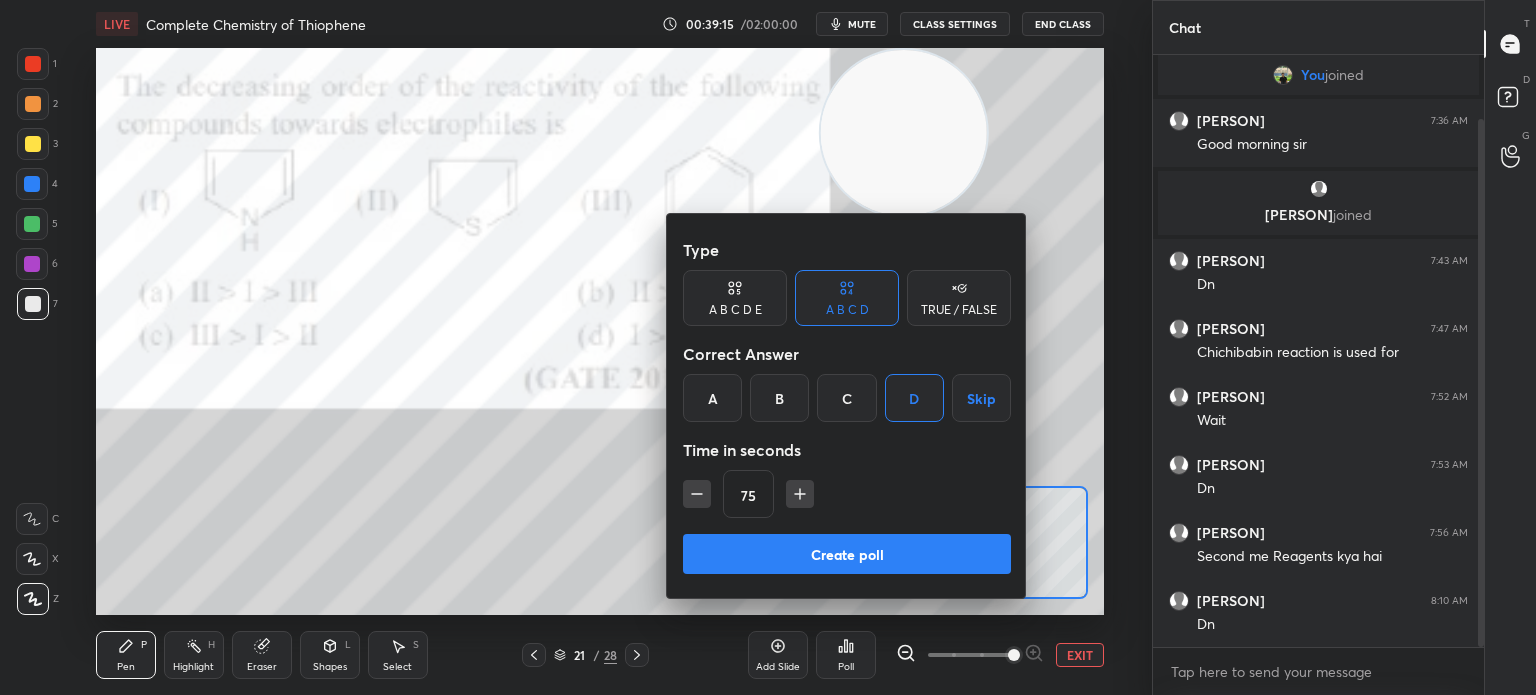 type on "90" 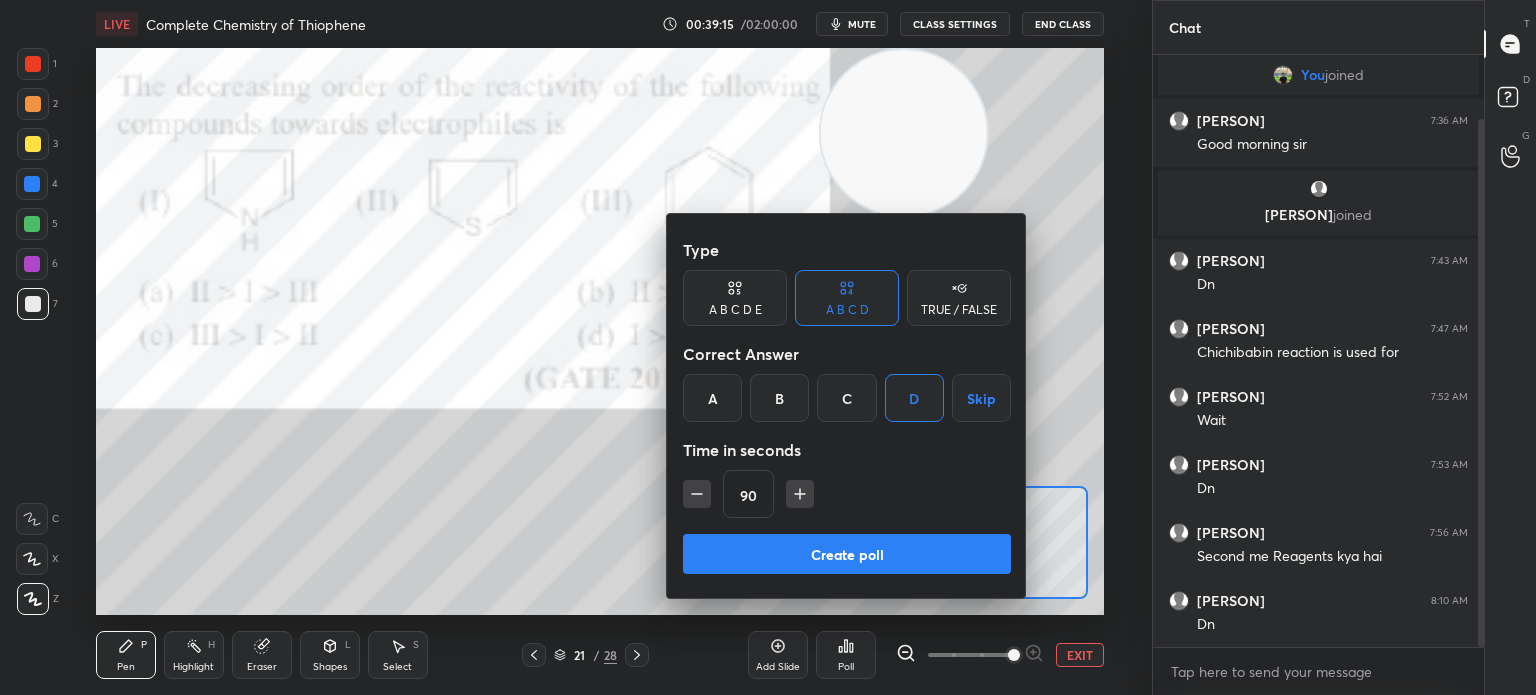 click on "Create poll" at bounding box center [847, 554] 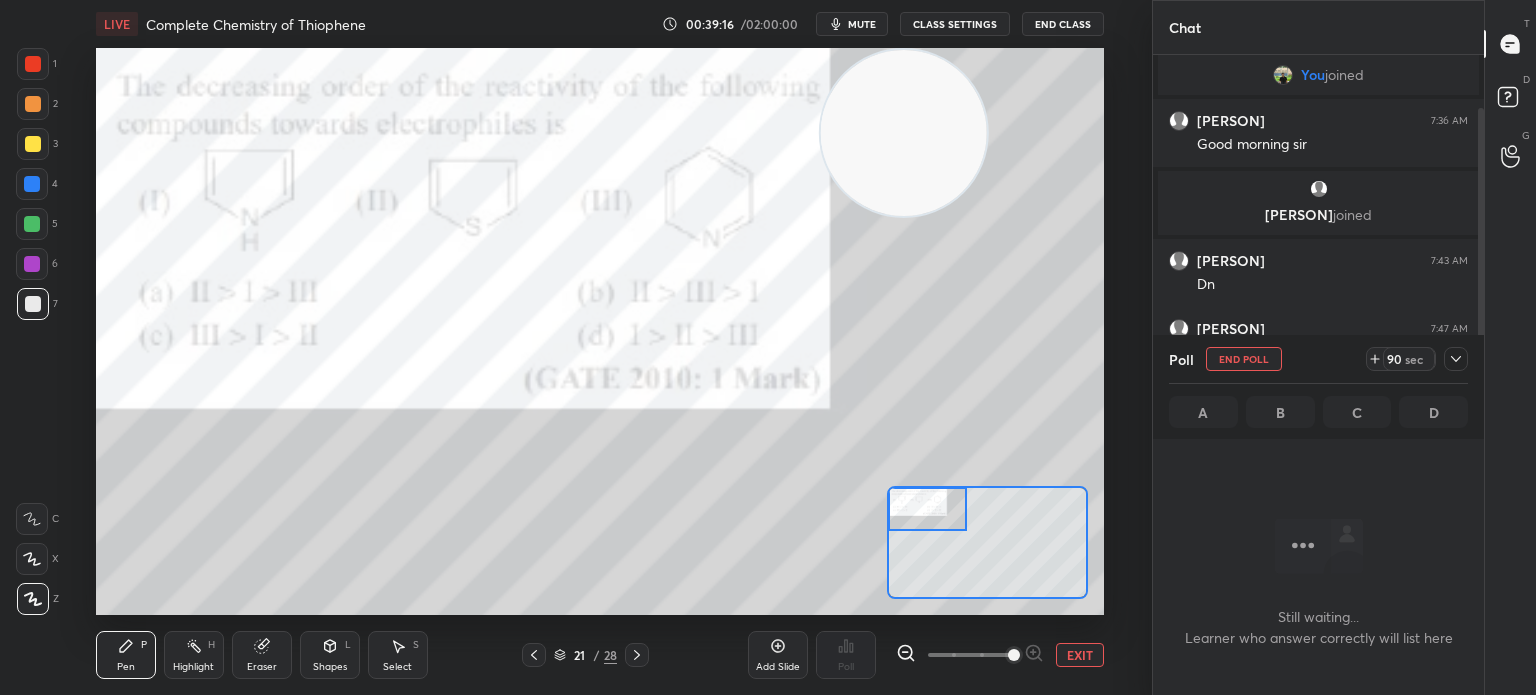 scroll, scrollTop: 488, scrollLeft: 325, axis: both 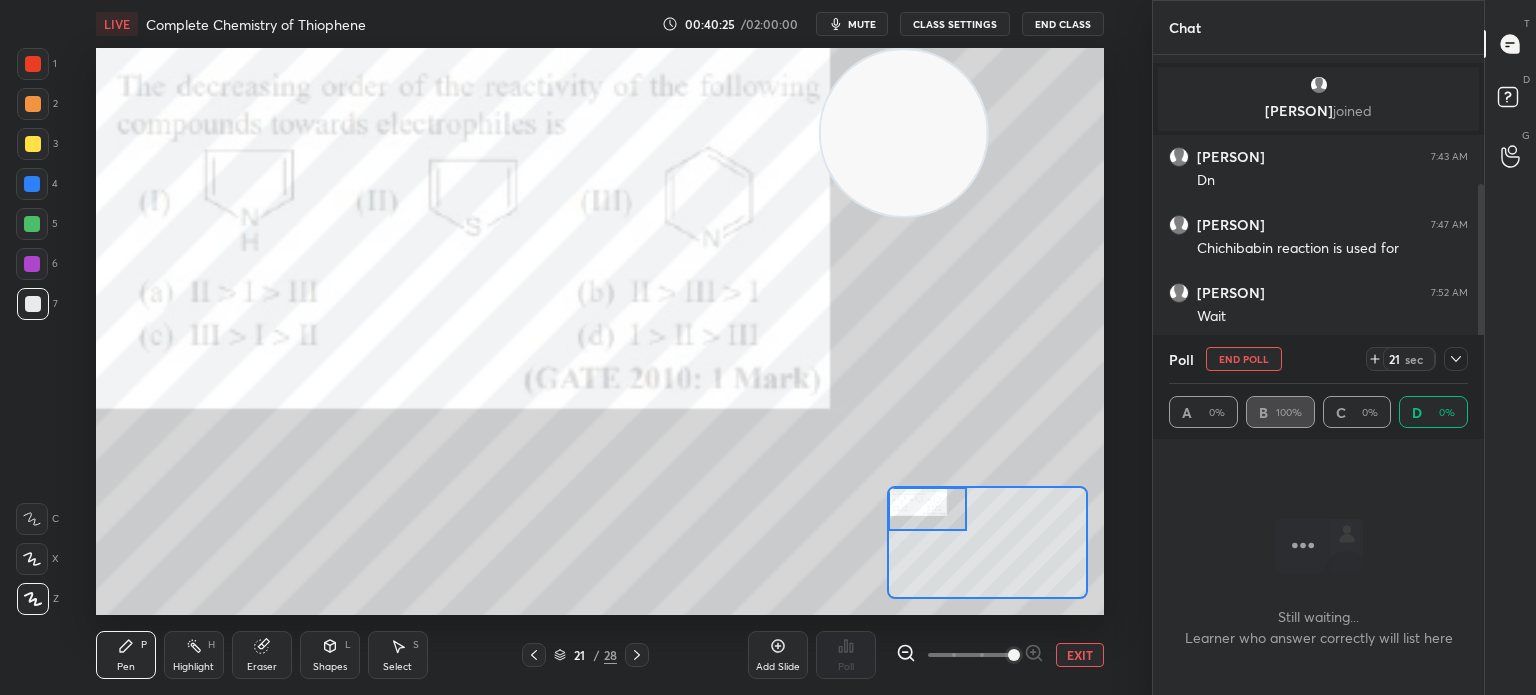 click 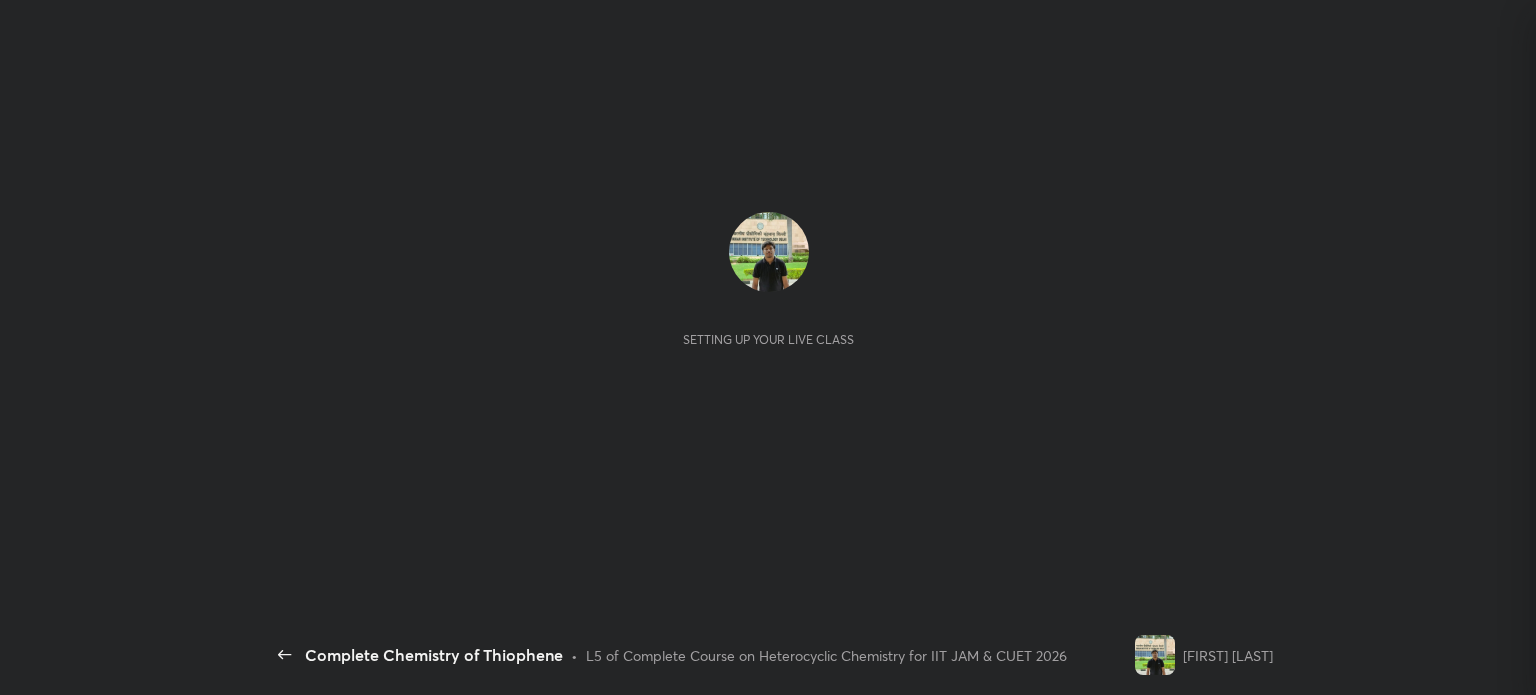 scroll, scrollTop: 0, scrollLeft: 0, axis: both 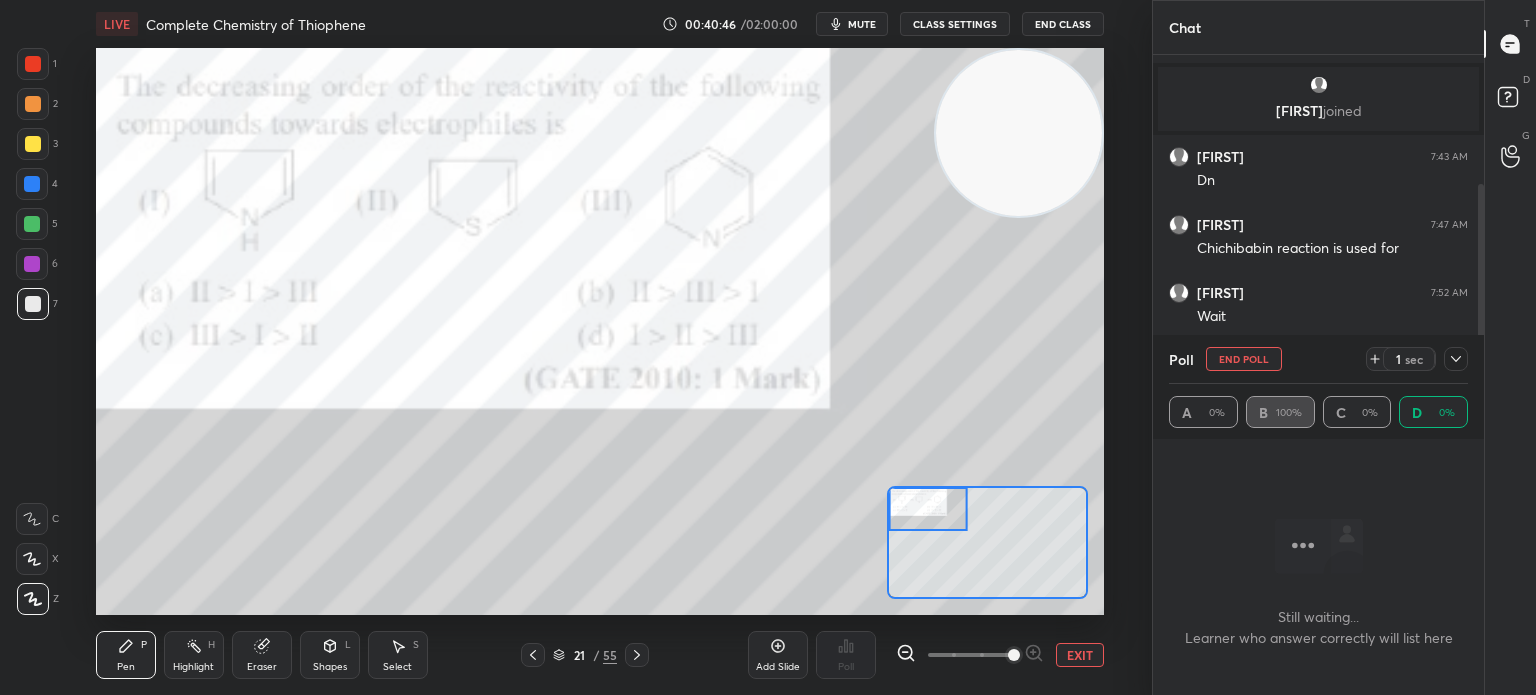 click at bounding box center (33, 64) 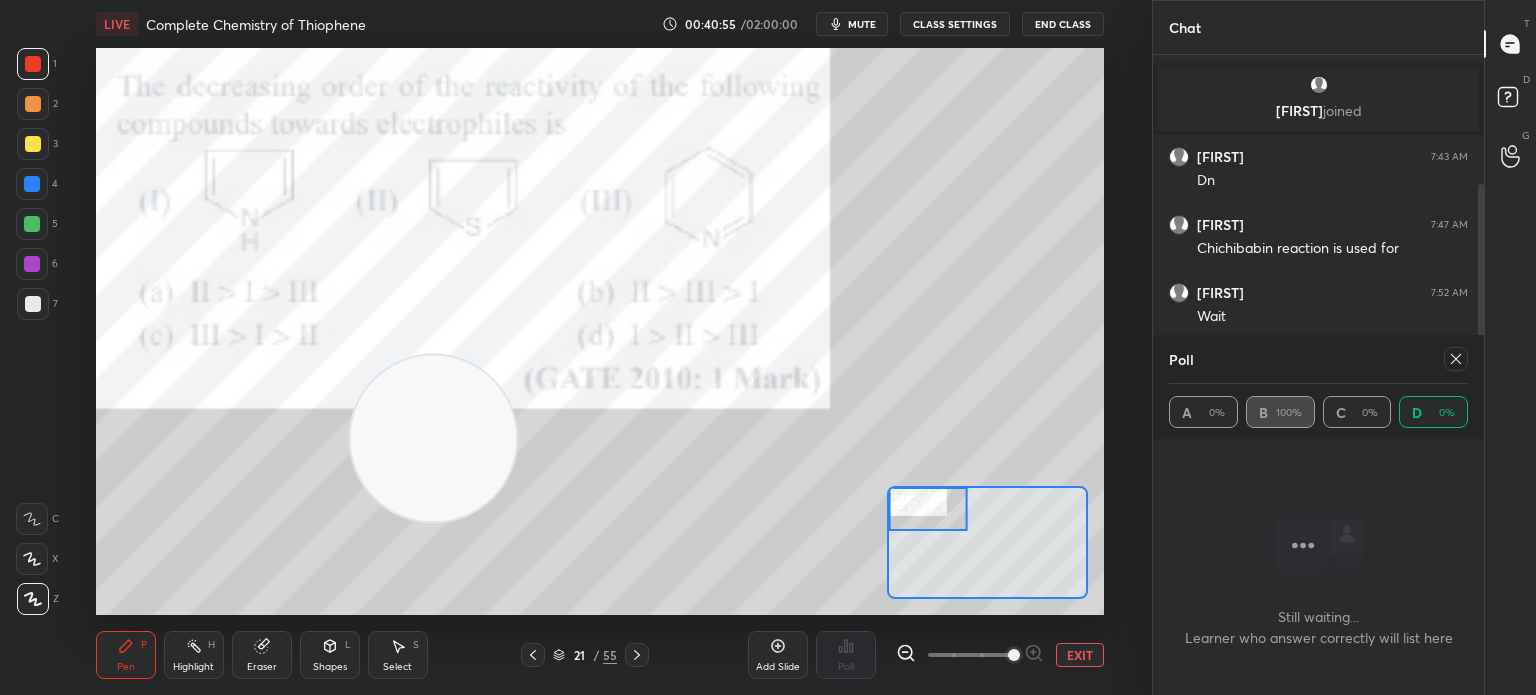 click 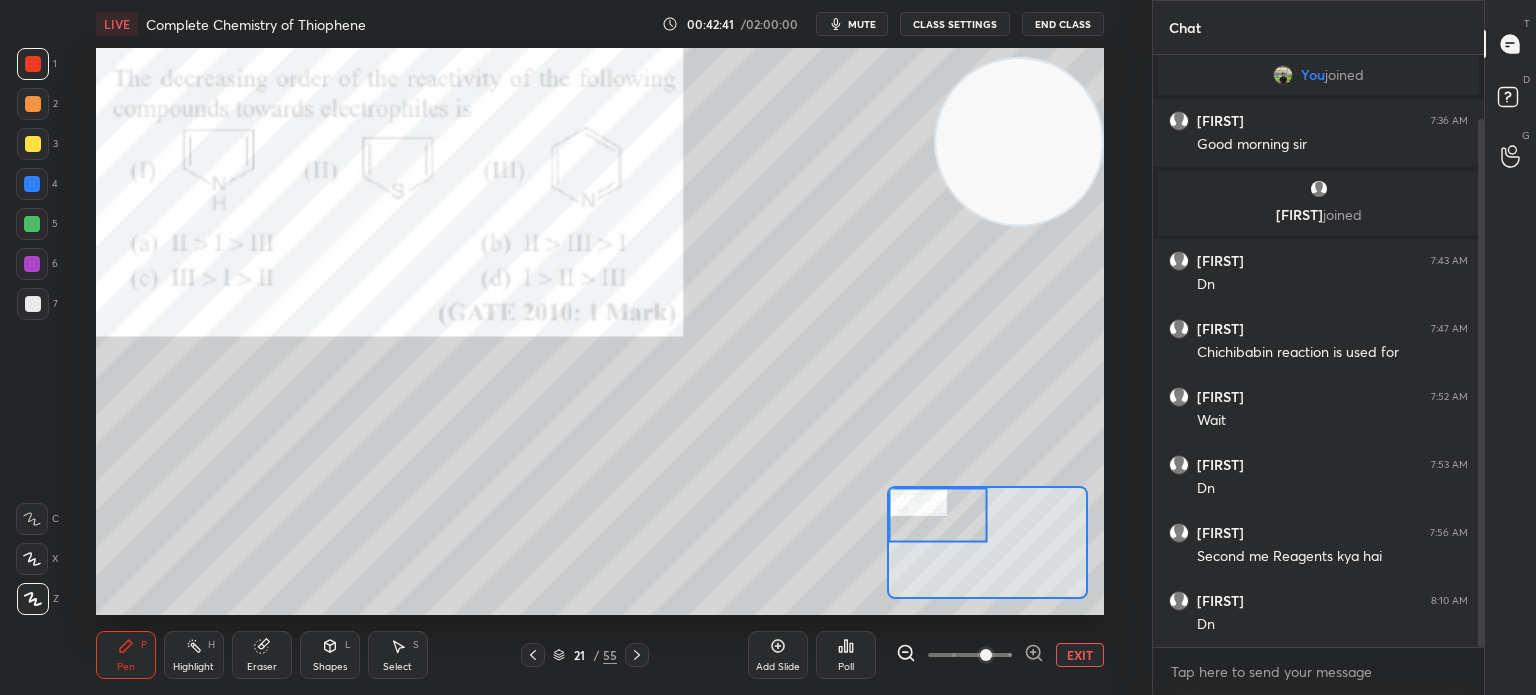scroll, scrollTop: 140, scrollLeft: 0, axis: vertical 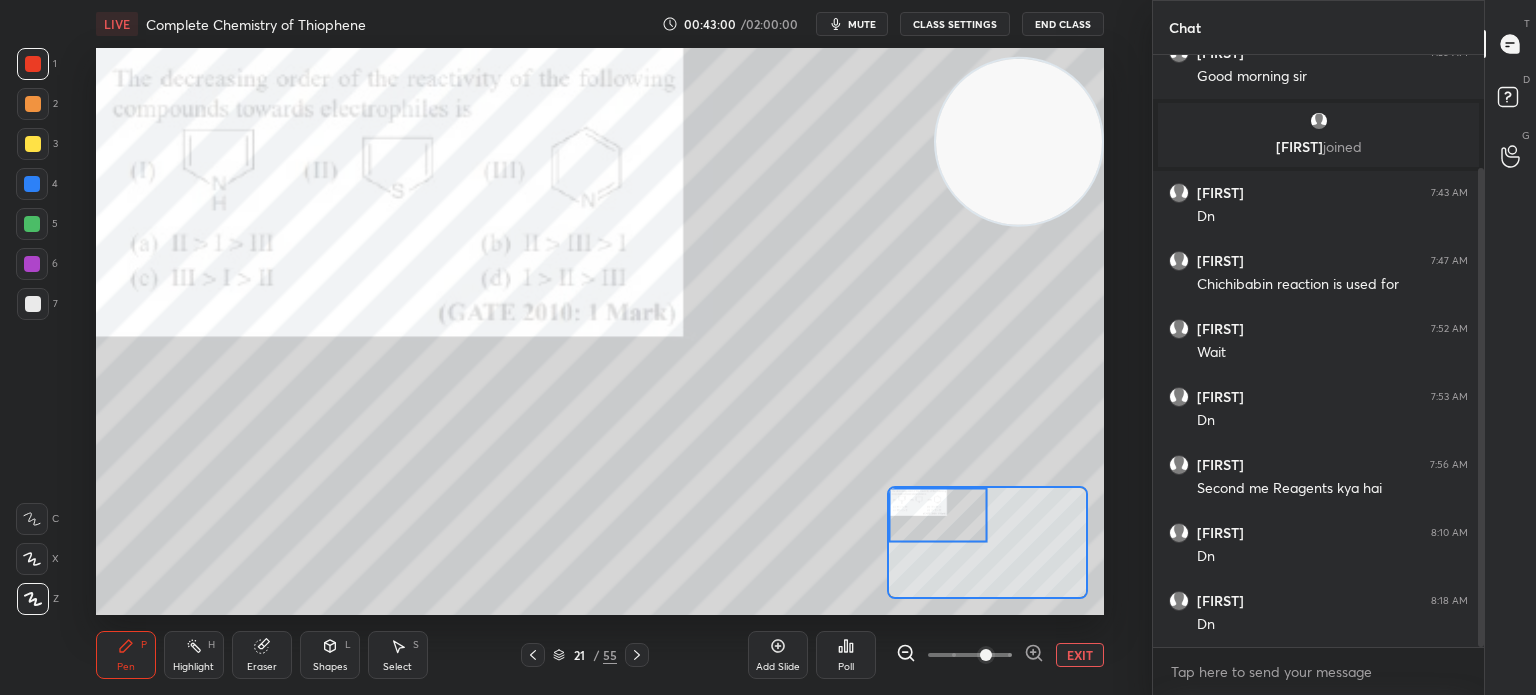 click on "Eraser" at bounding box center (262, 655) 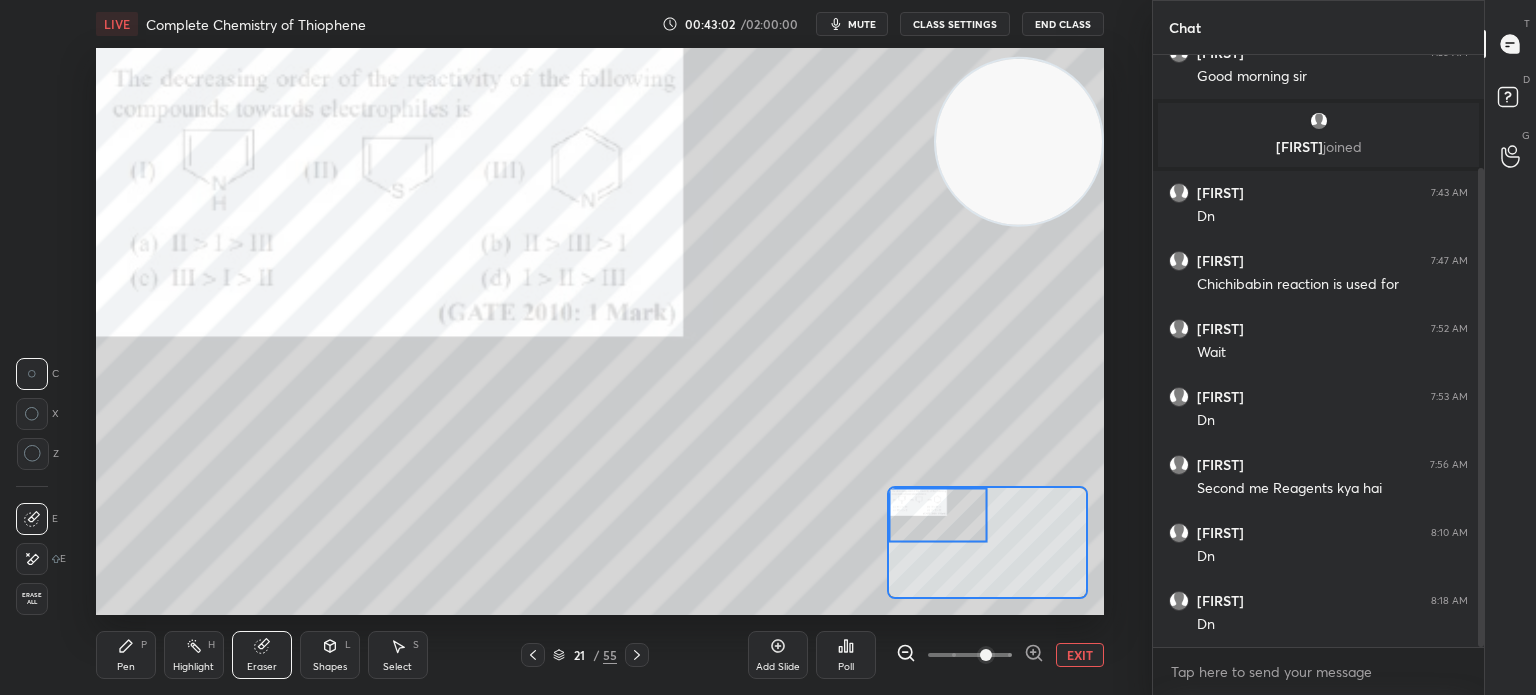 click 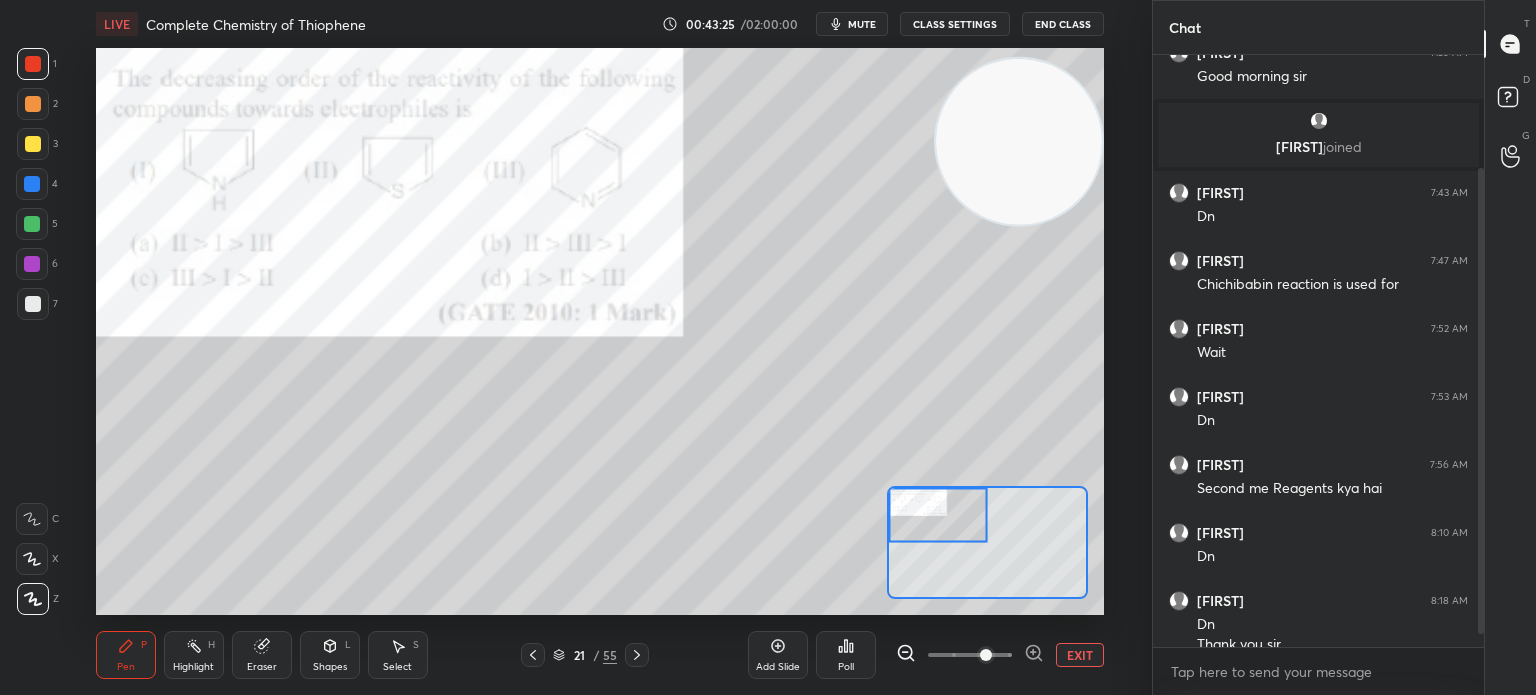 scroll, scrollTop: 160, scrollLeft: 0, axis: vertical 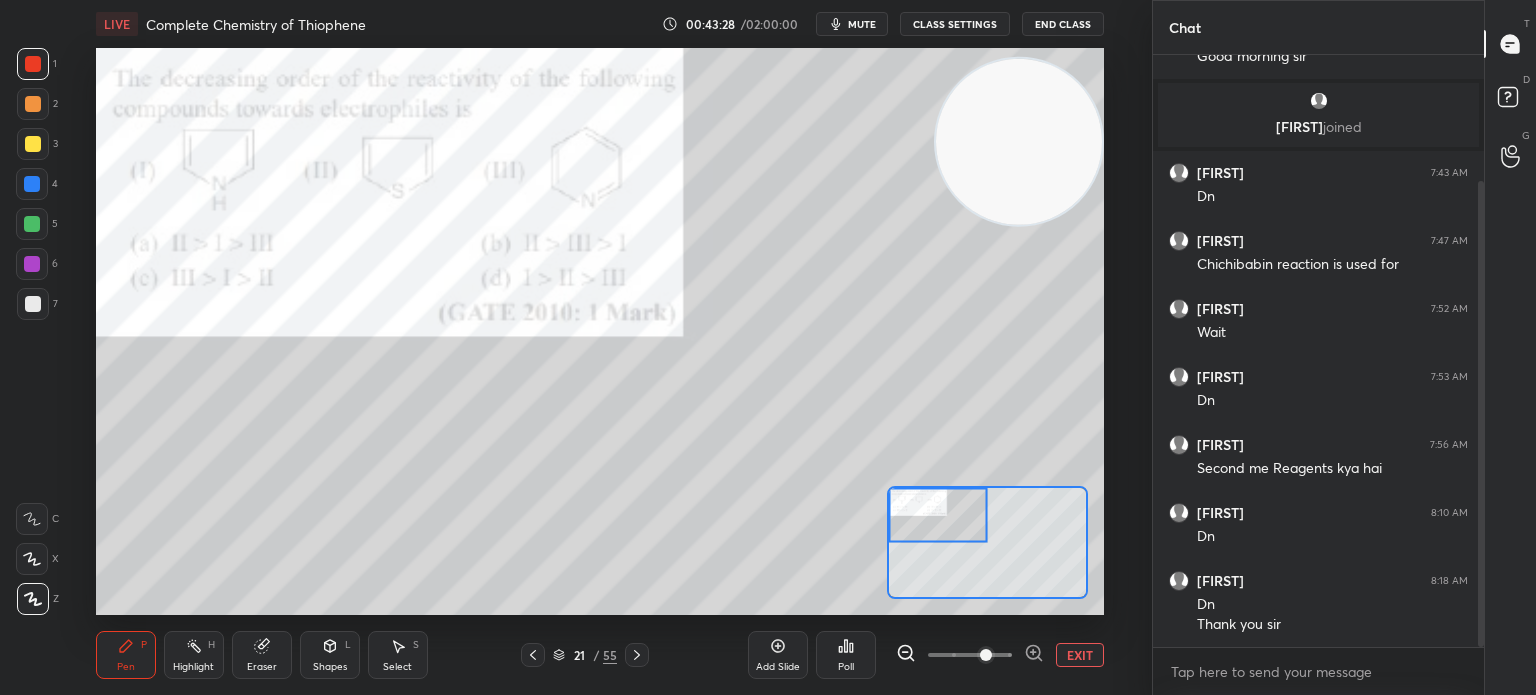 click on "End Class" at bounding box center (1063, 24) 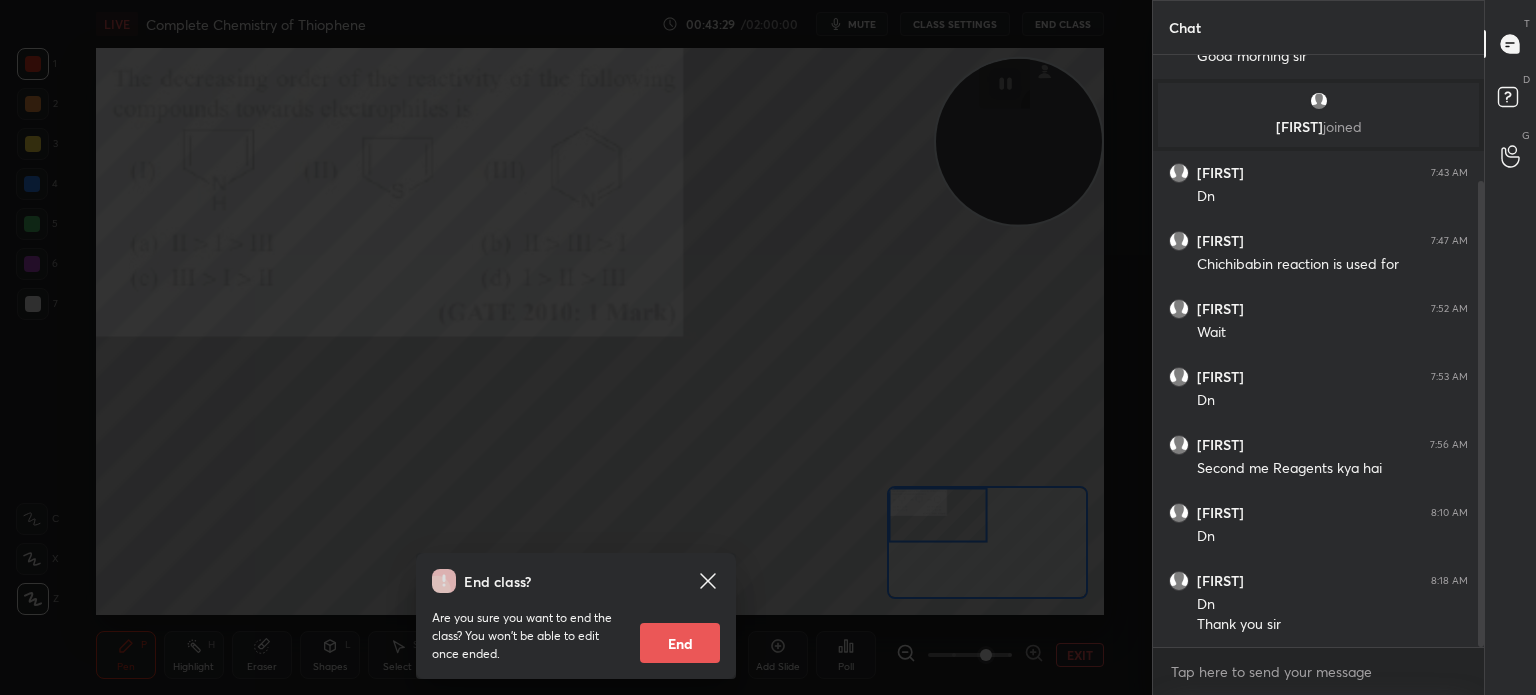 click on "End" at bounding box center (680, 643) 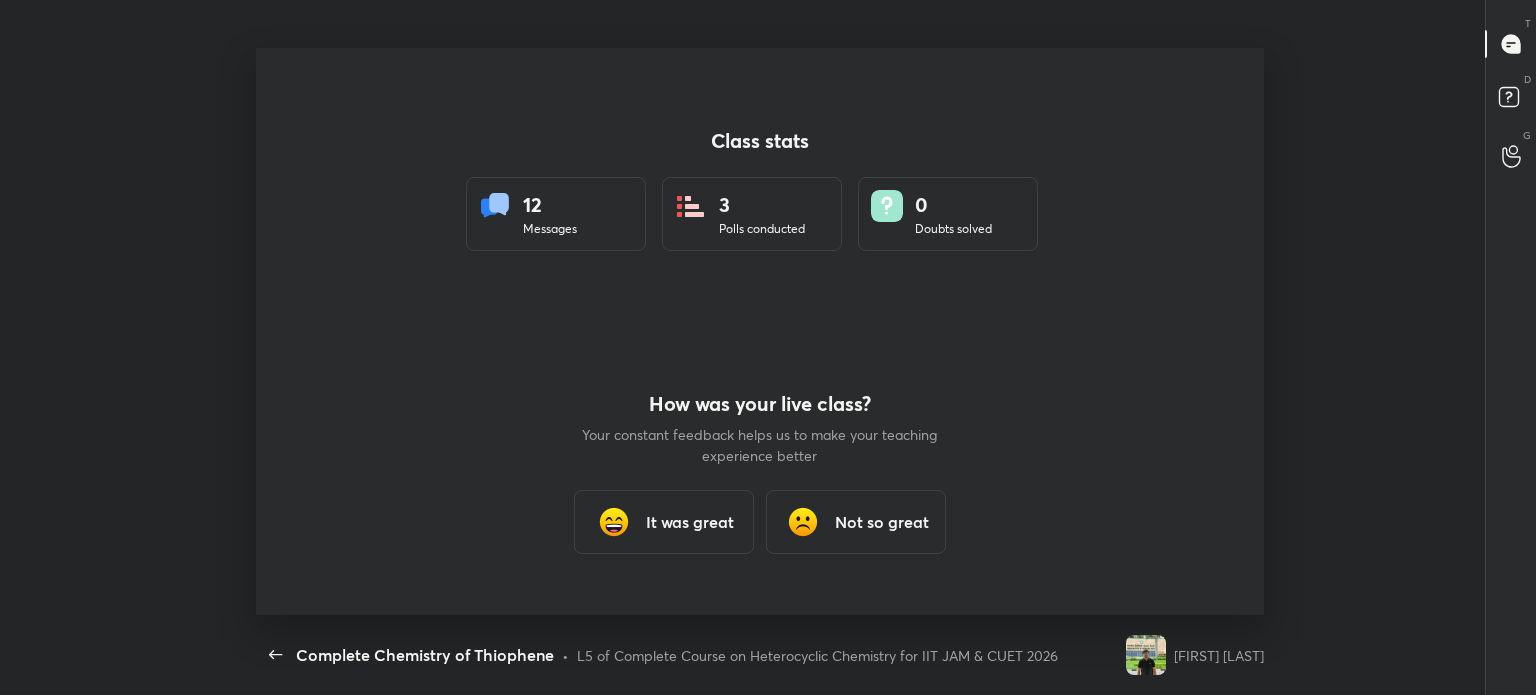 scroll, scrollTop: 99432, scrollLeft: 98552, axis: both 